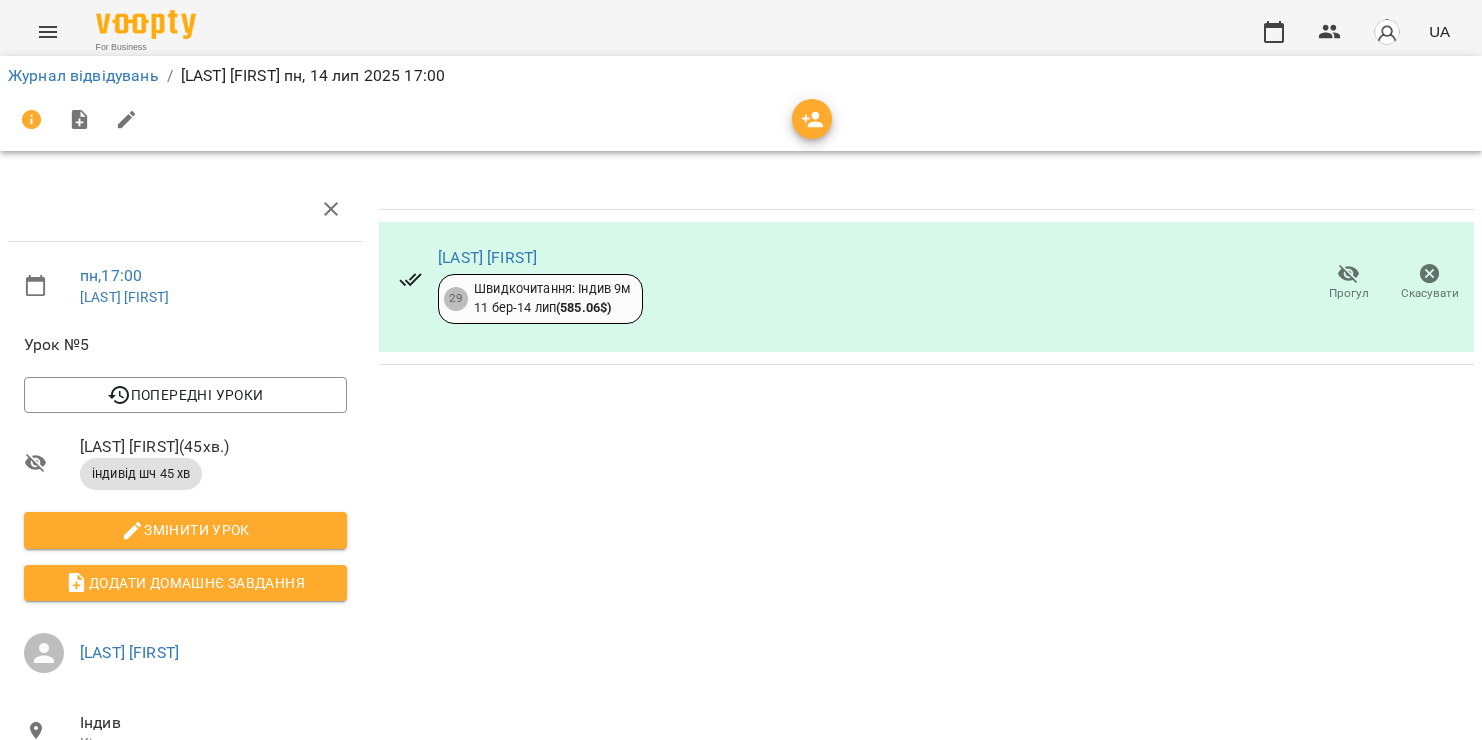 scroll, scrollTop: 0, scrollLeft: 0, axis: both 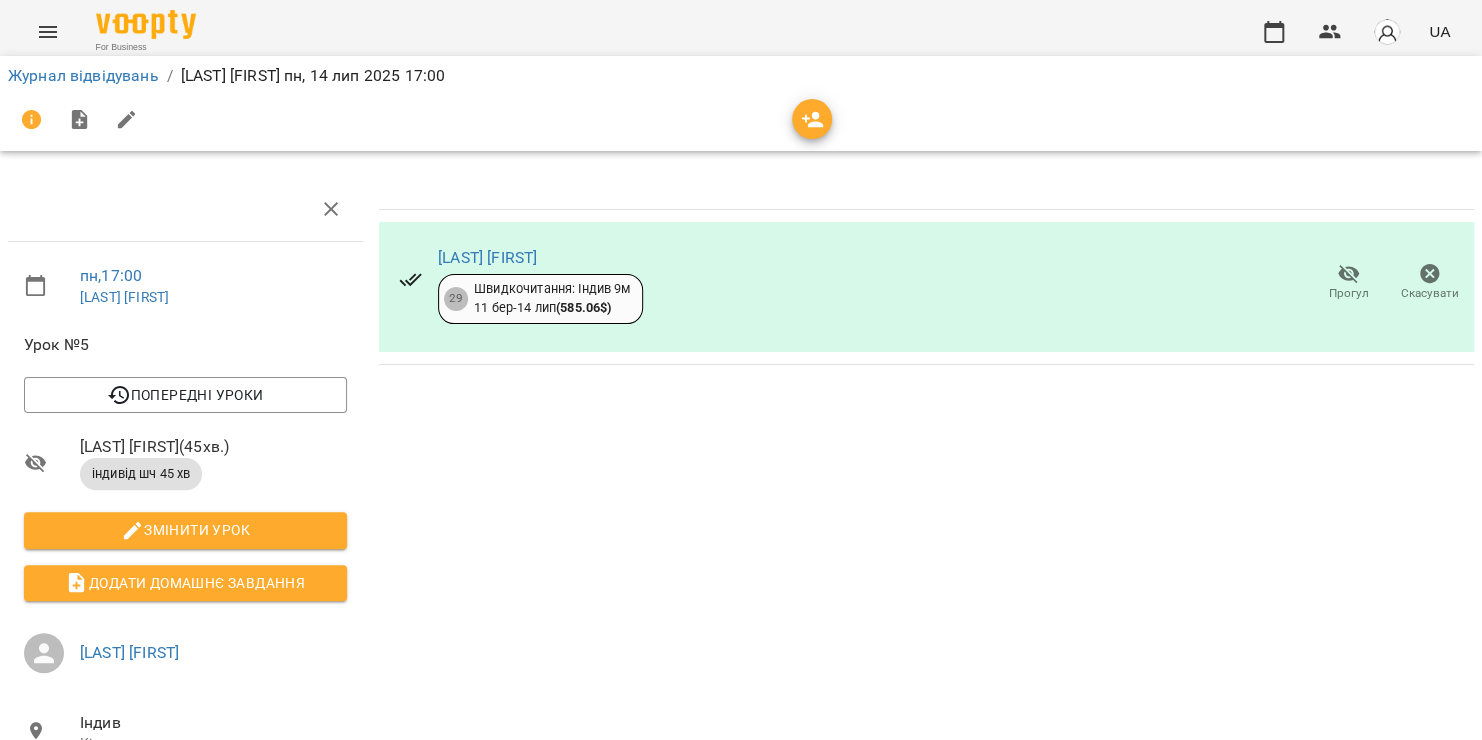 click 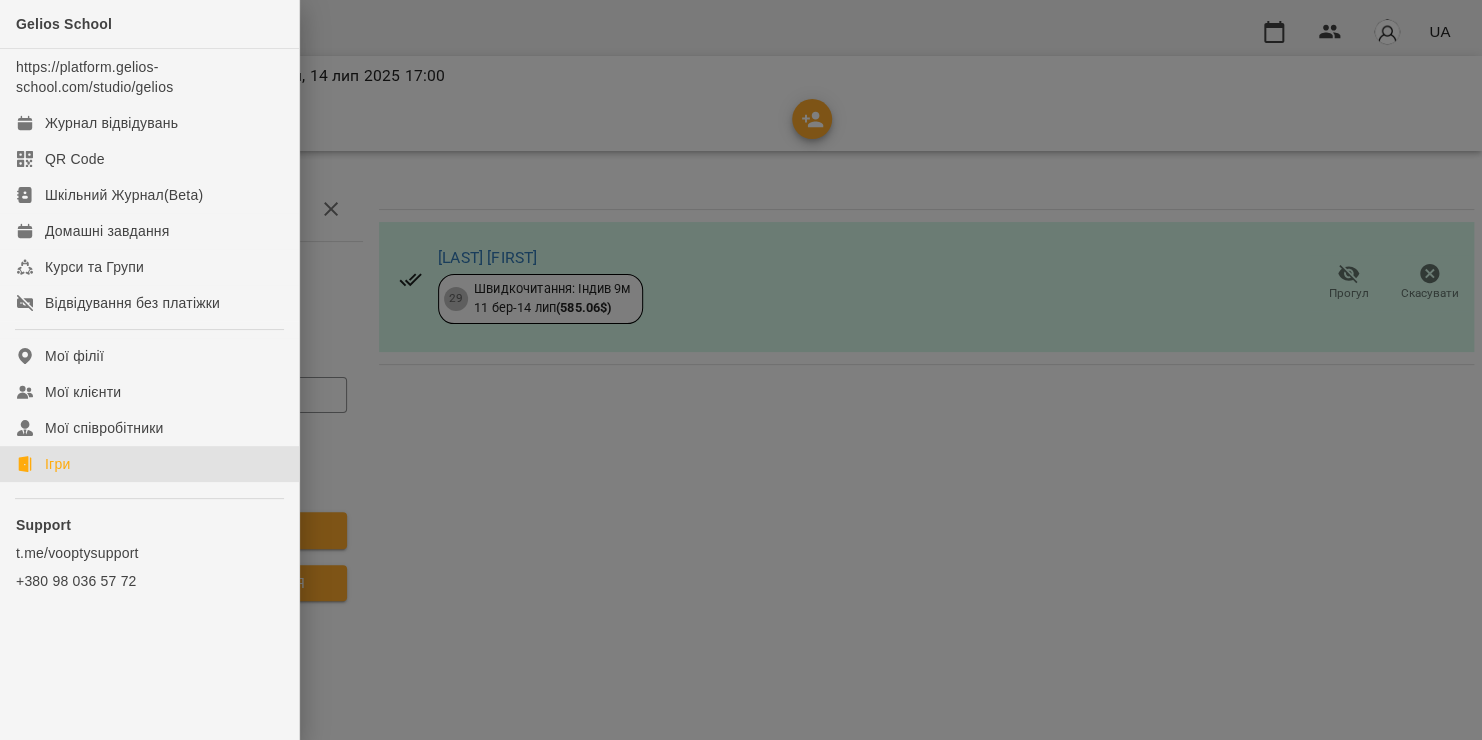 click on "Ігри" 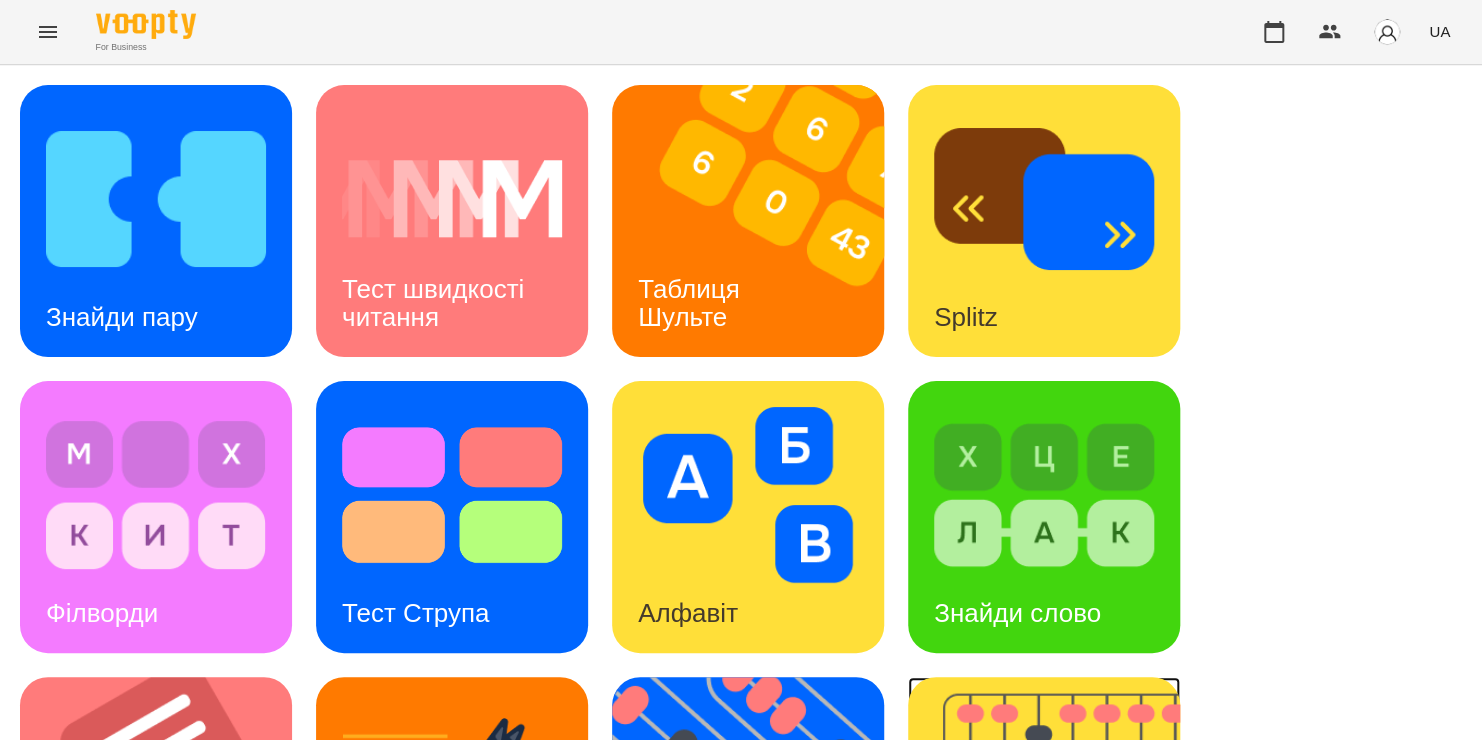 click at bounding box center (1056, 813) 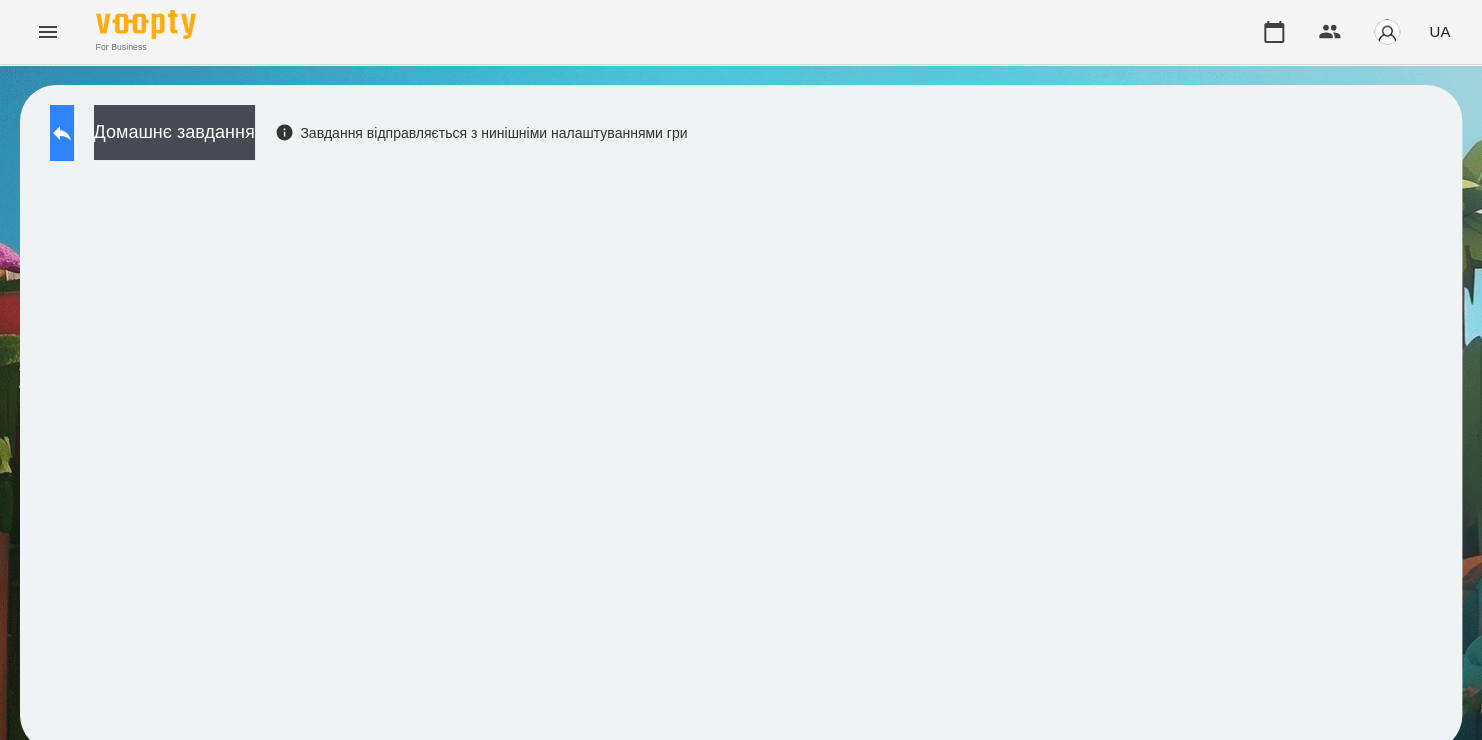 click 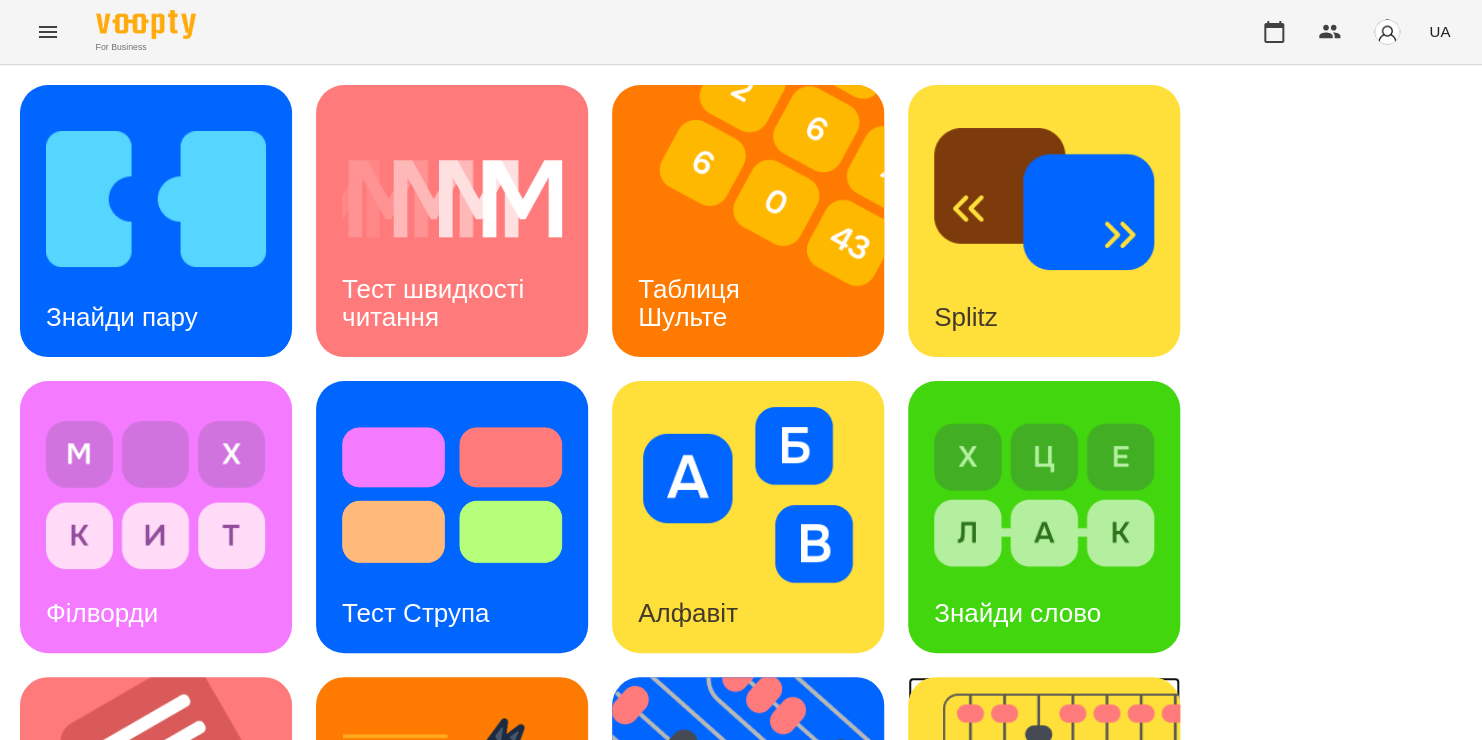 click at bounding box center [1056, 813] 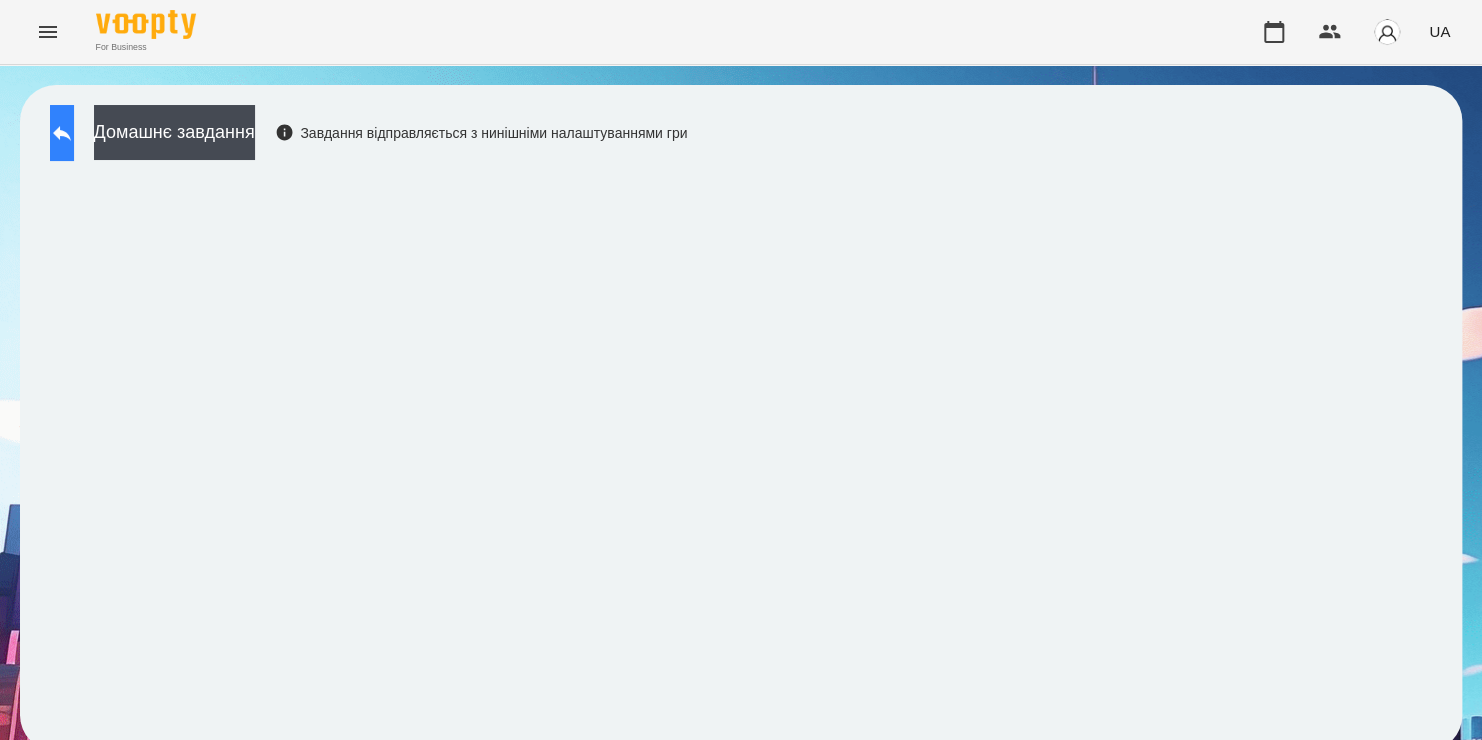click 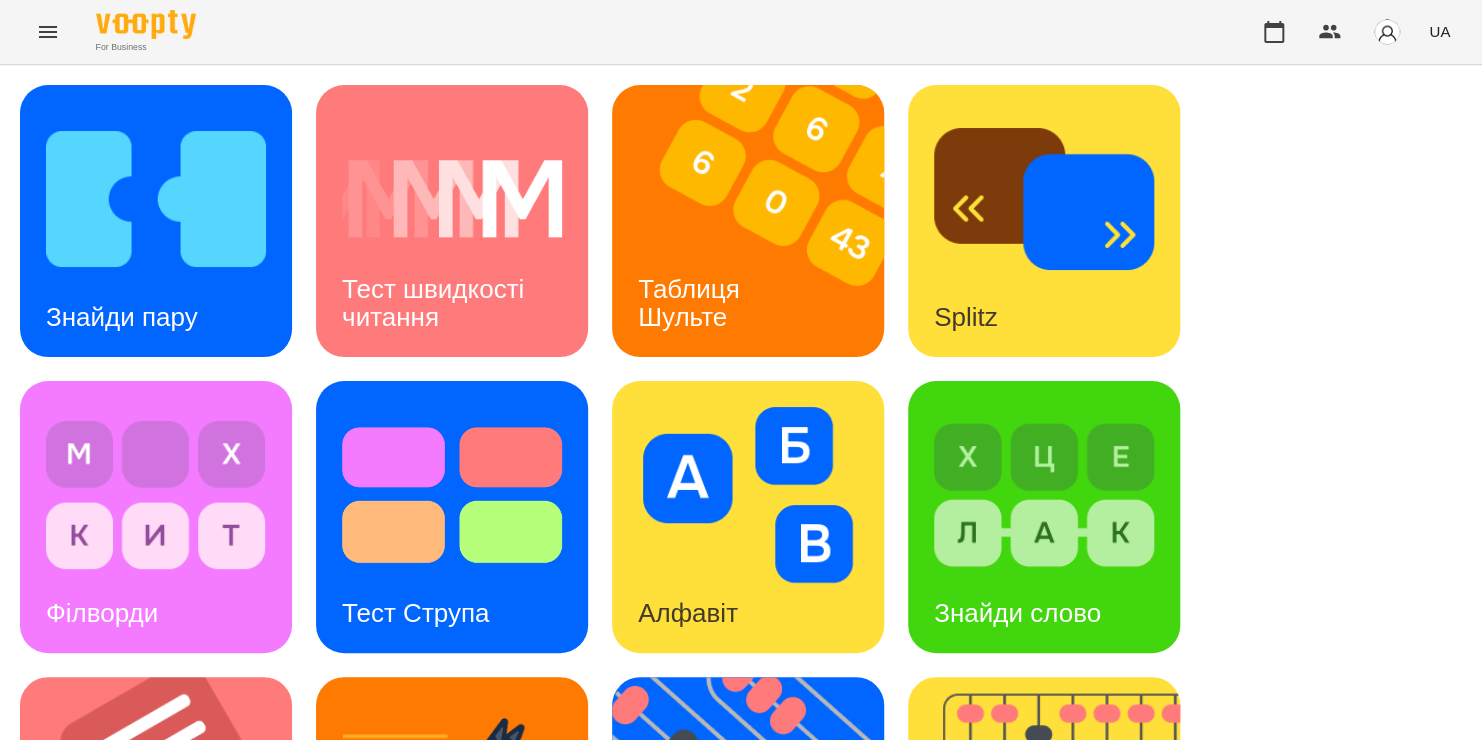 scroll, scrollTop: 750, scrollLeft: 0, axis: vertical 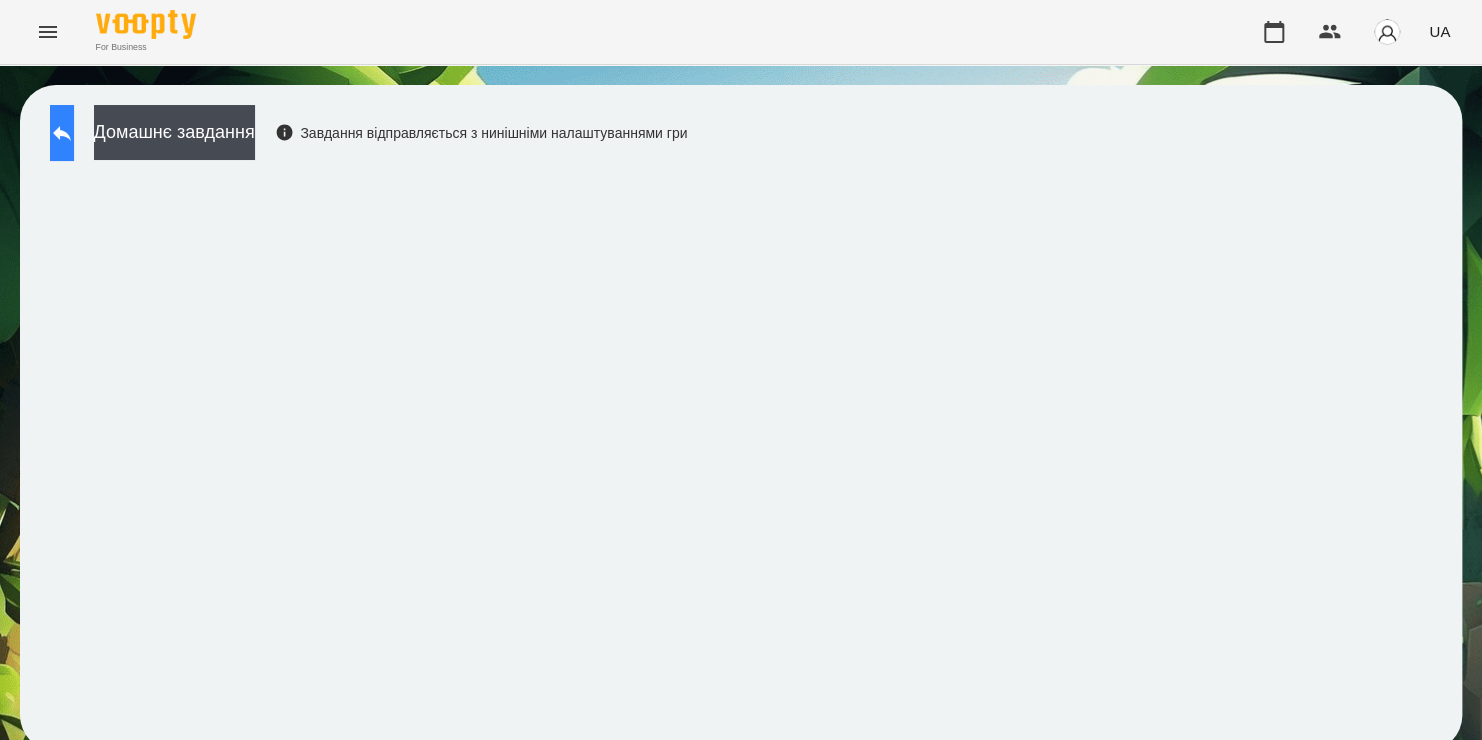 click 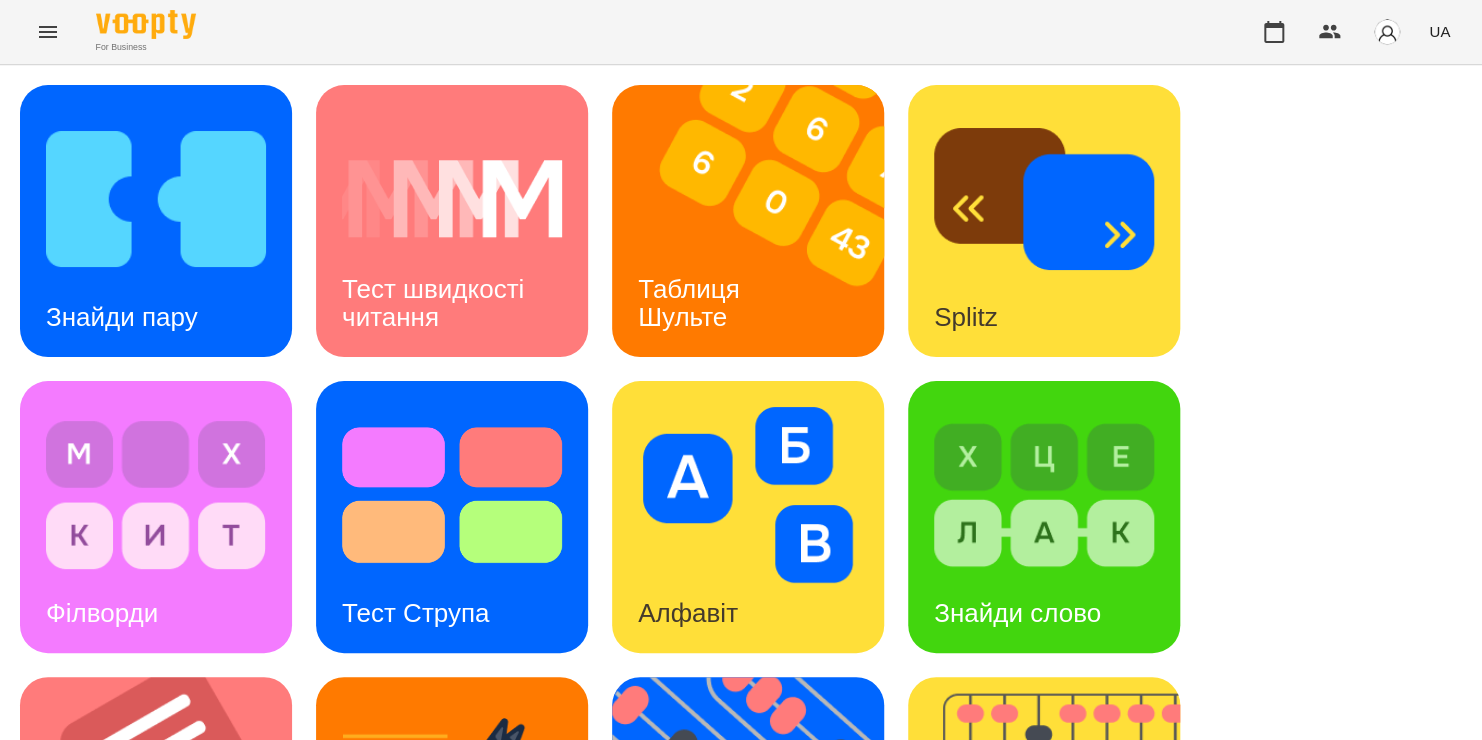 scroll, scrollTop: 735, scrollLeft: 0, axis: vertical 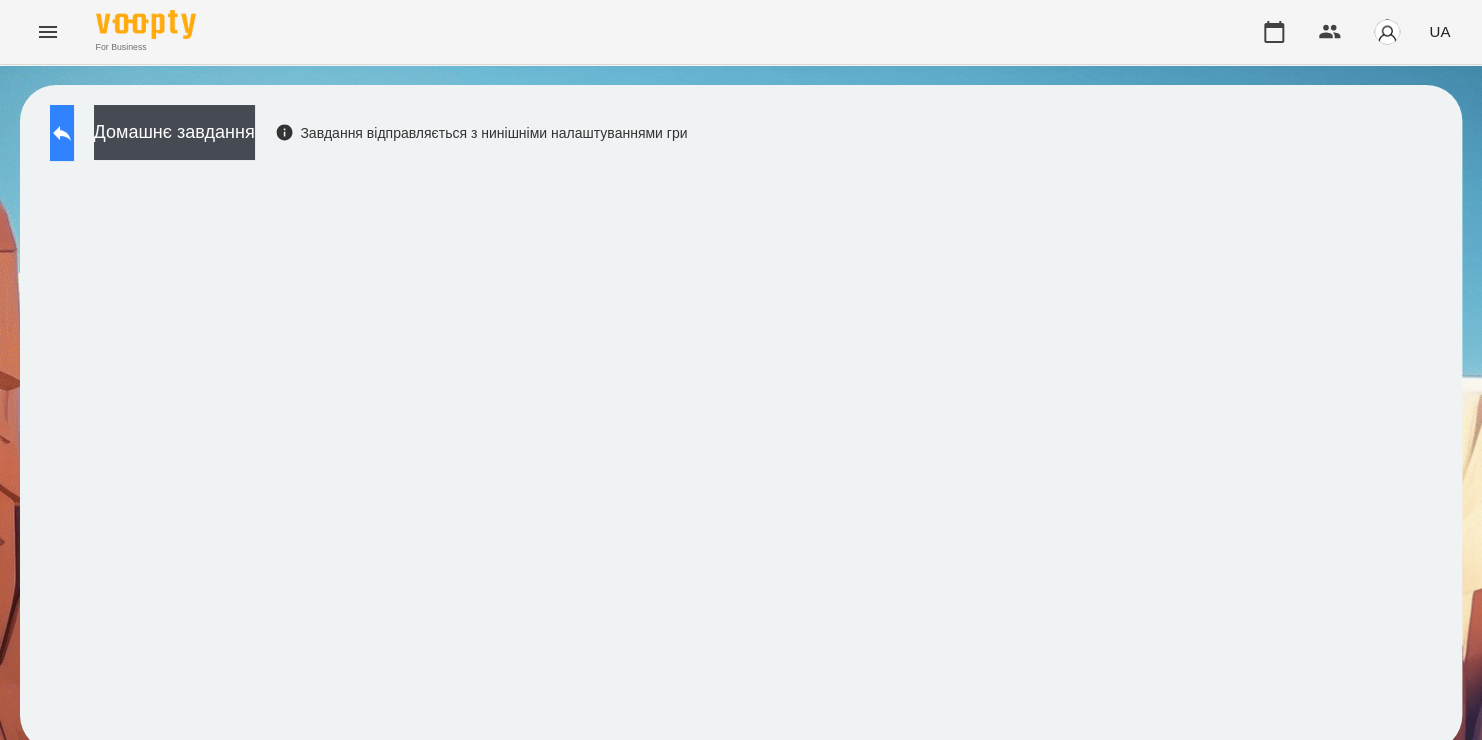 click at bounding box center (62, 133) 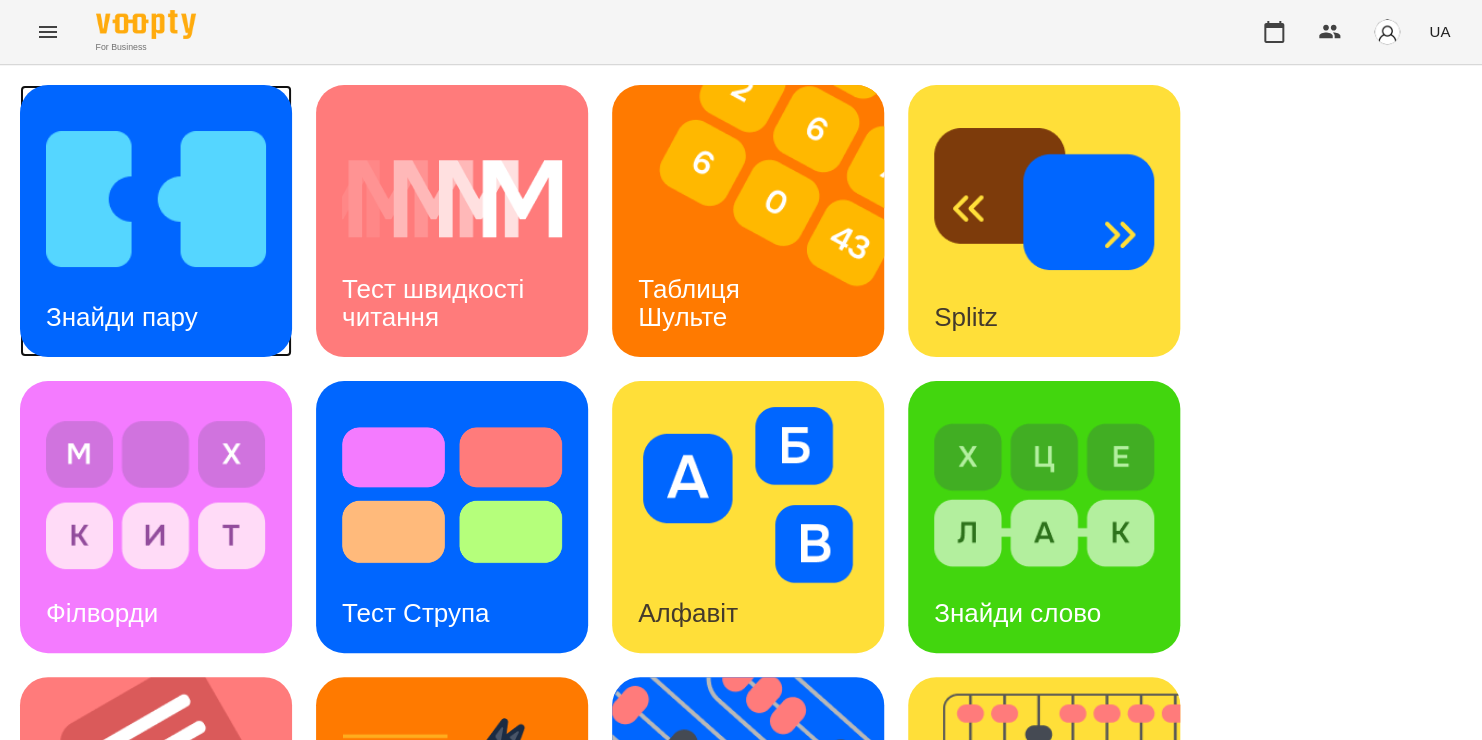 click at bounding box center (156, 199) 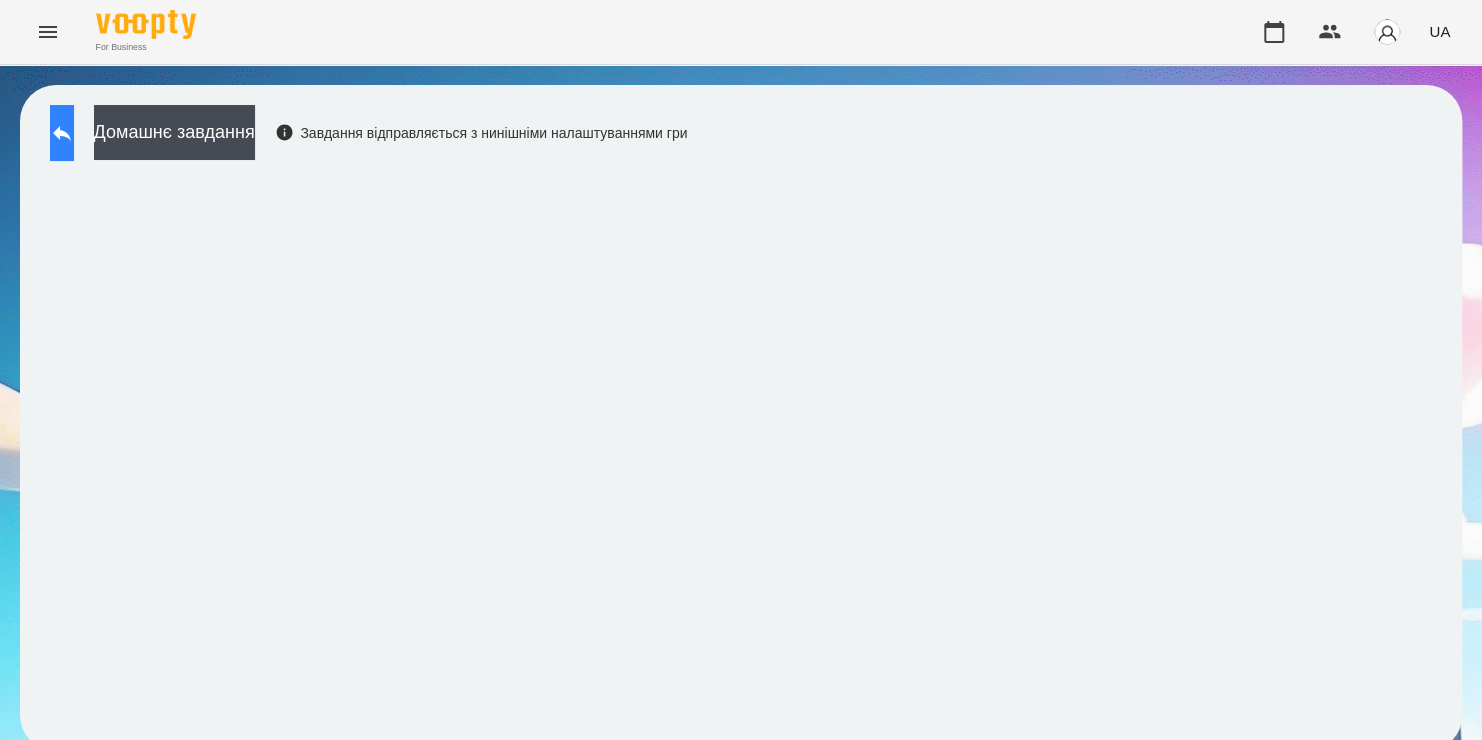 click at bounding box center [62, 133] 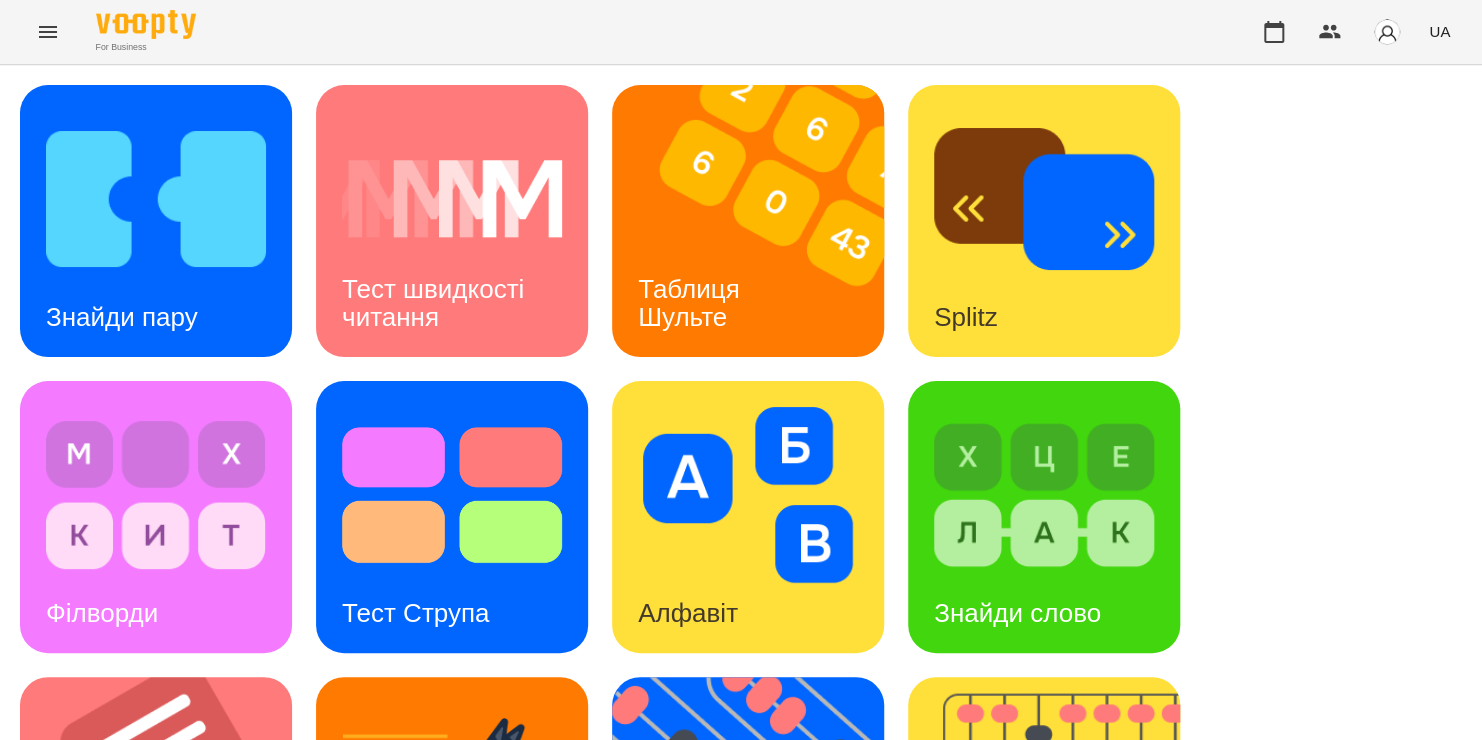 scroll, scrollTop: 595, scrollLeft: 0, axis: vertical 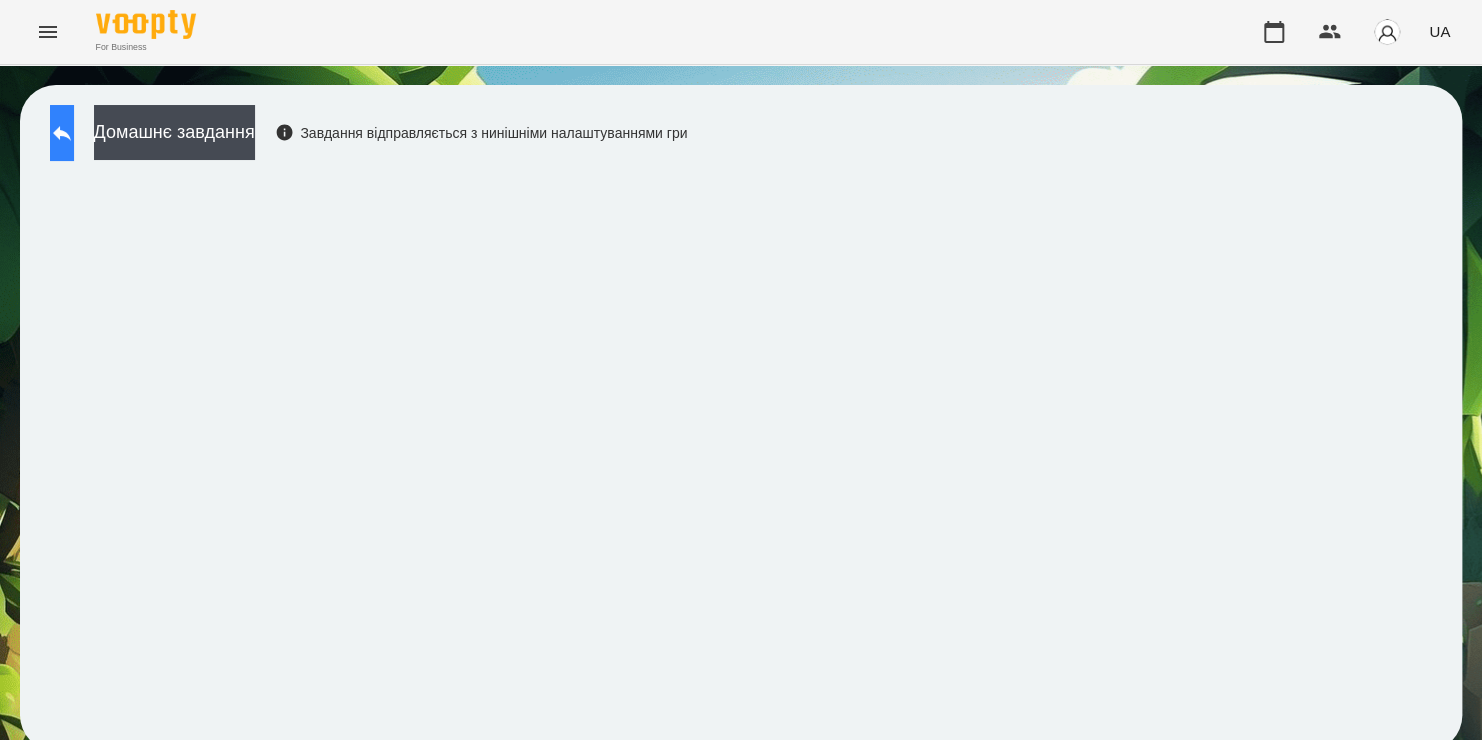 click at bounding box center (62, 133) 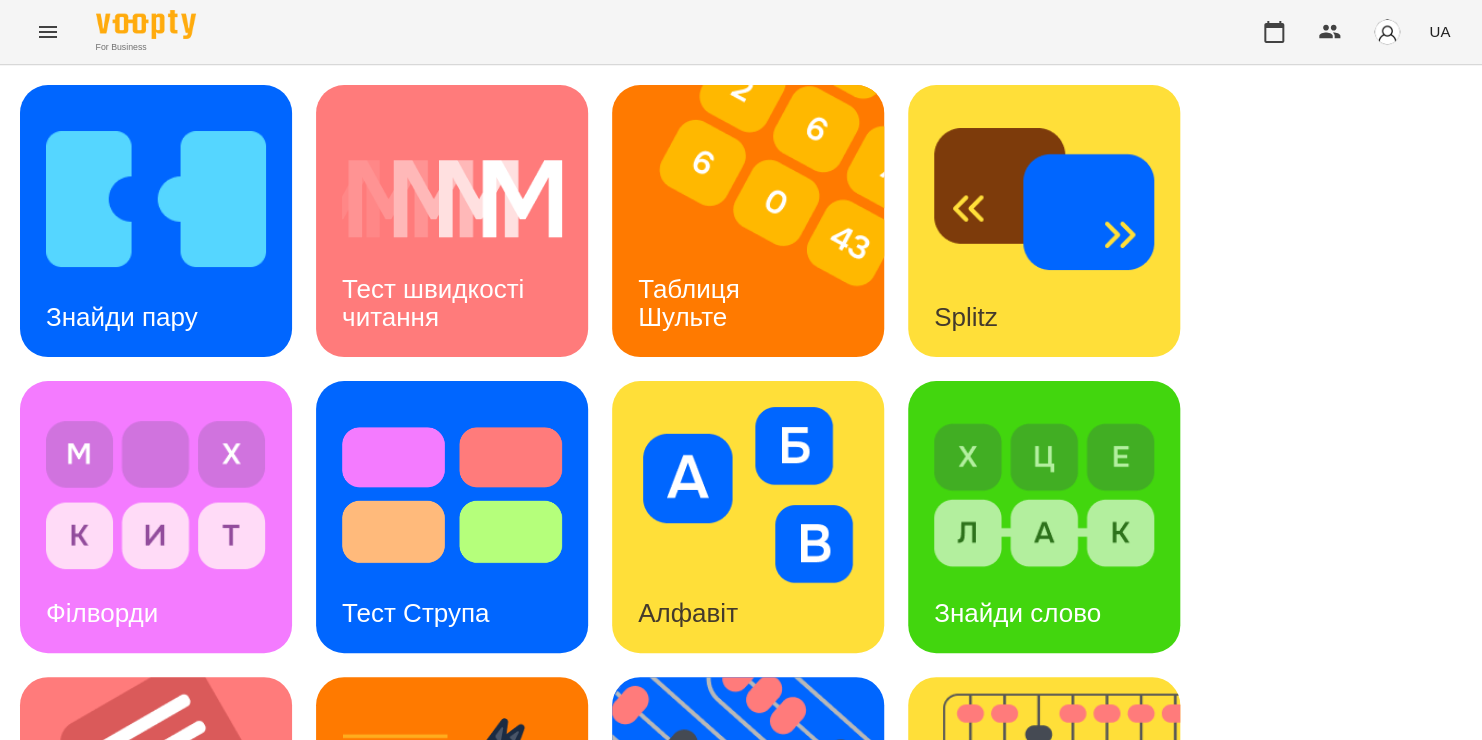 scroll, scrollTop: 600, scrollLeft: 0, axis: vertical 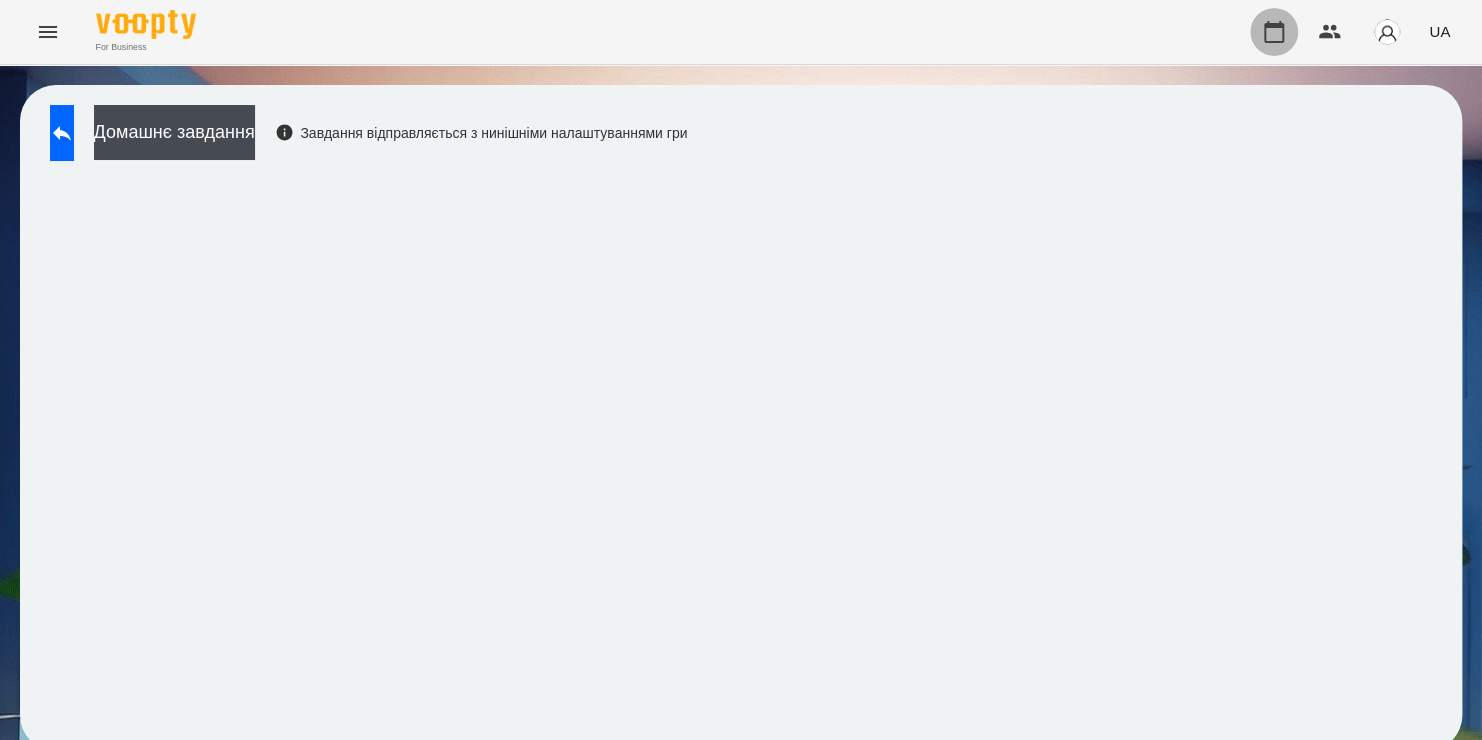 click 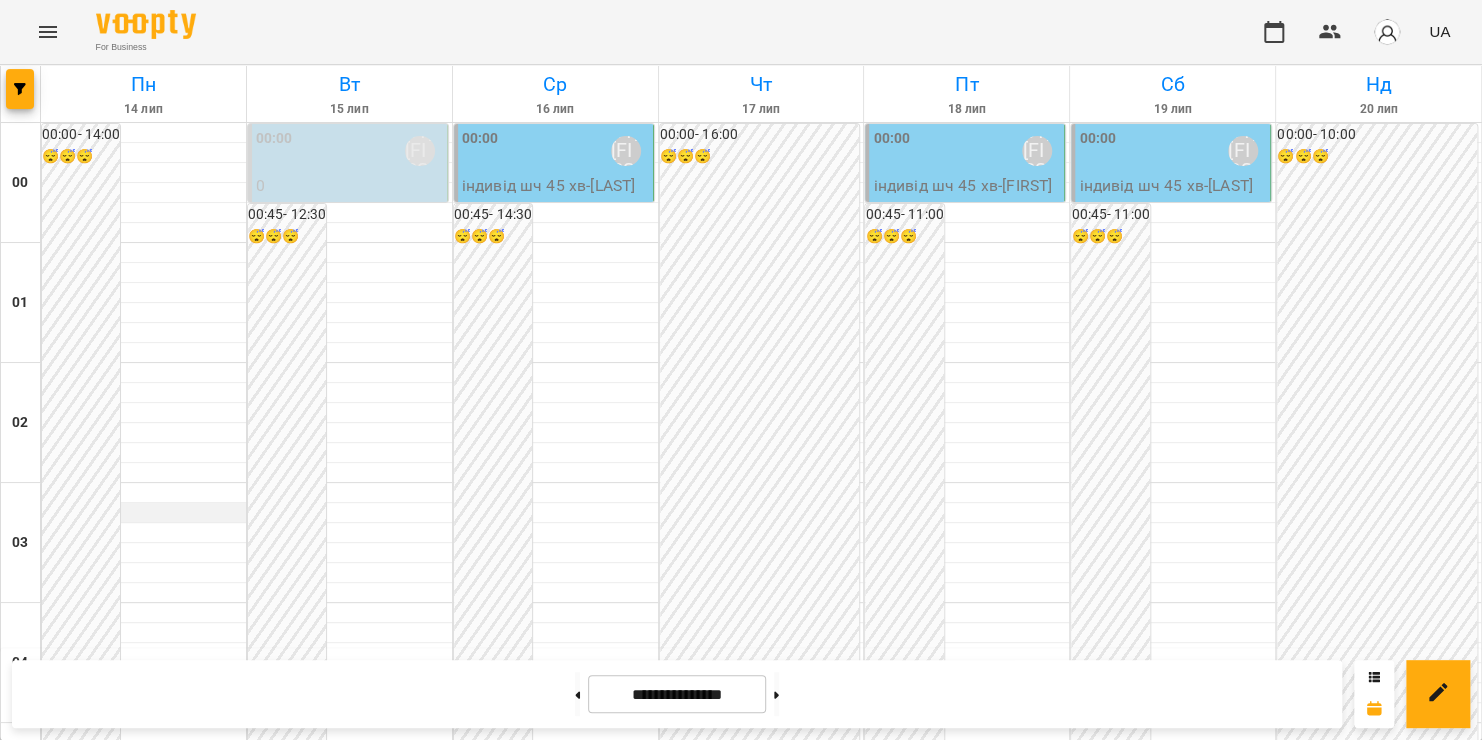 scroll, scrollTop: 2120, scrollLeft: 0, axis: vertical 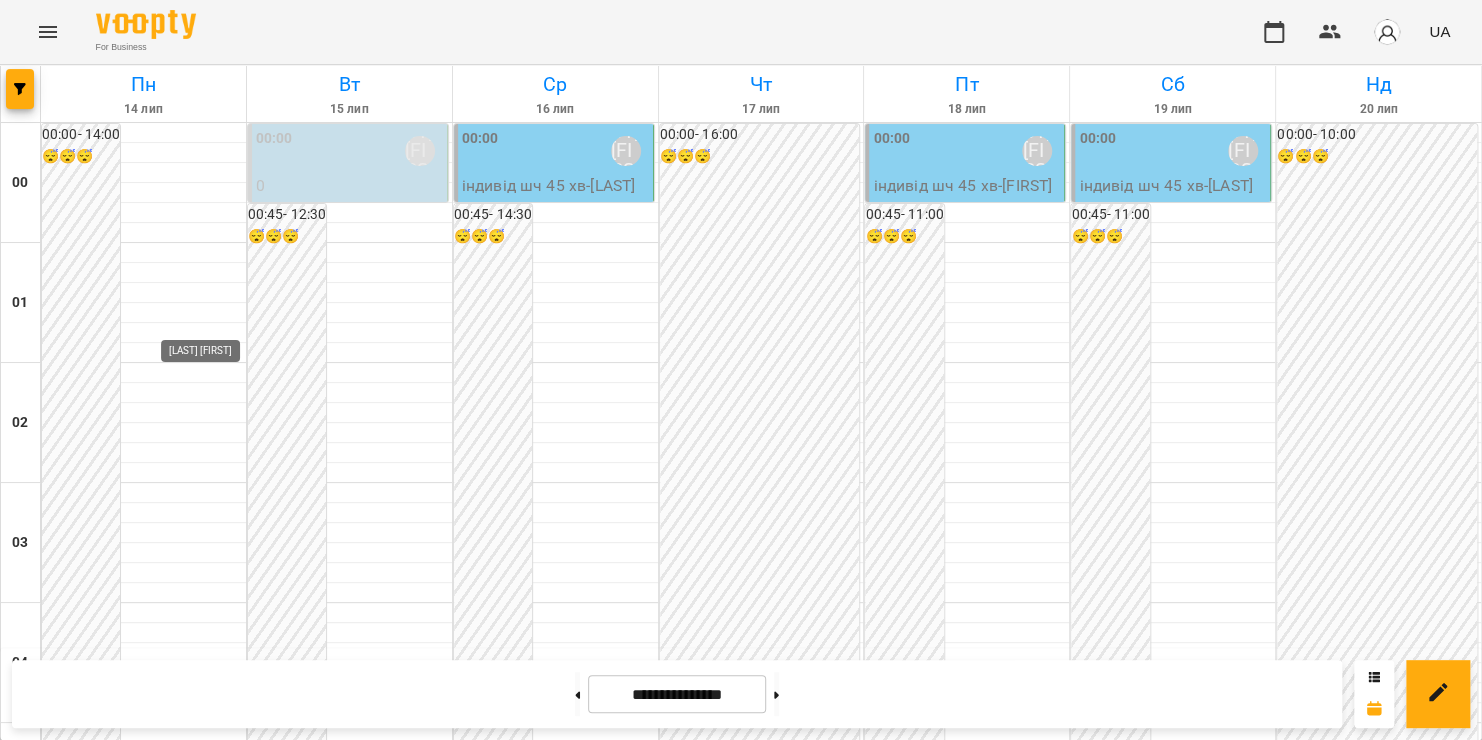 click on "[LAST] [FIRST]" at bounding box center [214, 2431] 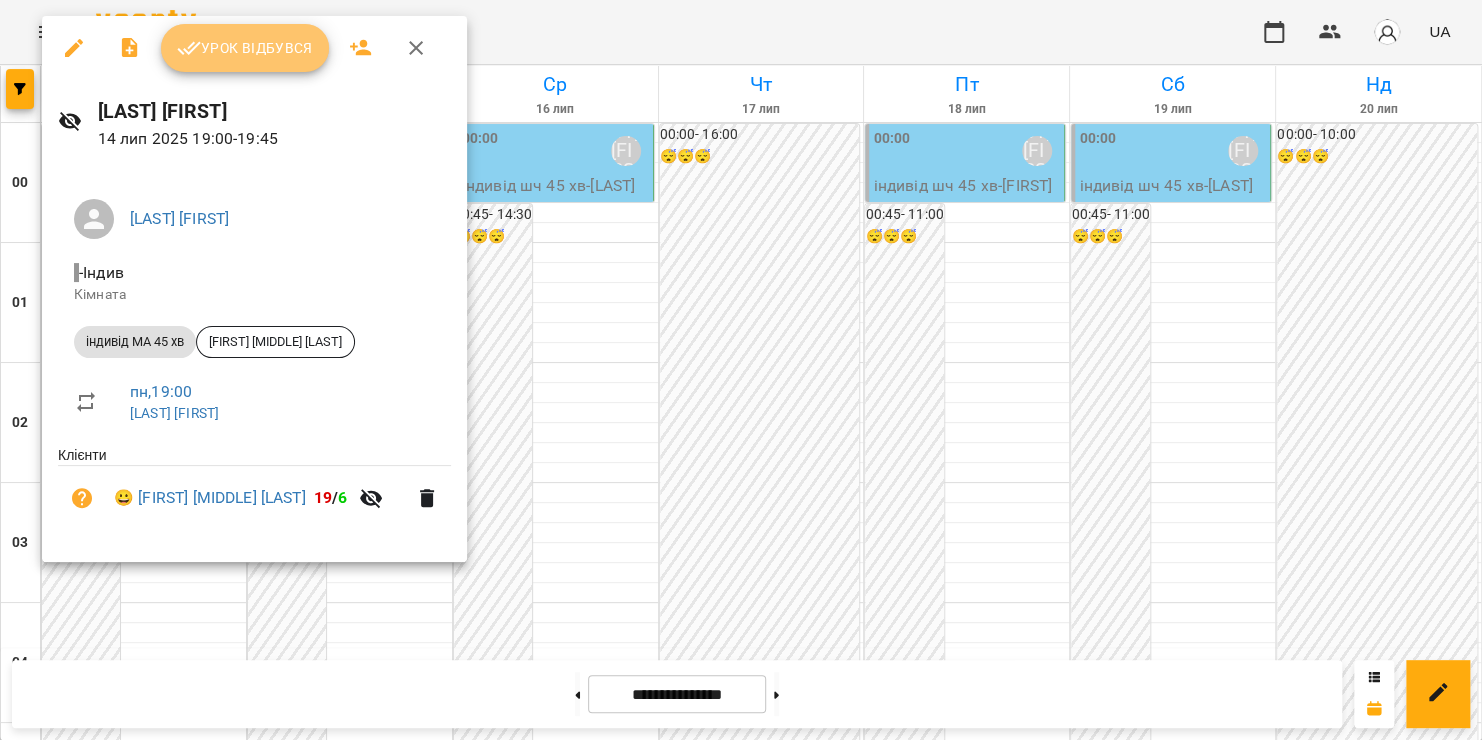 click on "Урок відбувся" at bounding box center [245, 48] 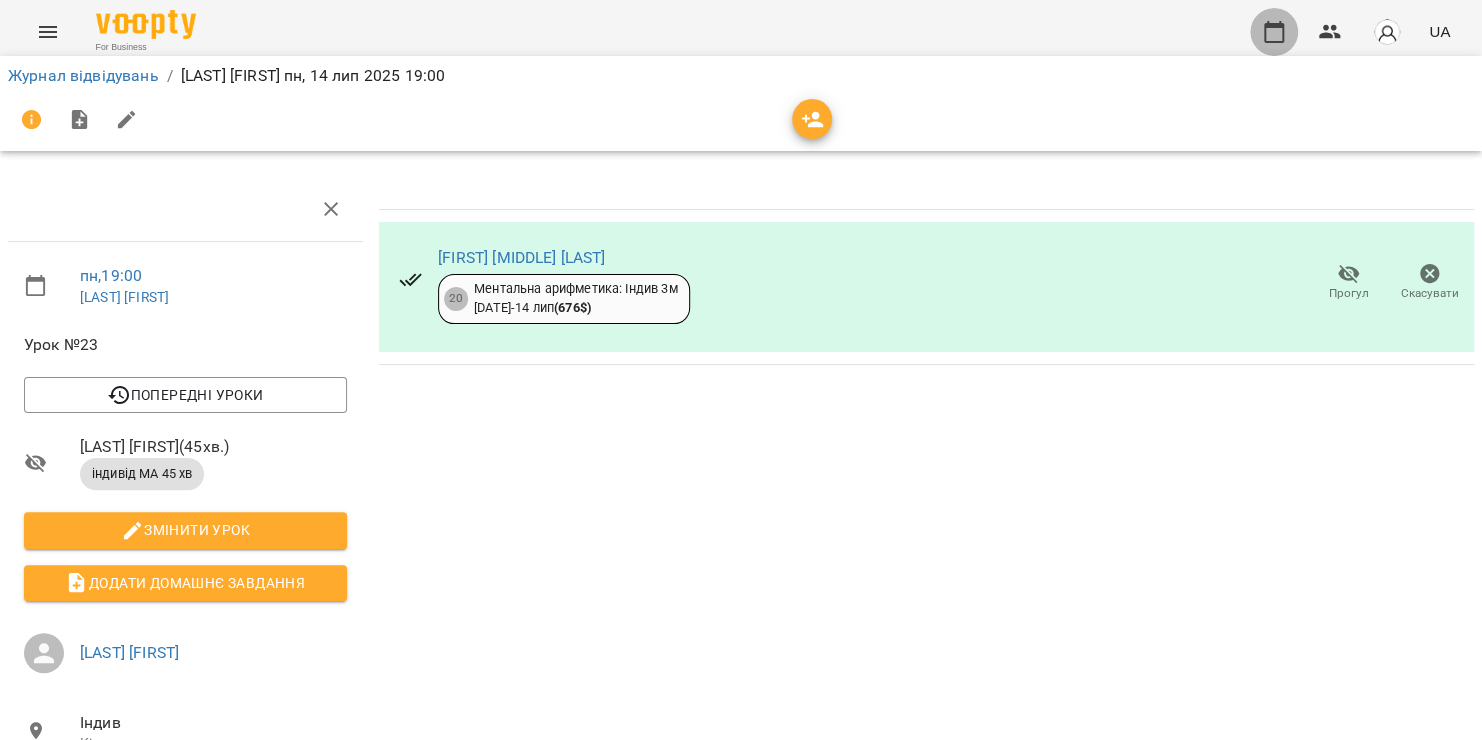 click 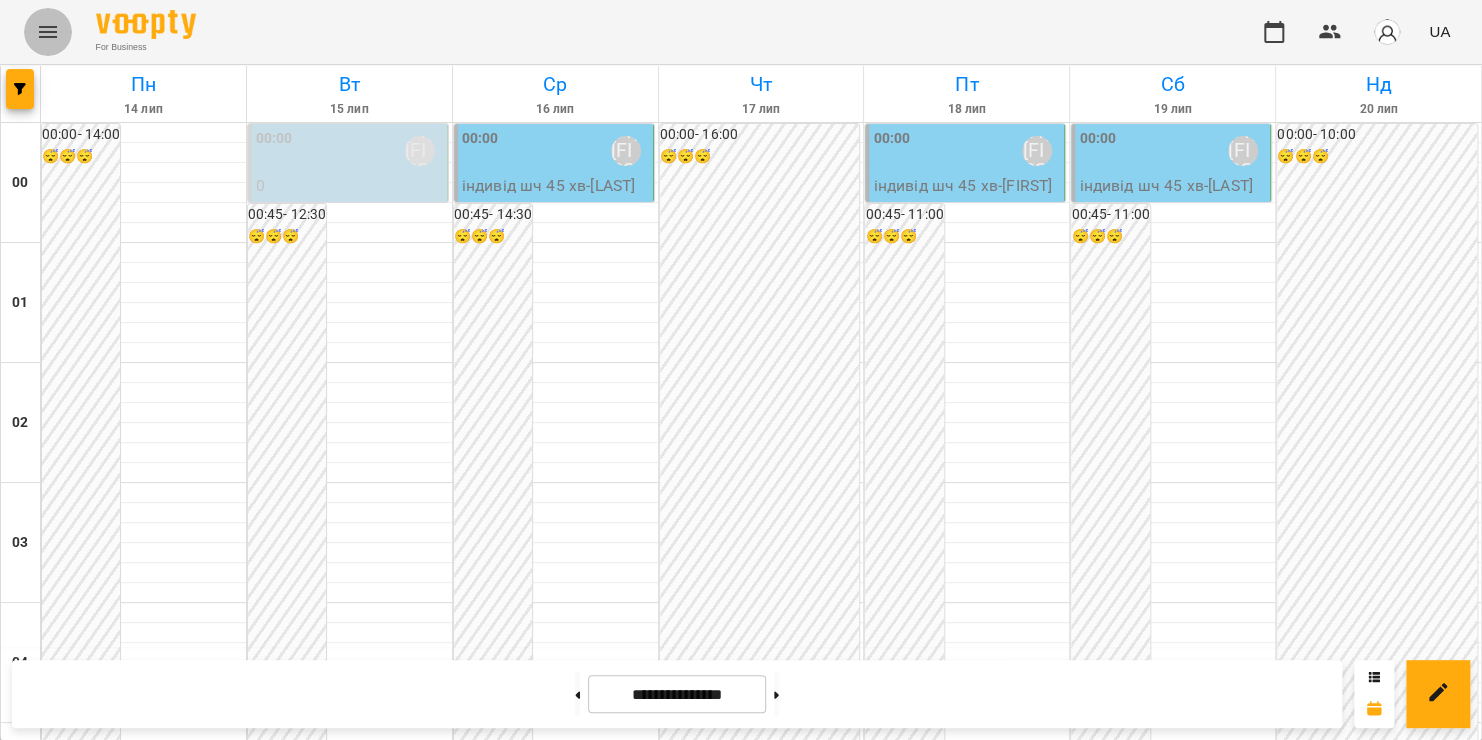 click 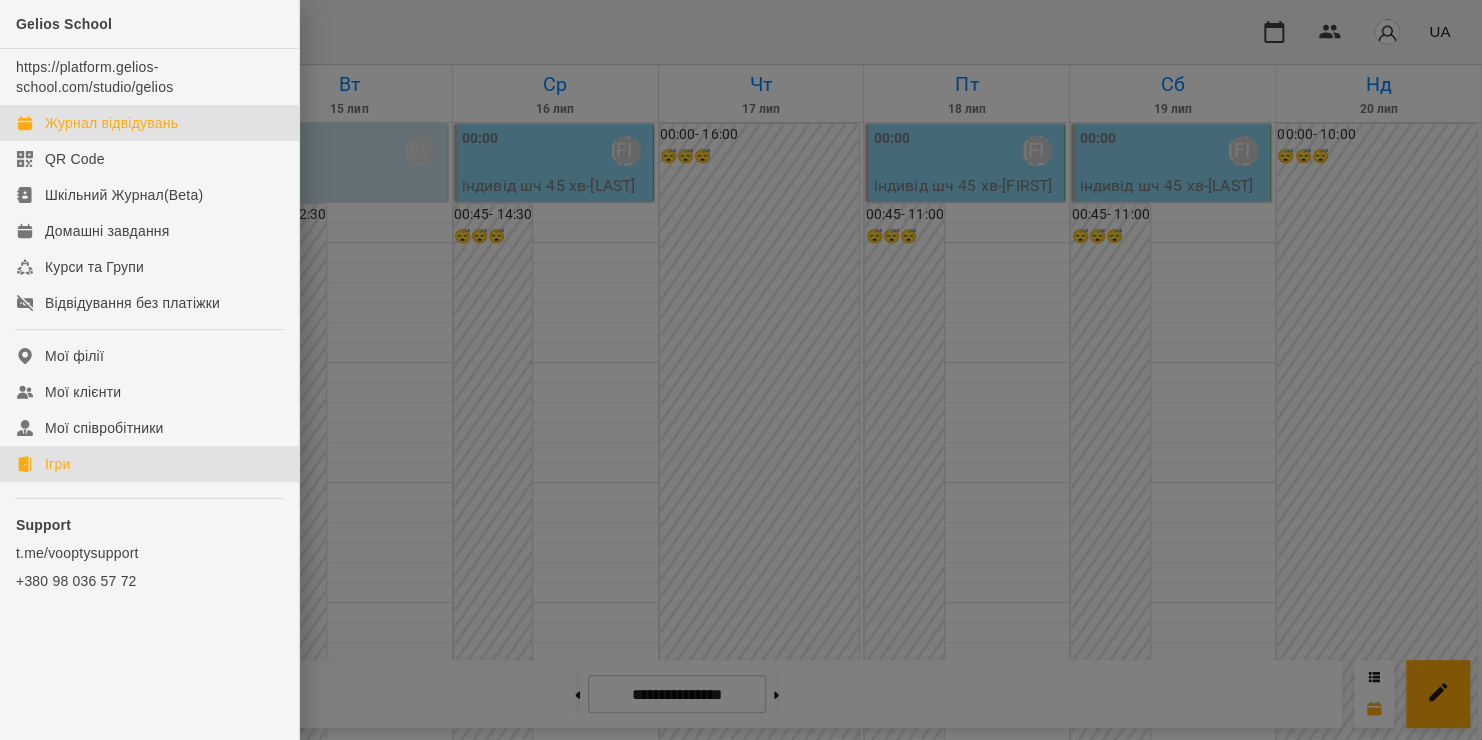 click on "Ігри" 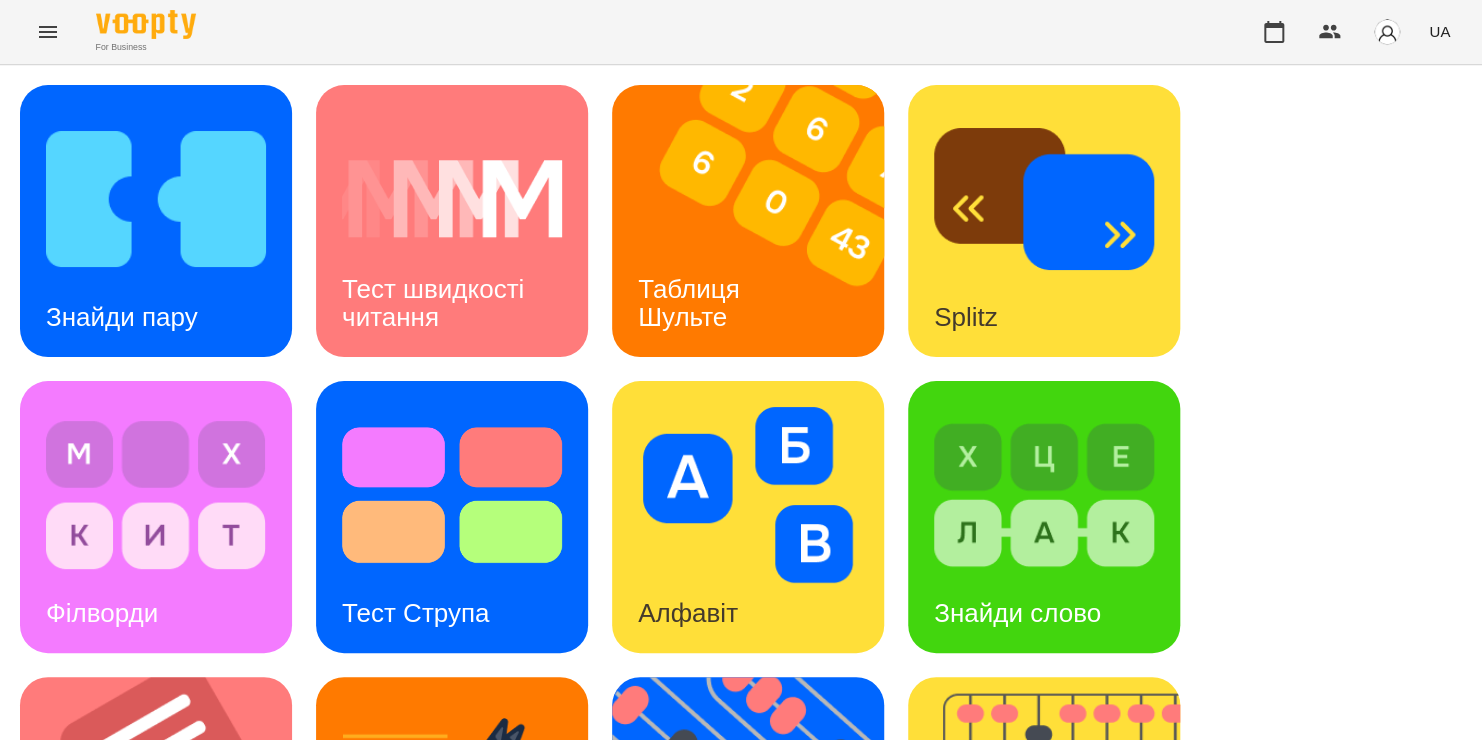 scroll, scrollTop: 388, scrollLeft: 0, axis: vertical 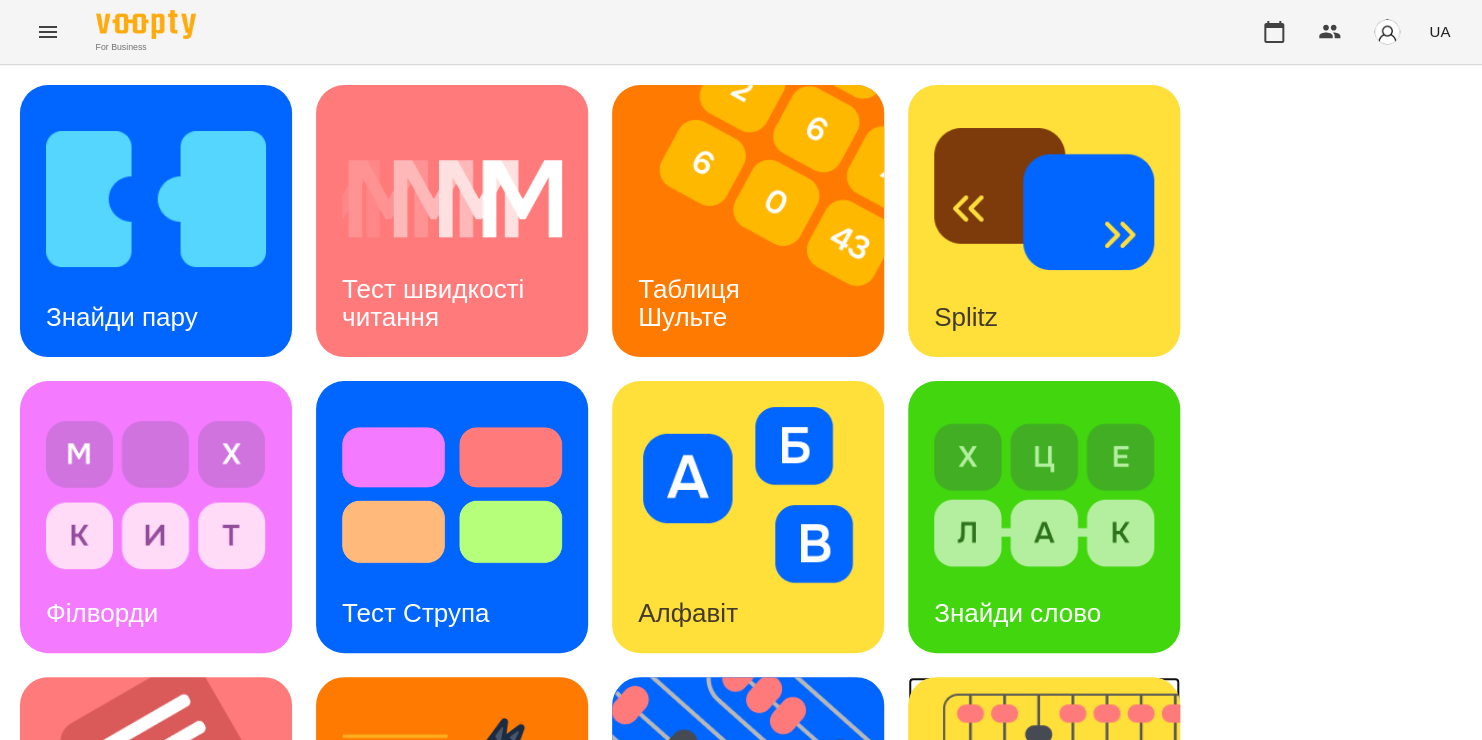 click at bounding box center (1056, 813) 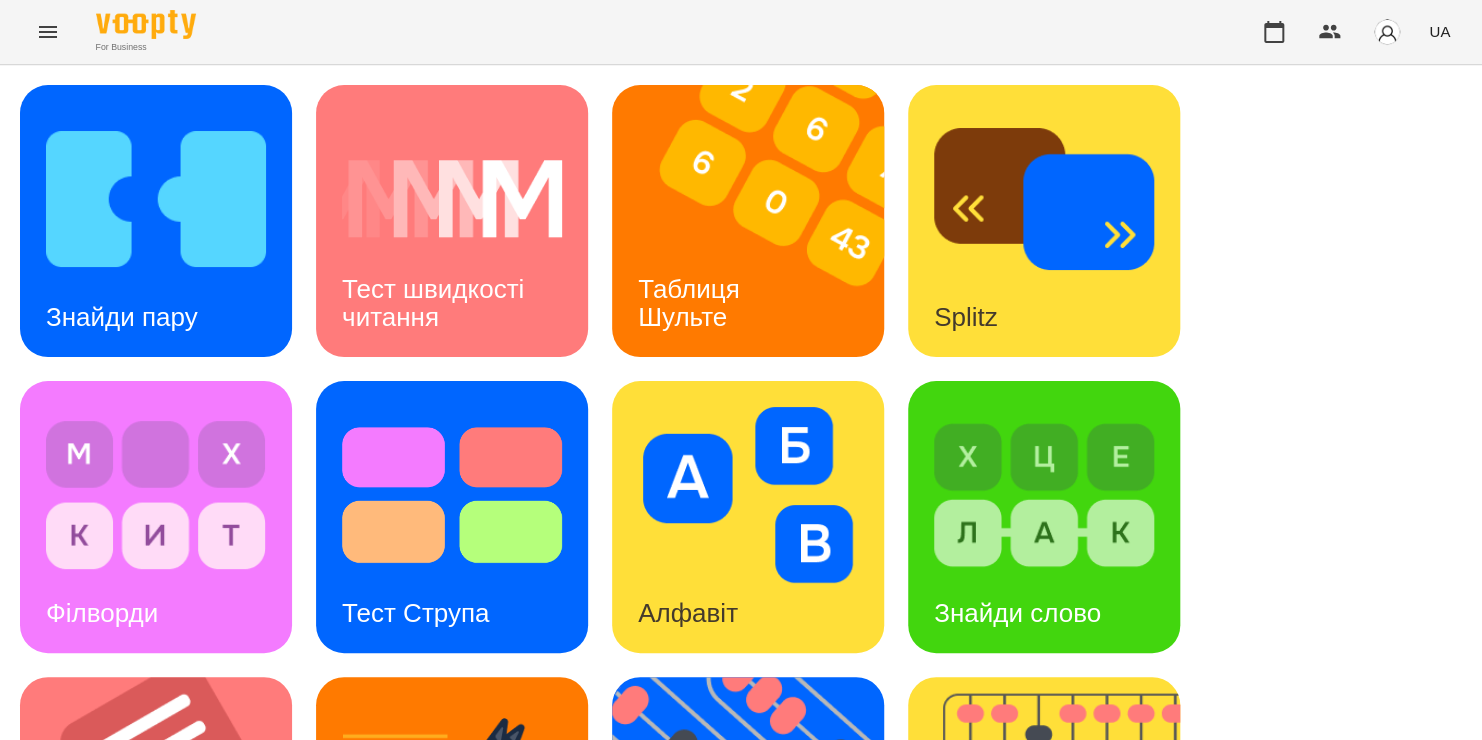 scroll, scrollTop: 0, scrollLeft: 0, axis: both 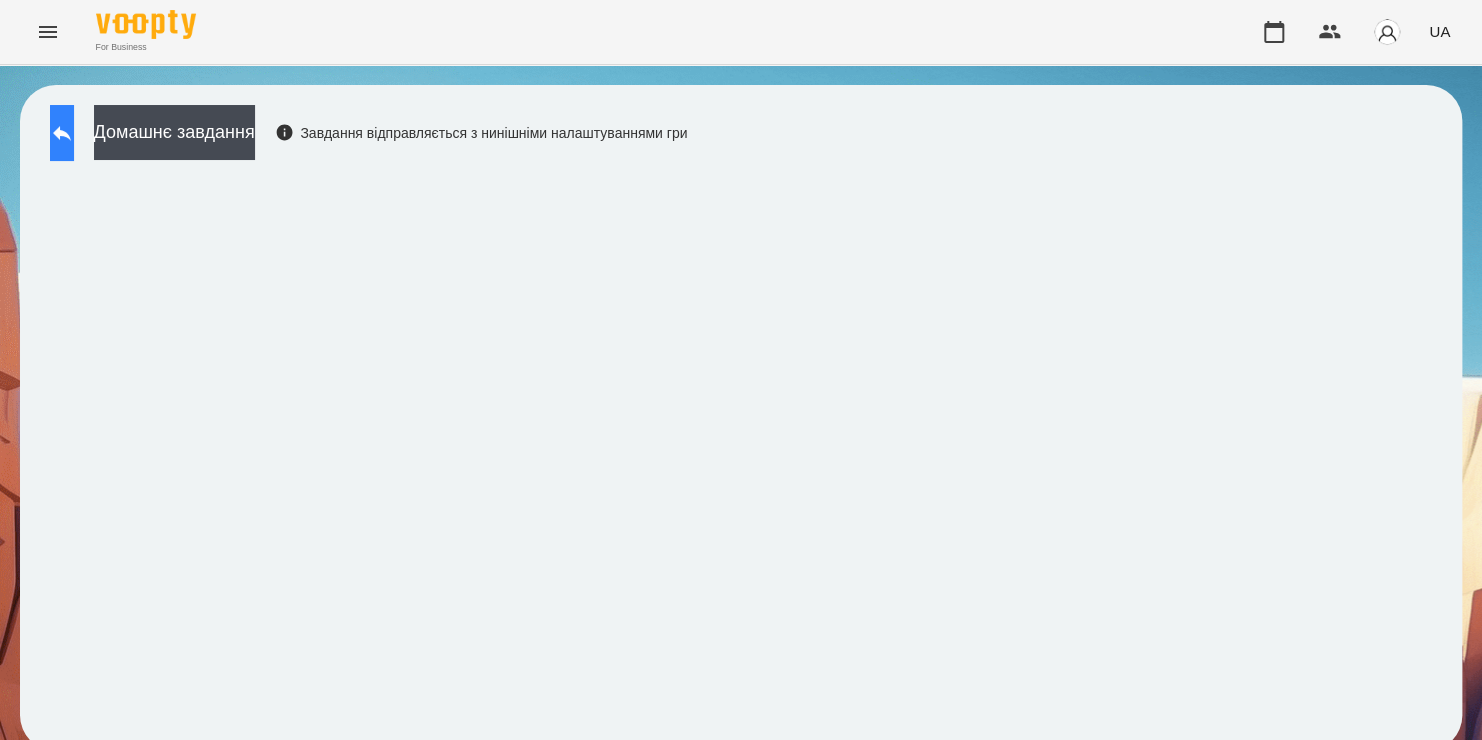 click 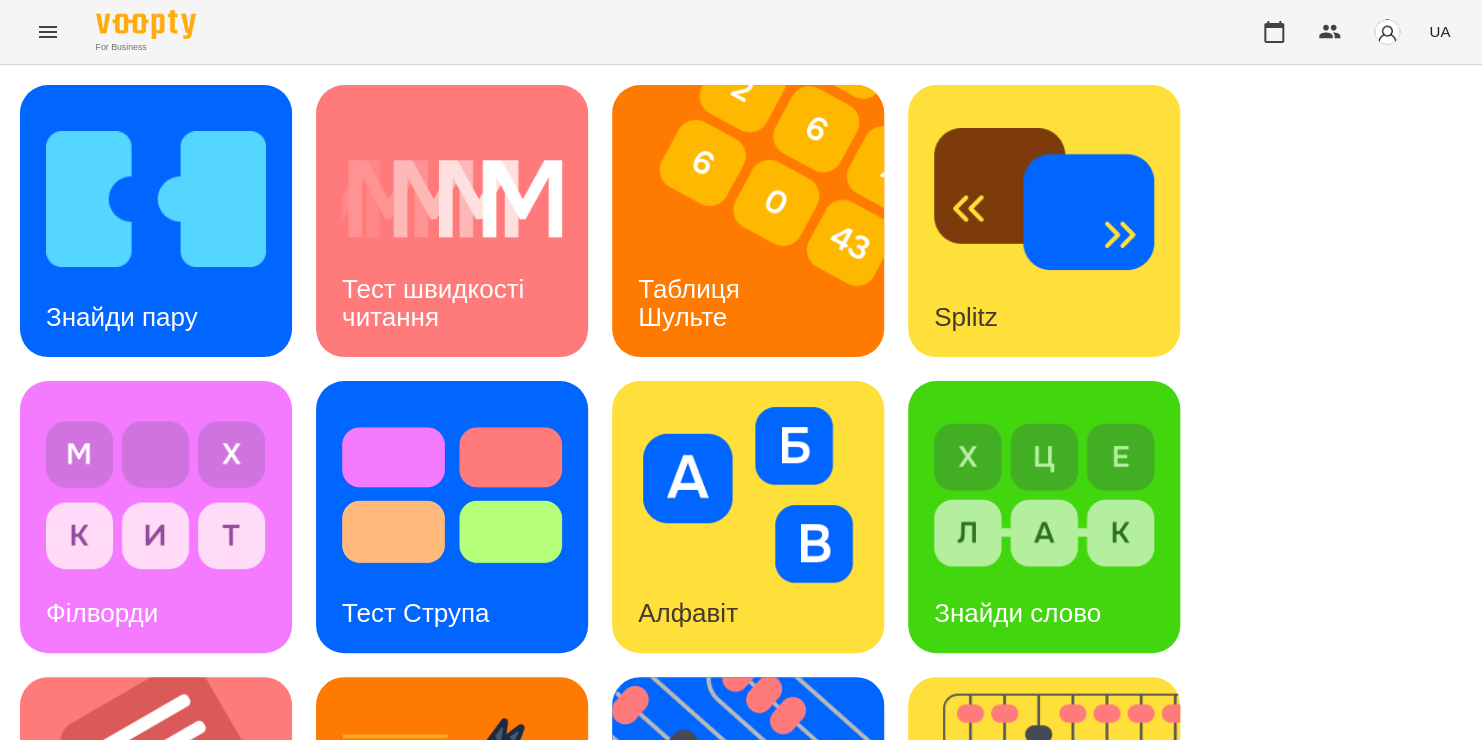 scroll, scrollTop: 640, scrollLeft: 0, axis: vertical 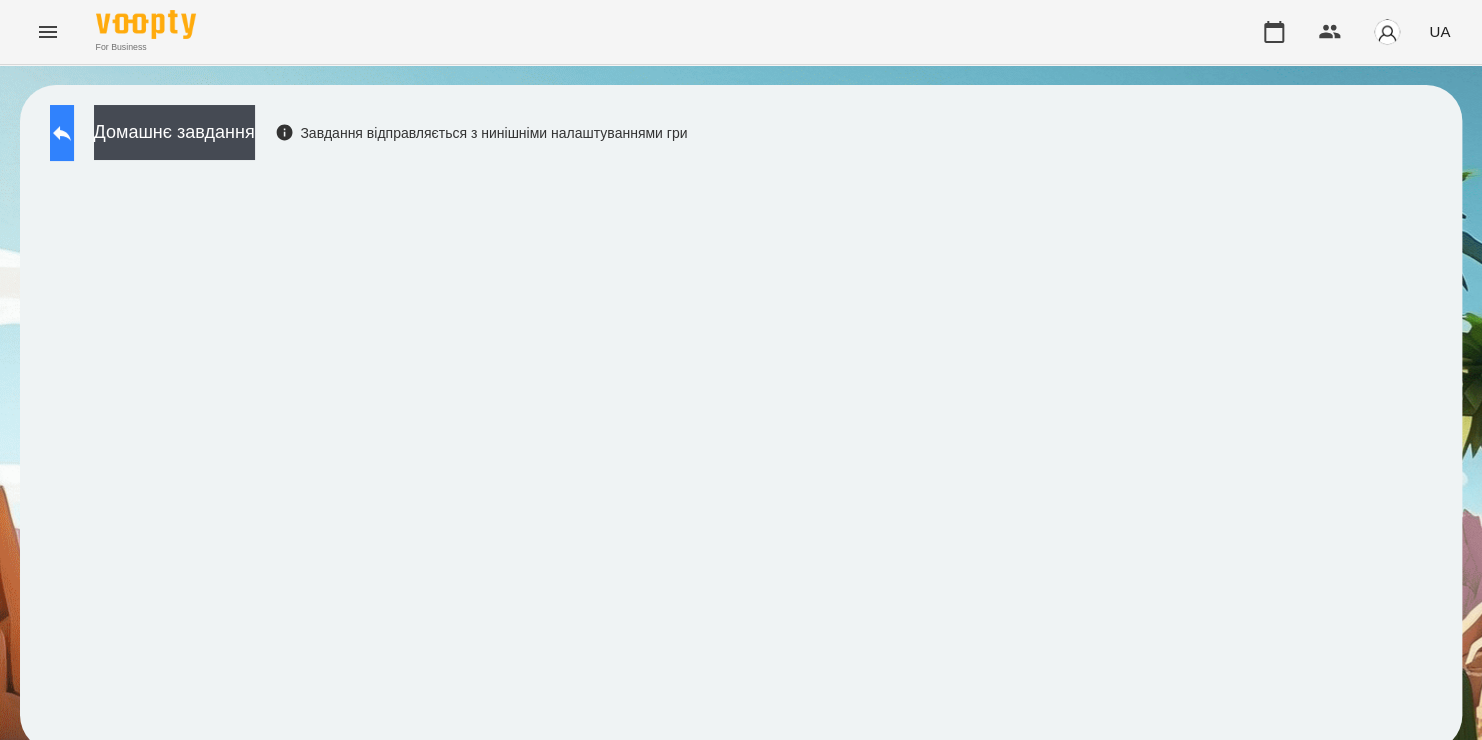 click at bounding box center [62, 133] 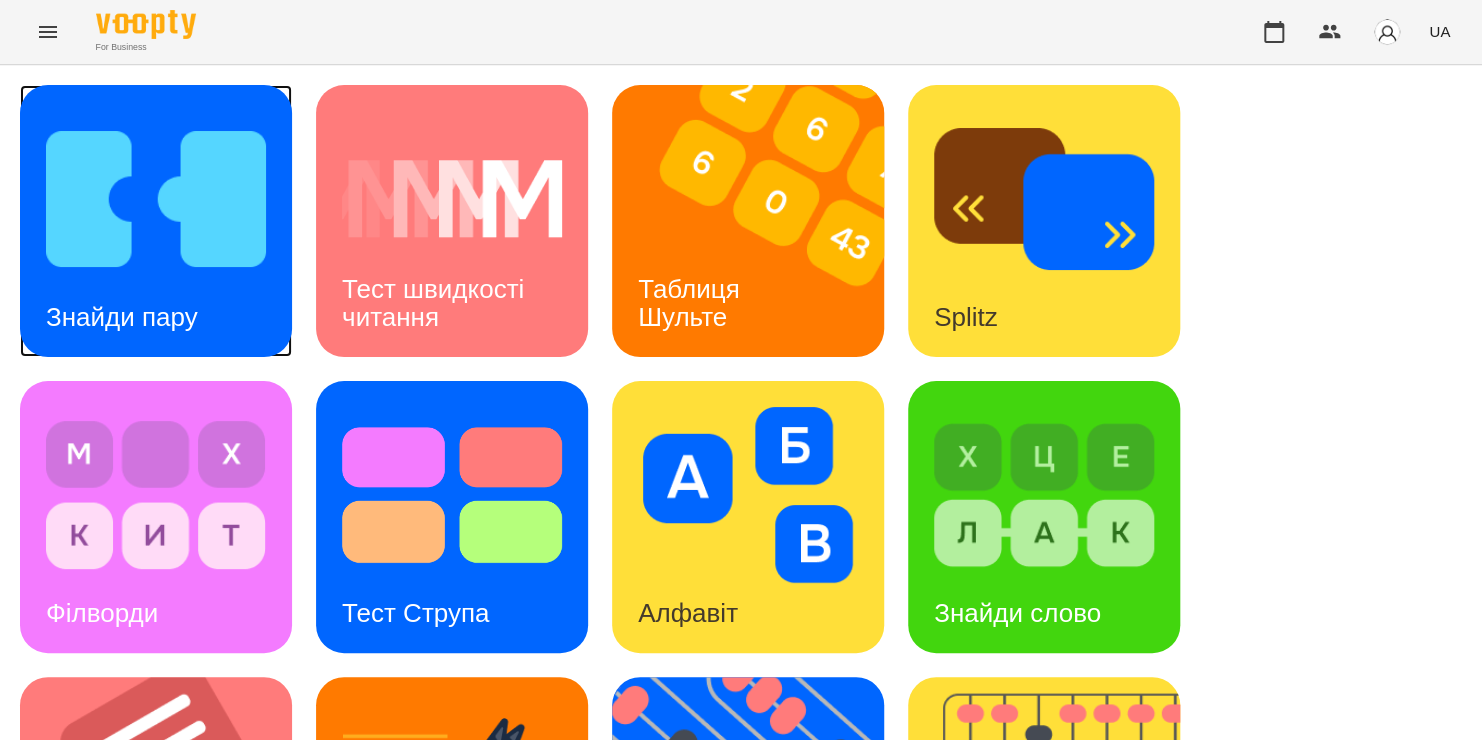 click on "Знайди пару" at bounding box center [122, 317] 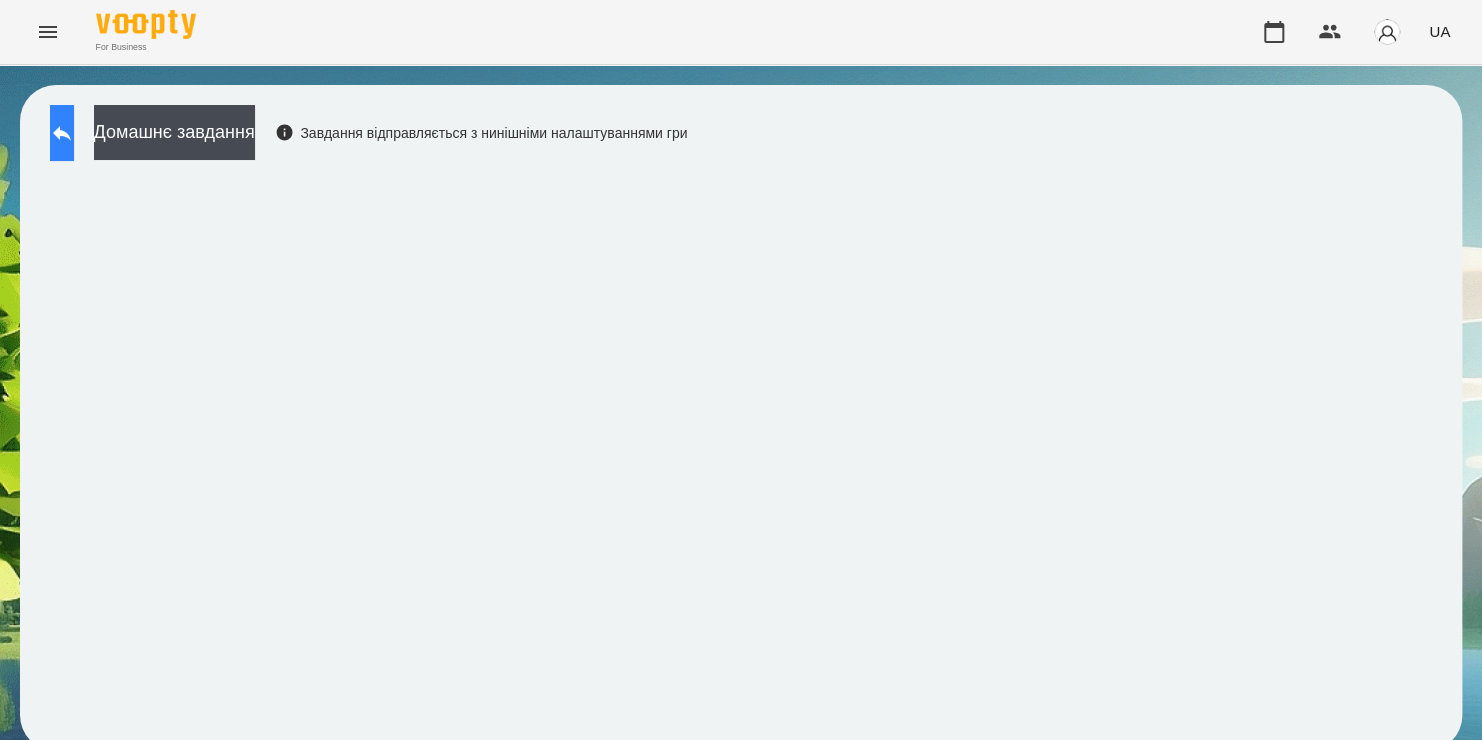 click 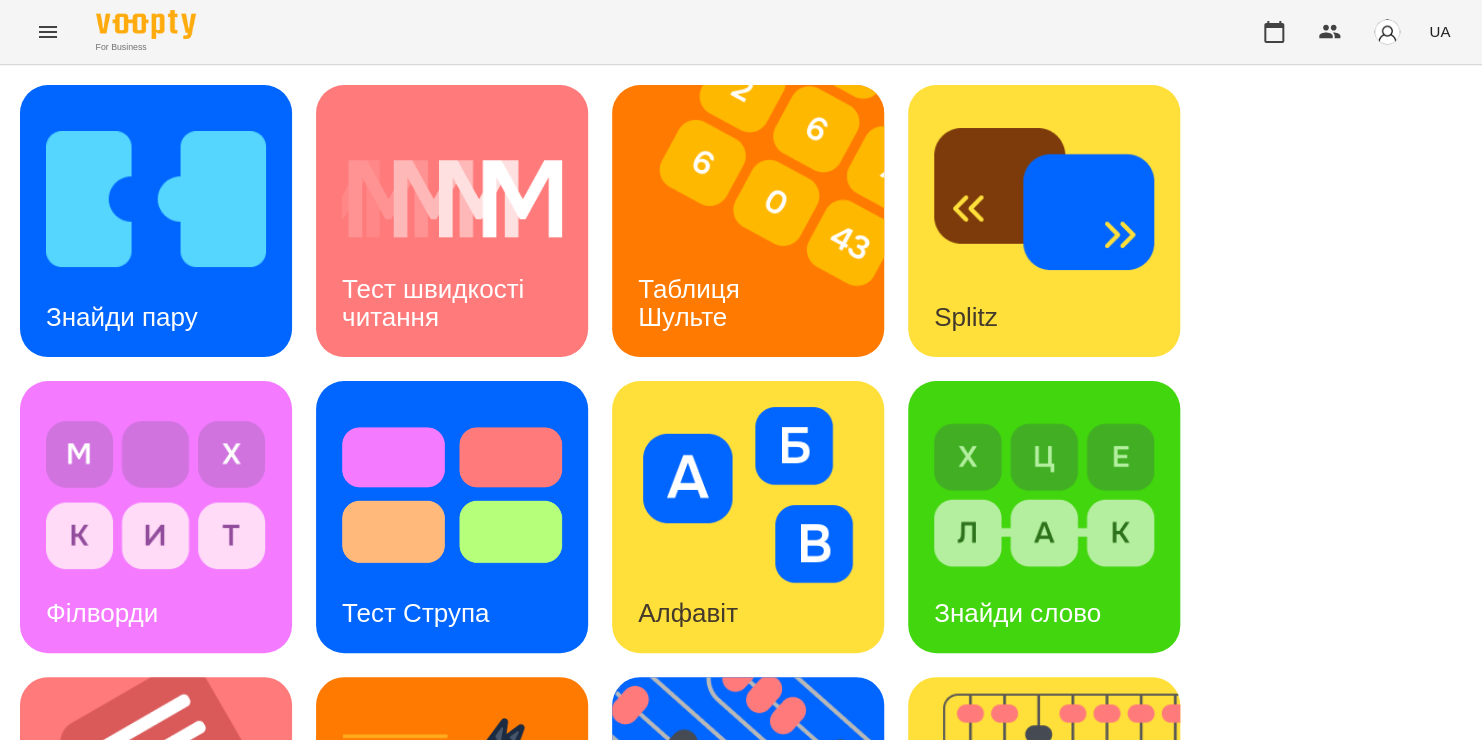 scroll, scrollTop: 820, scrollLeft: 0, axis: vertical 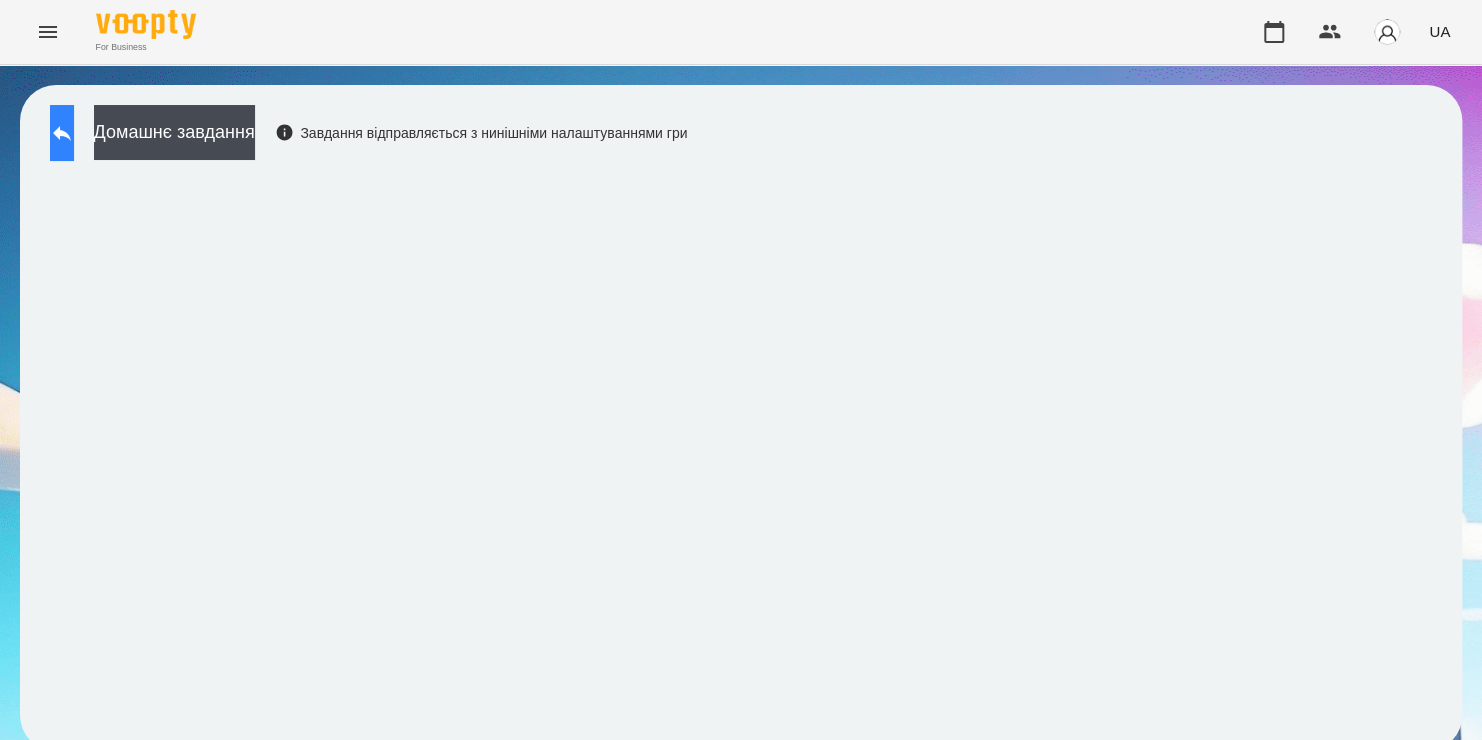 click 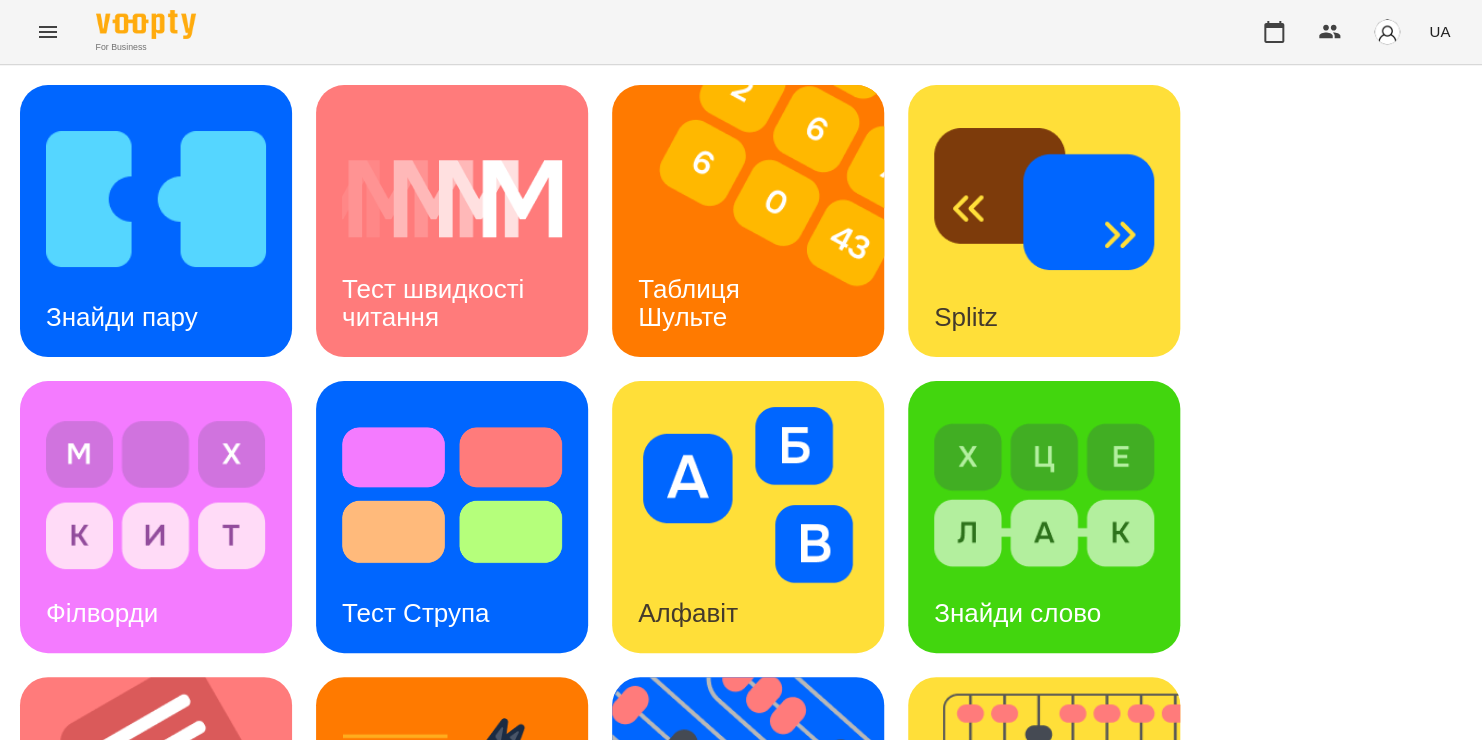 scroll, scrollTop: 44, scrollLeft: 0, axis: vertical 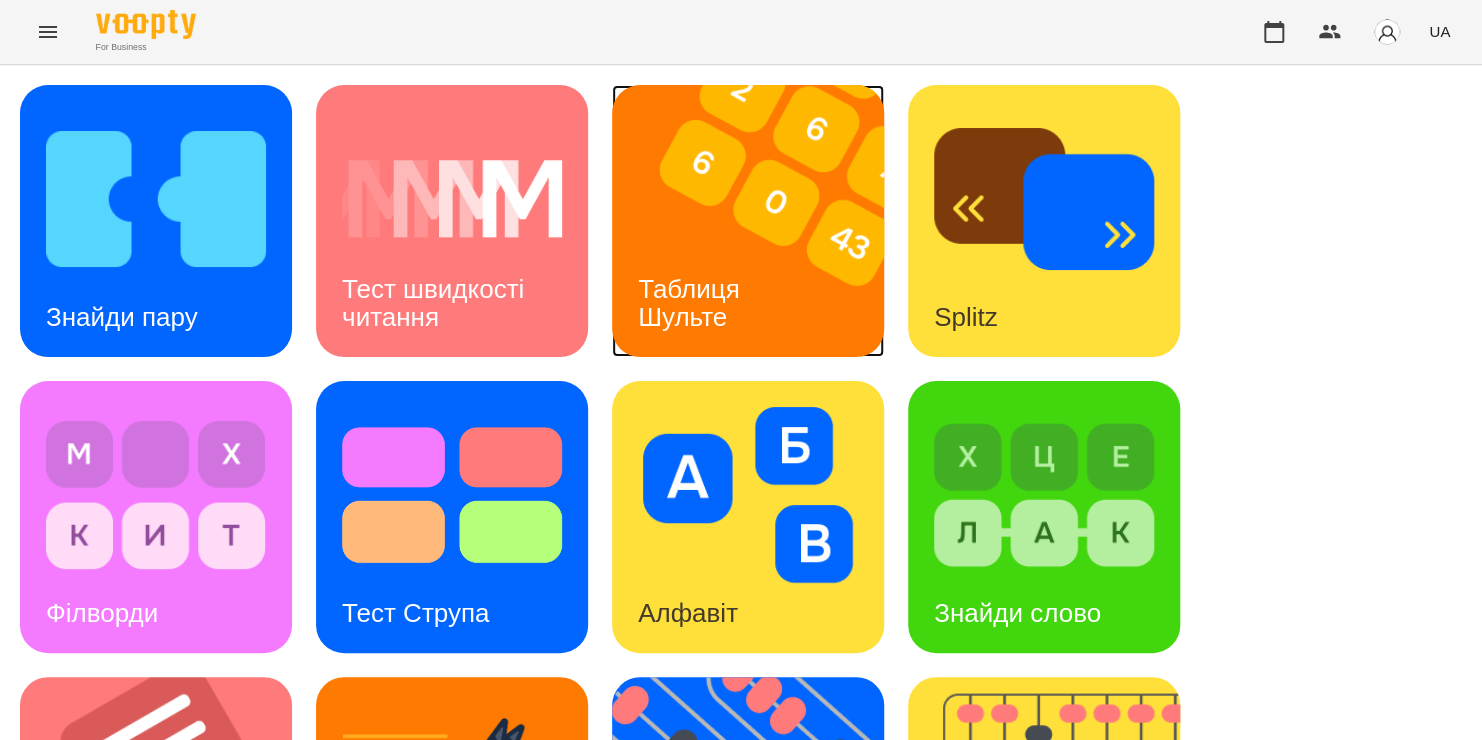 click at bounding box center [760, 221] 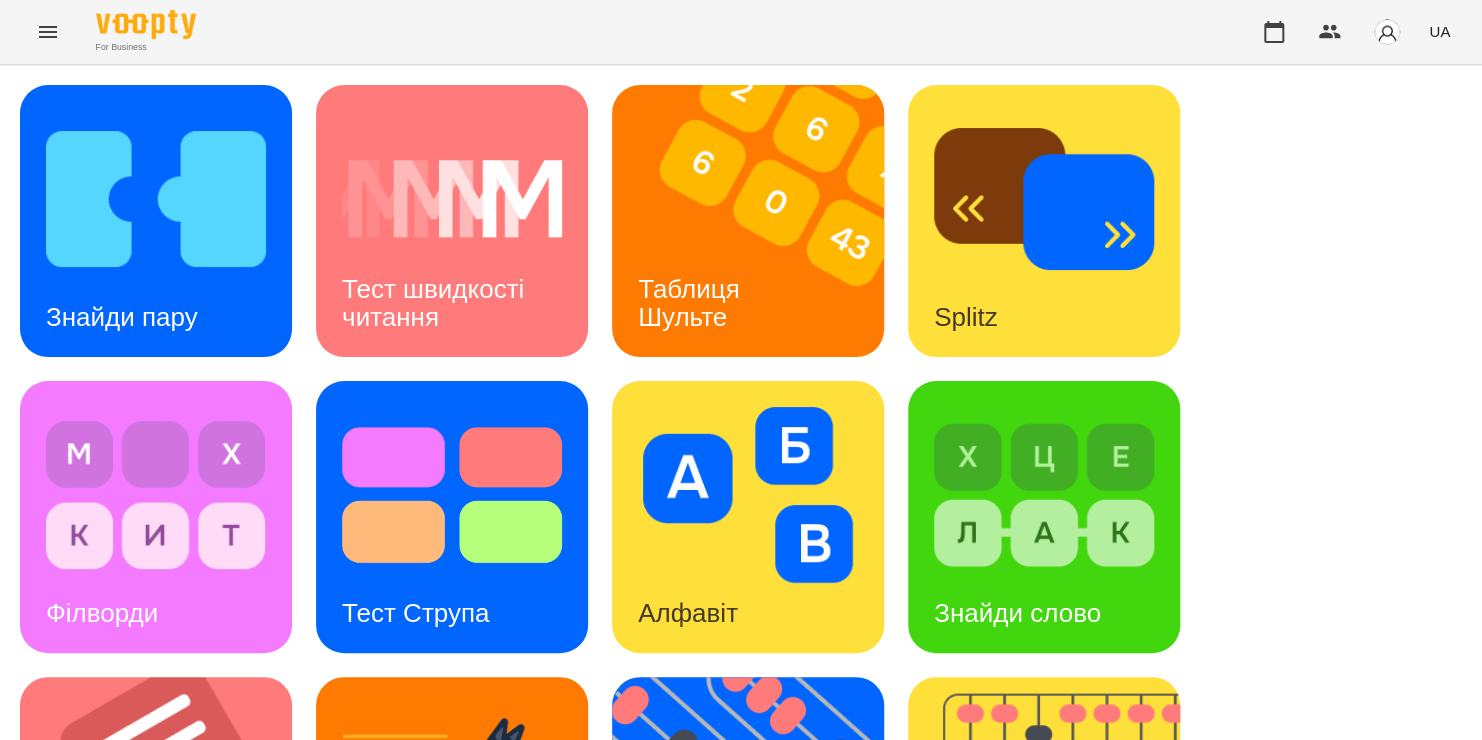 scroll, scrollTop: 0, scrollLeft: 0, axis: both 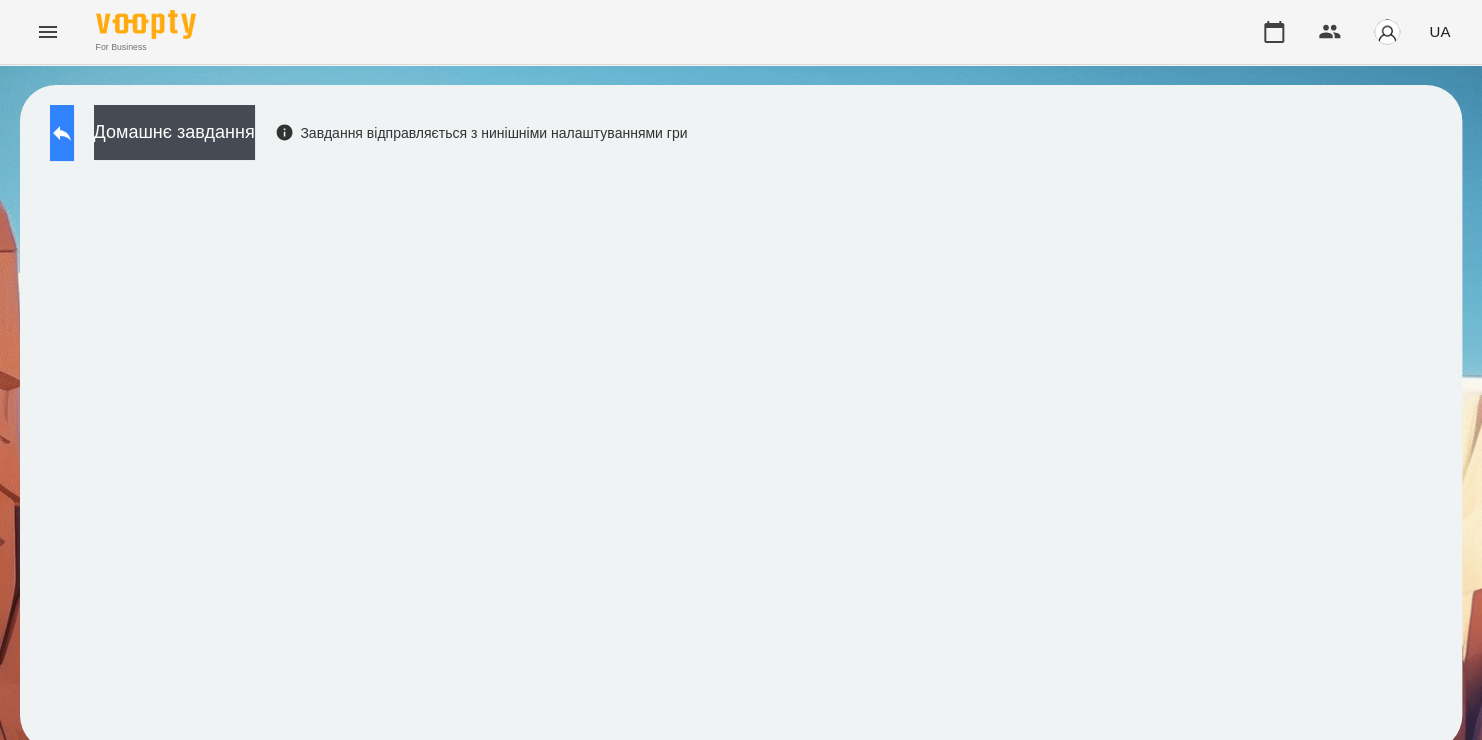 click at bounding box center (62, 133) 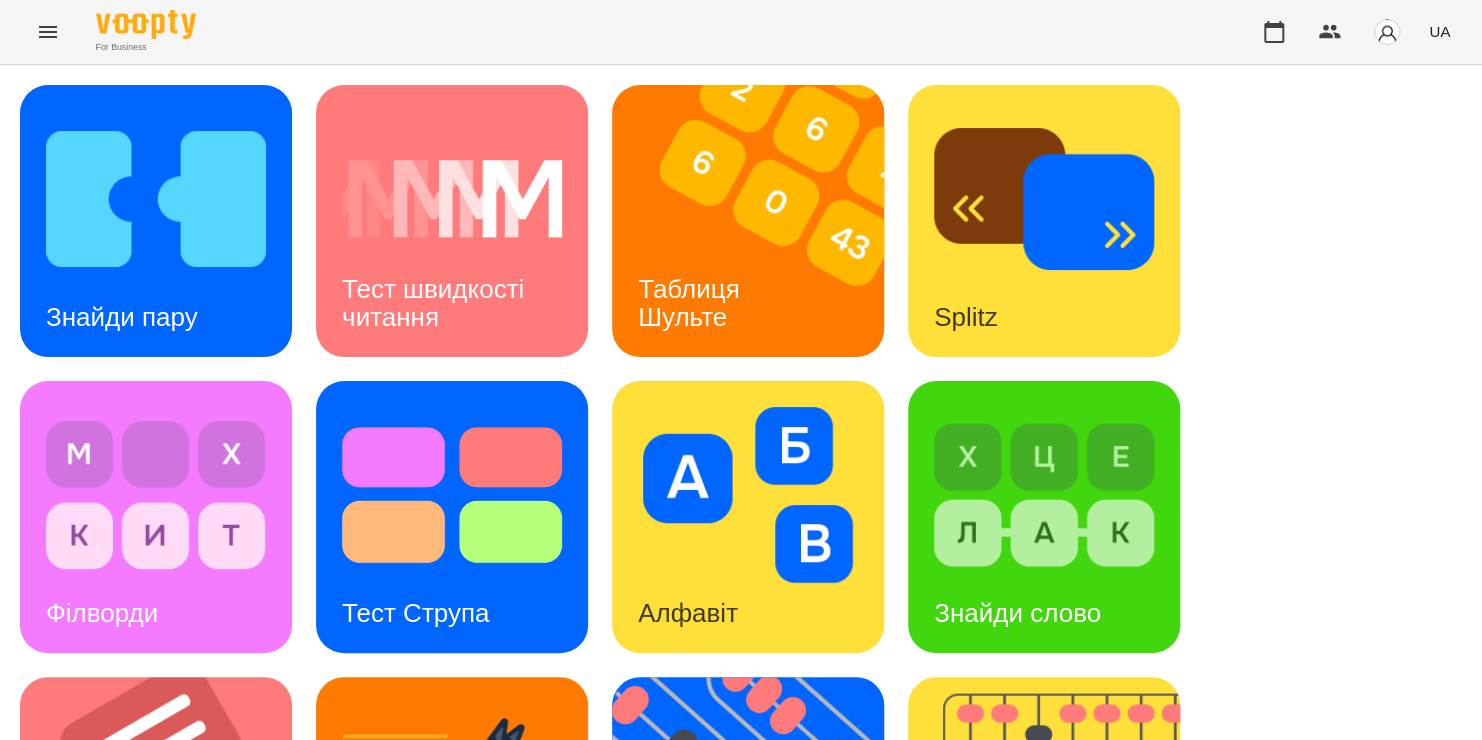 scroll, scrollTop: 631, scrollLeft: 0, axis: vertical 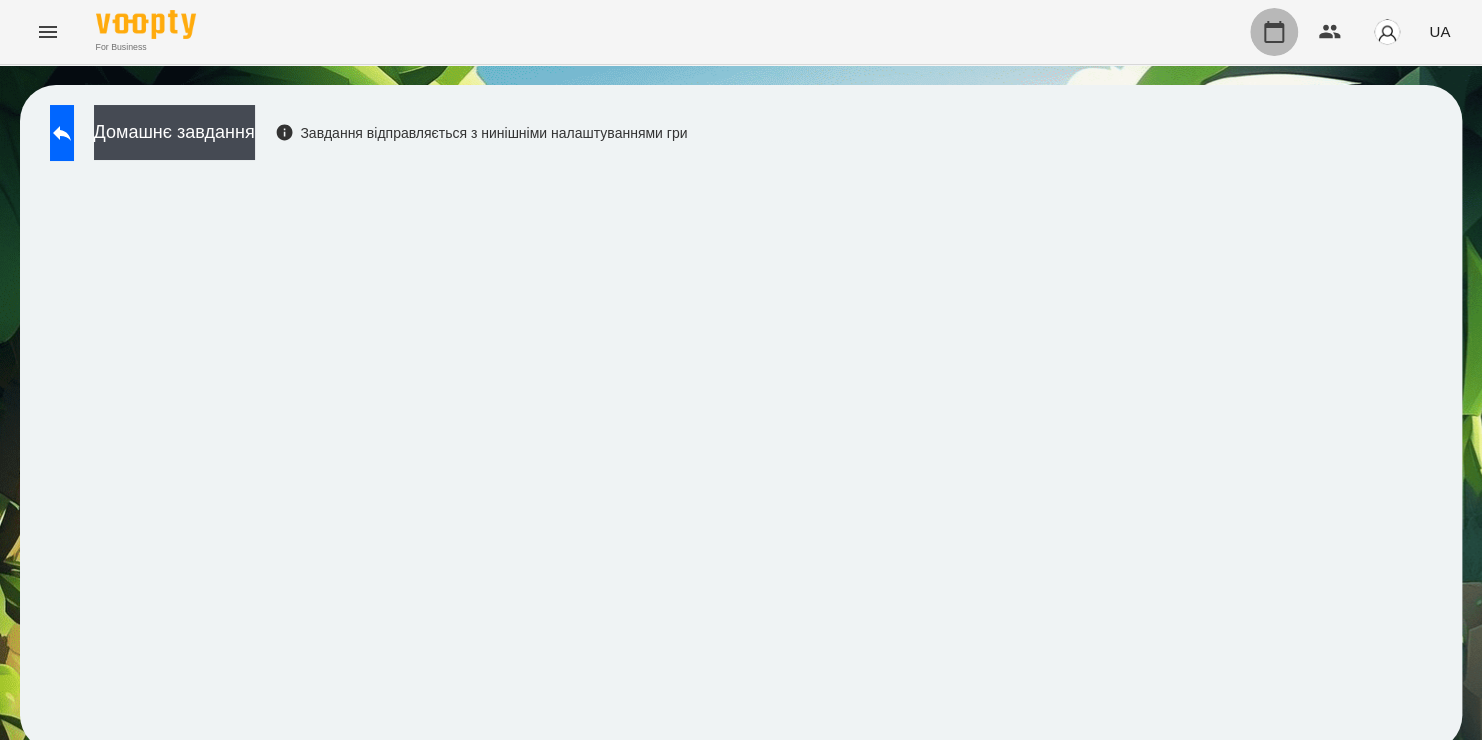 click 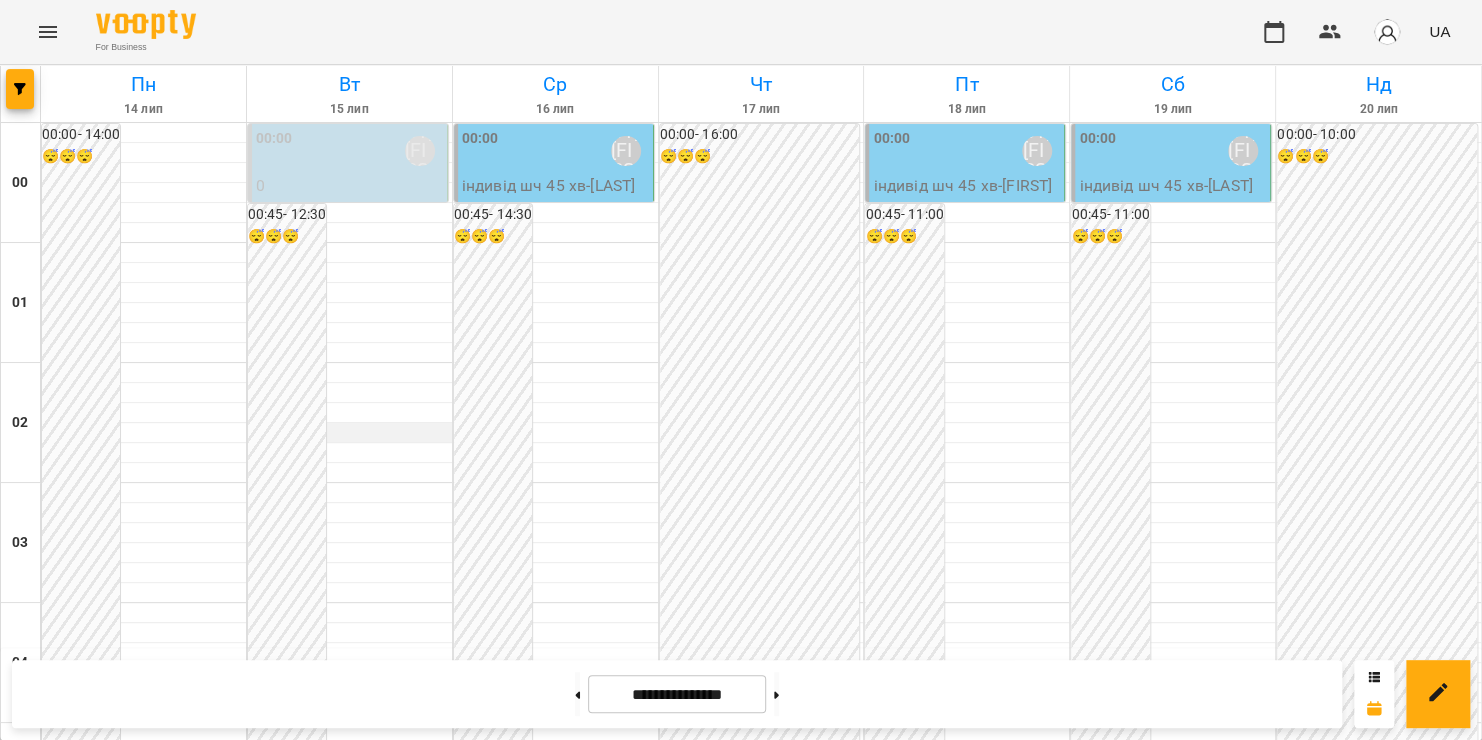 scroll, scrollTop: 2199, scrollLeft: 0, axis: vertical 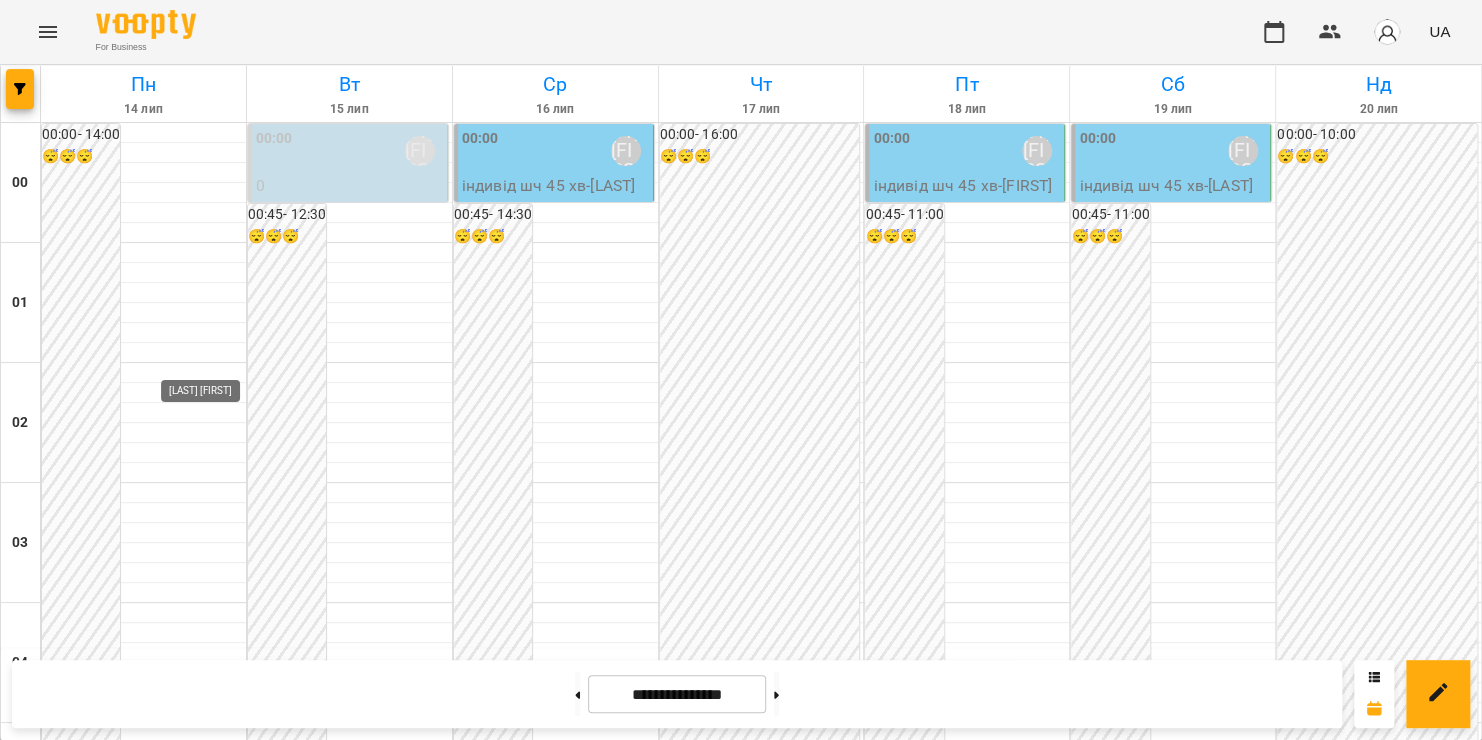 click on "[LAST] [FIRST]" at bounding box center (214, 2551) 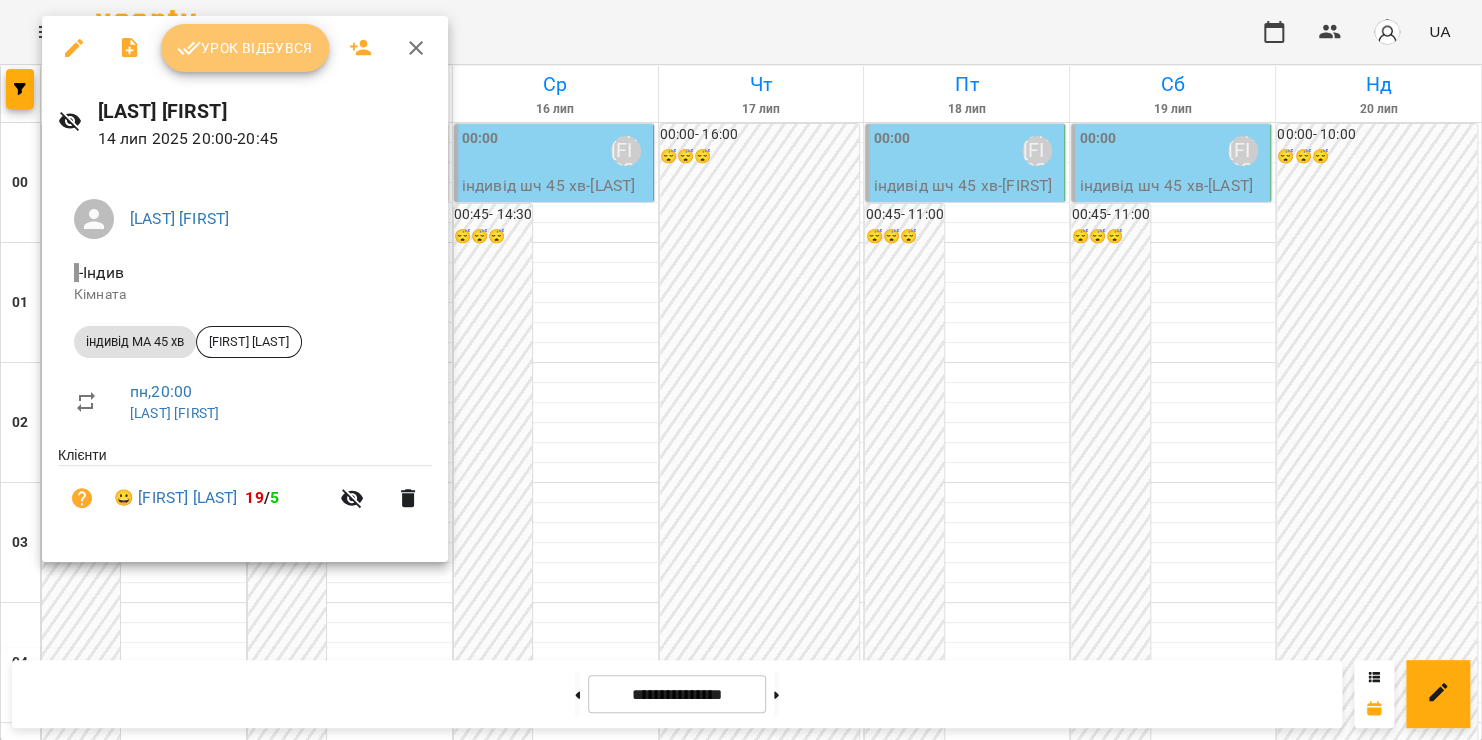 click on "Урок відбувся" at bounding box center [245, 48] 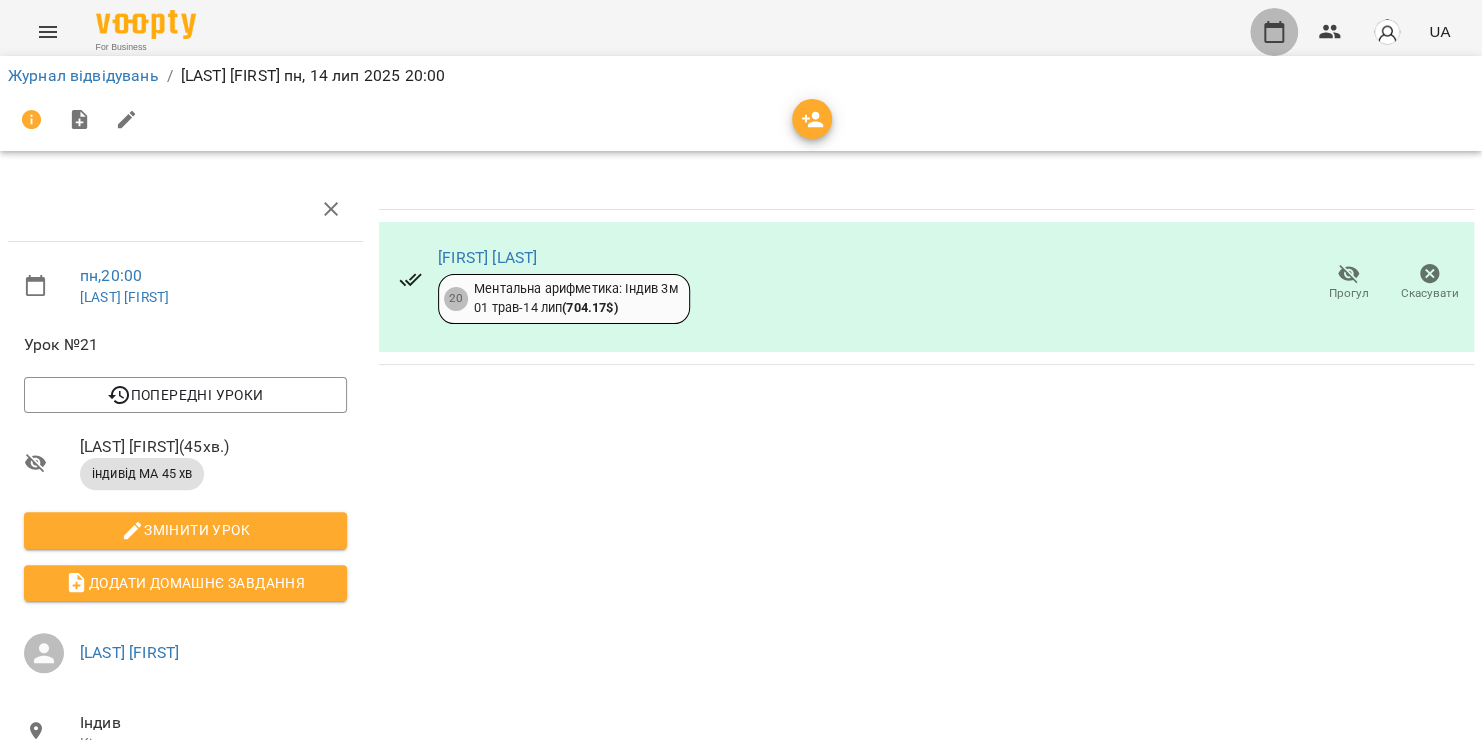 click 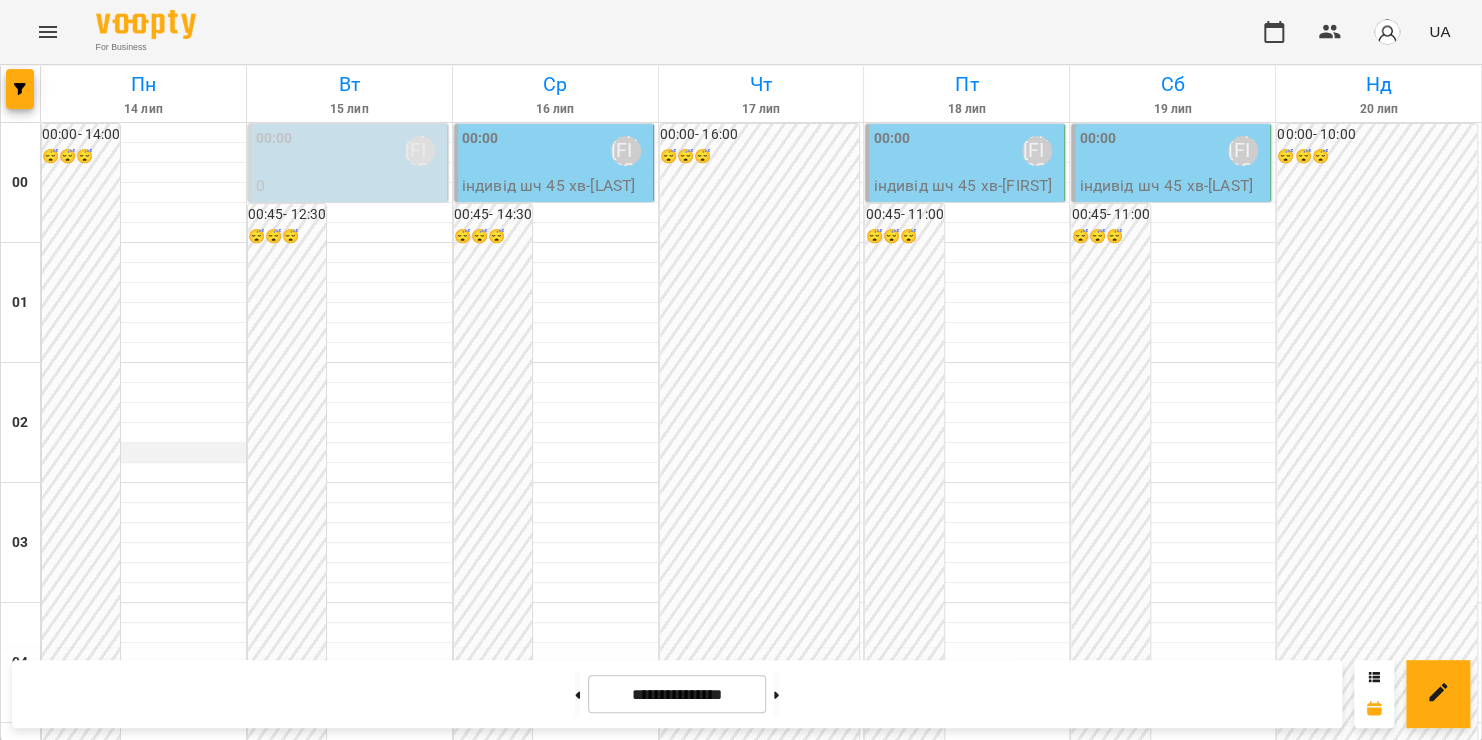 scroll, scrollTop: 2352, scrollLeft: 0, axis: vertical 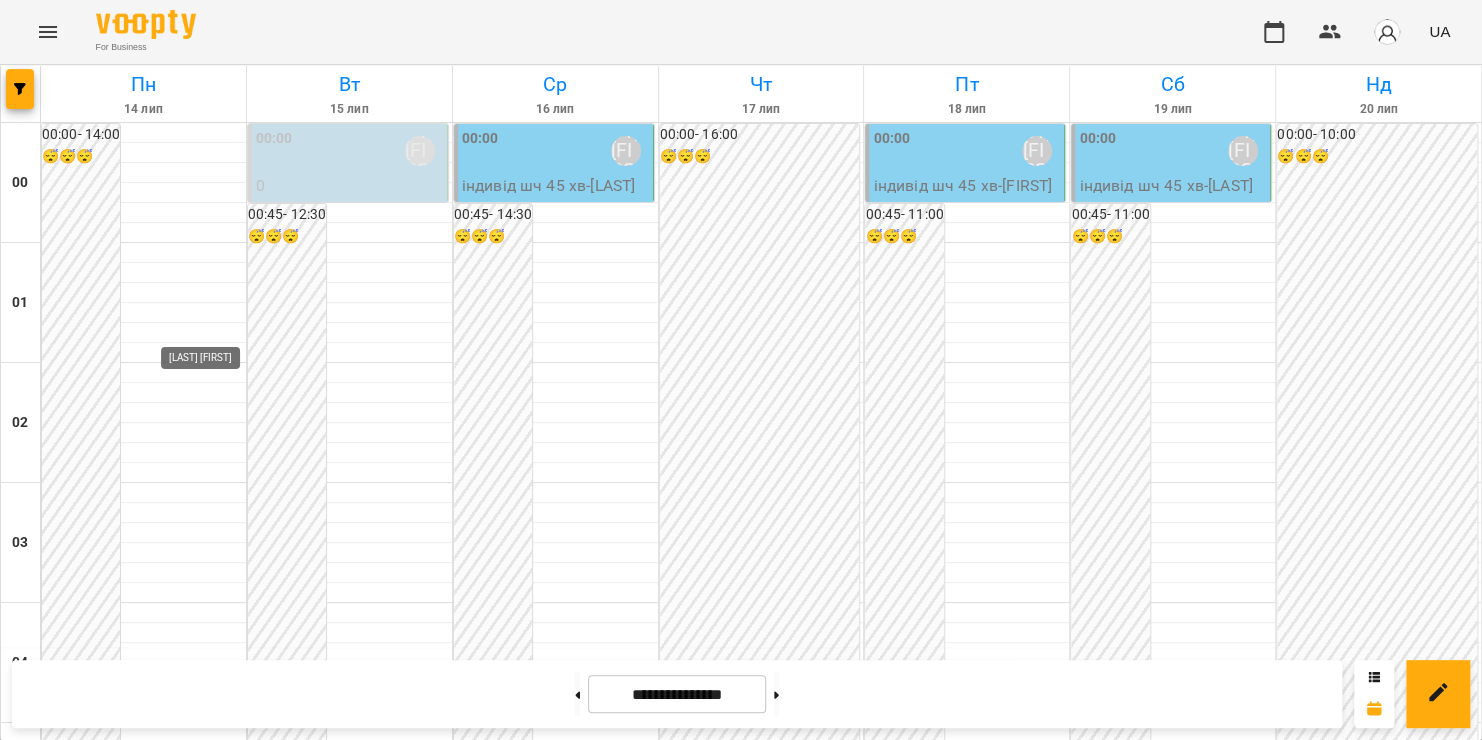 click on "[LAST] [FIRST]" at bounding box center (214, 2671) 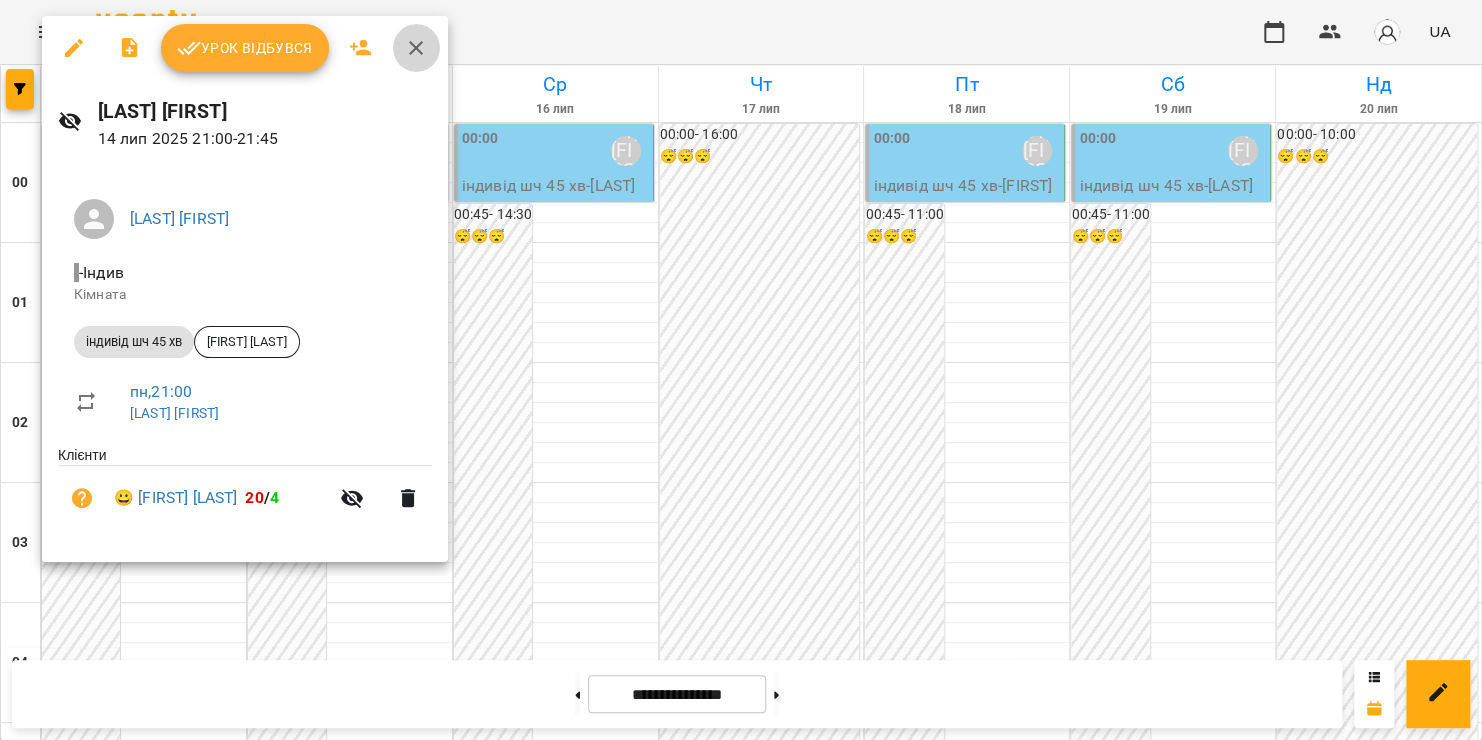 click 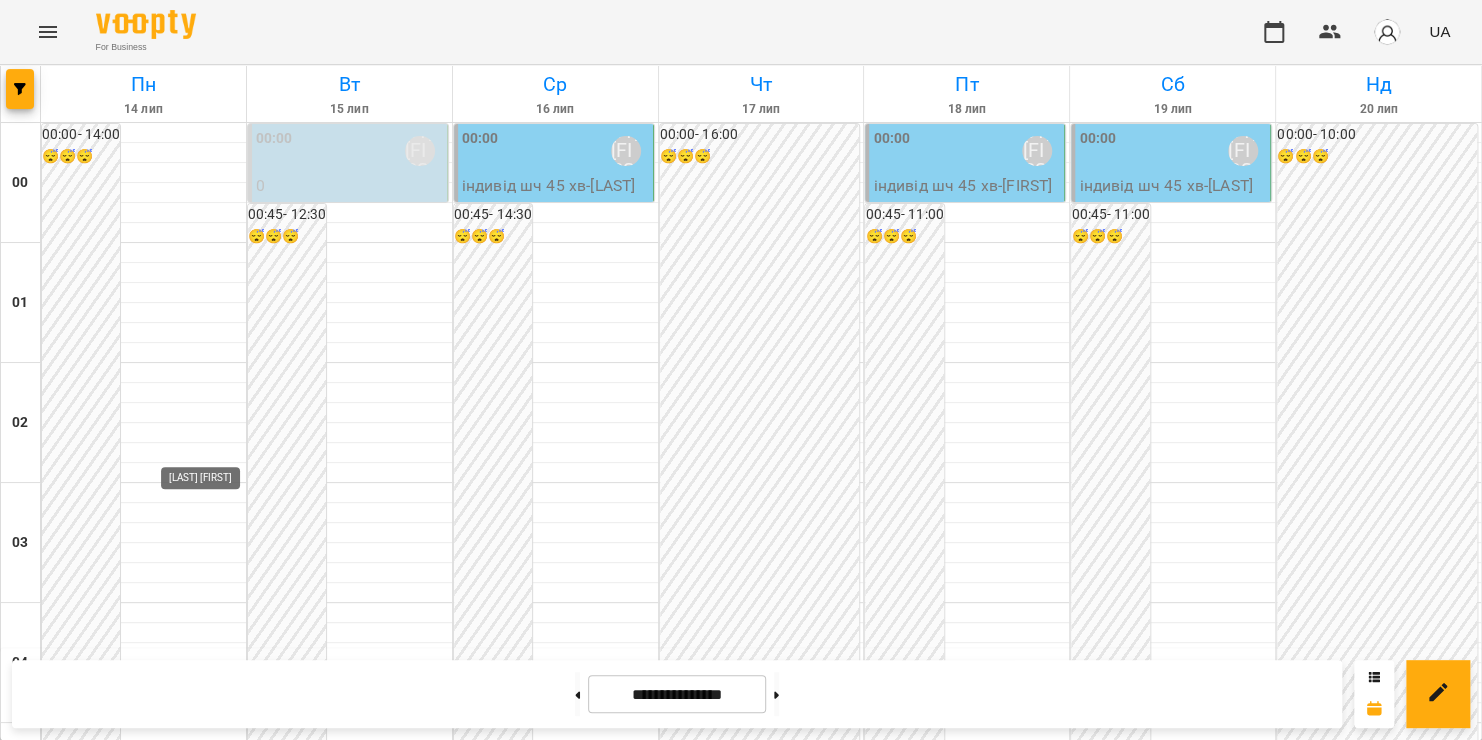 click on "[LAST] [FIRST]" at bounding box center [214, 2791] 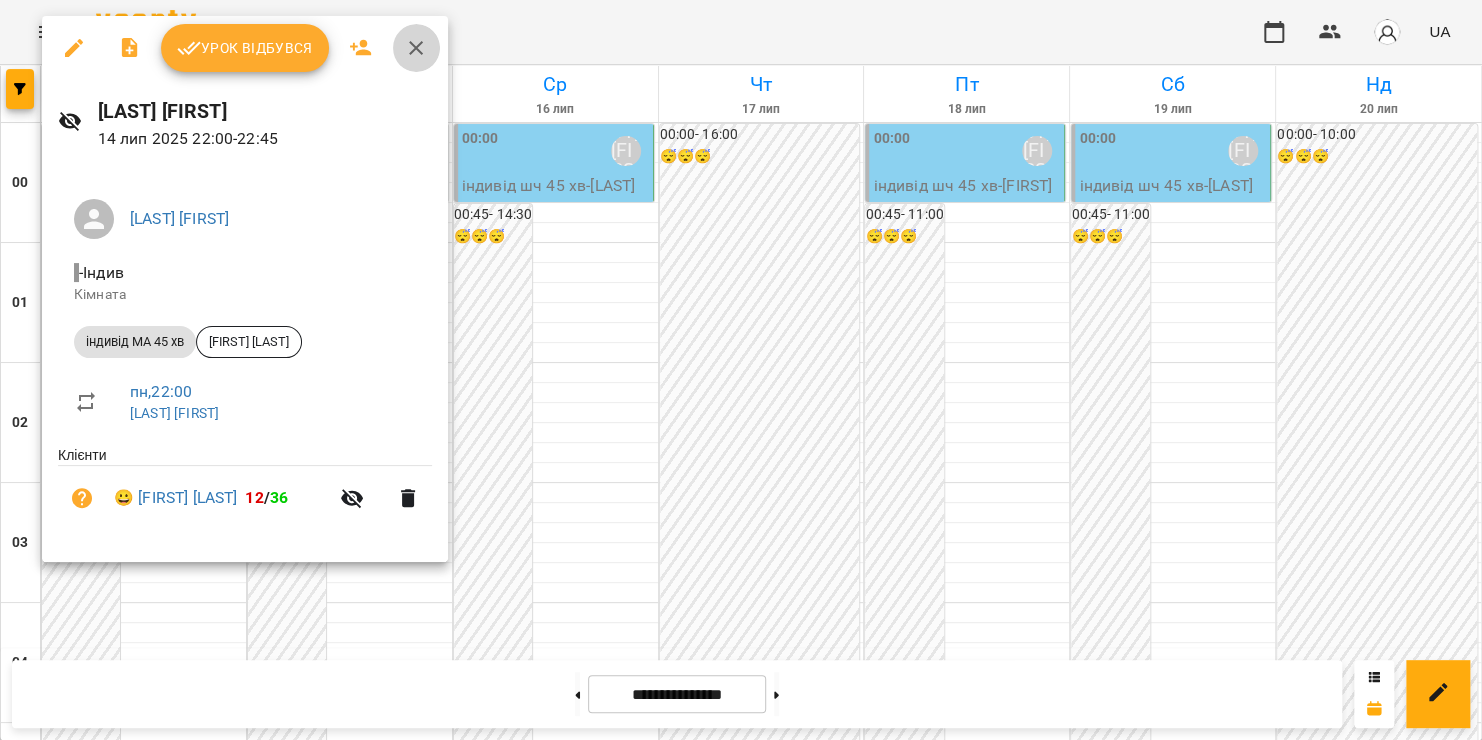 click 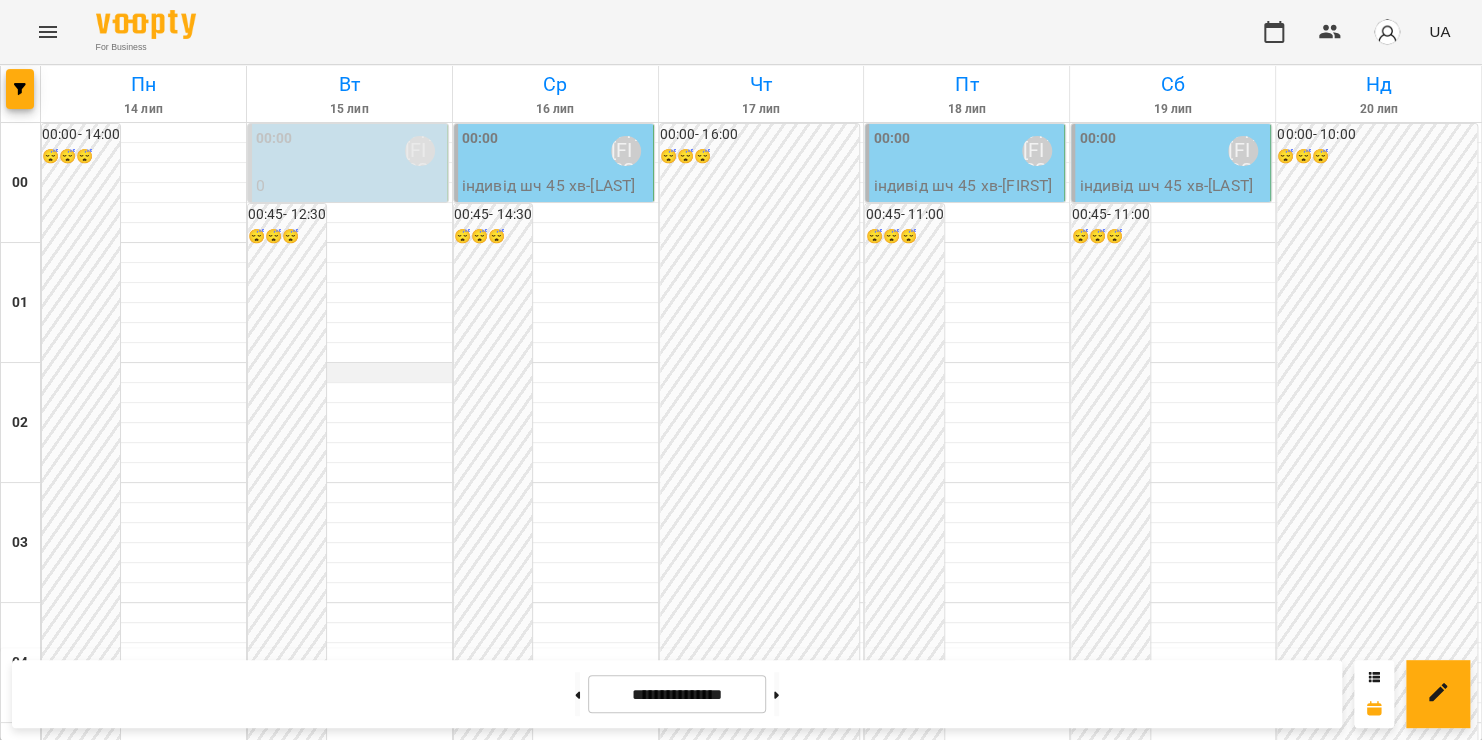 scroll, scrollTop: 2352, scrollLeft: 0, axis: vertical 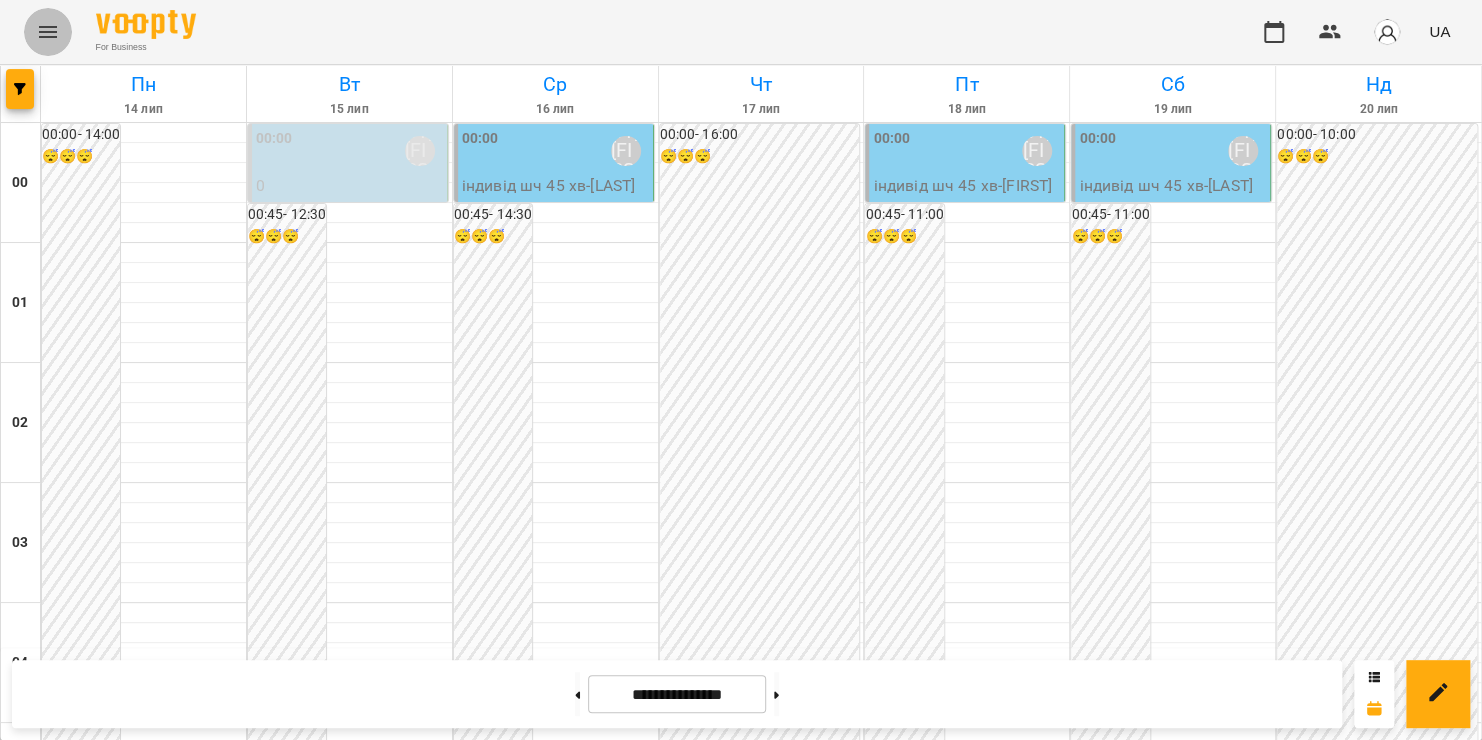 click 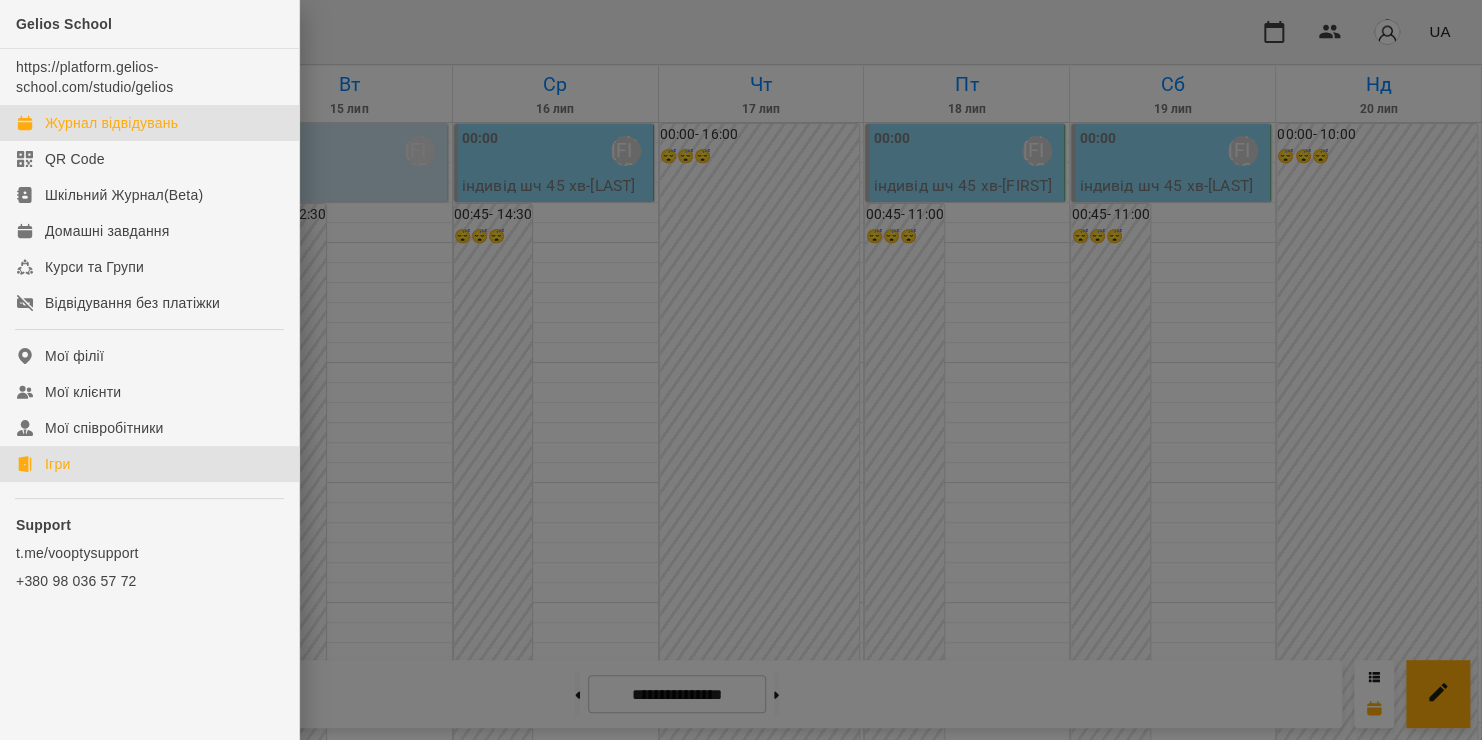 click on "Ігри" at bounding box center [57, 464] 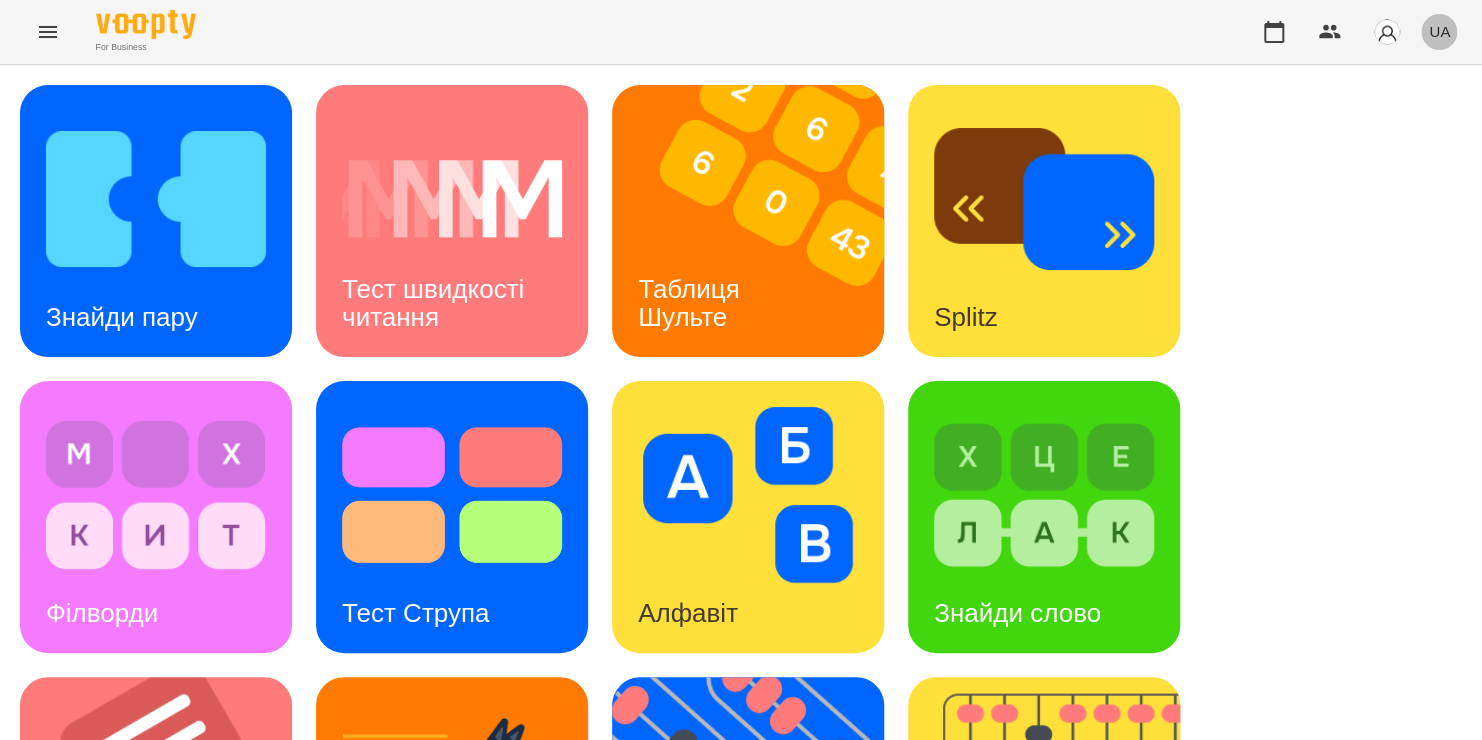 click on "UA" at bounding box center (1439, 31) 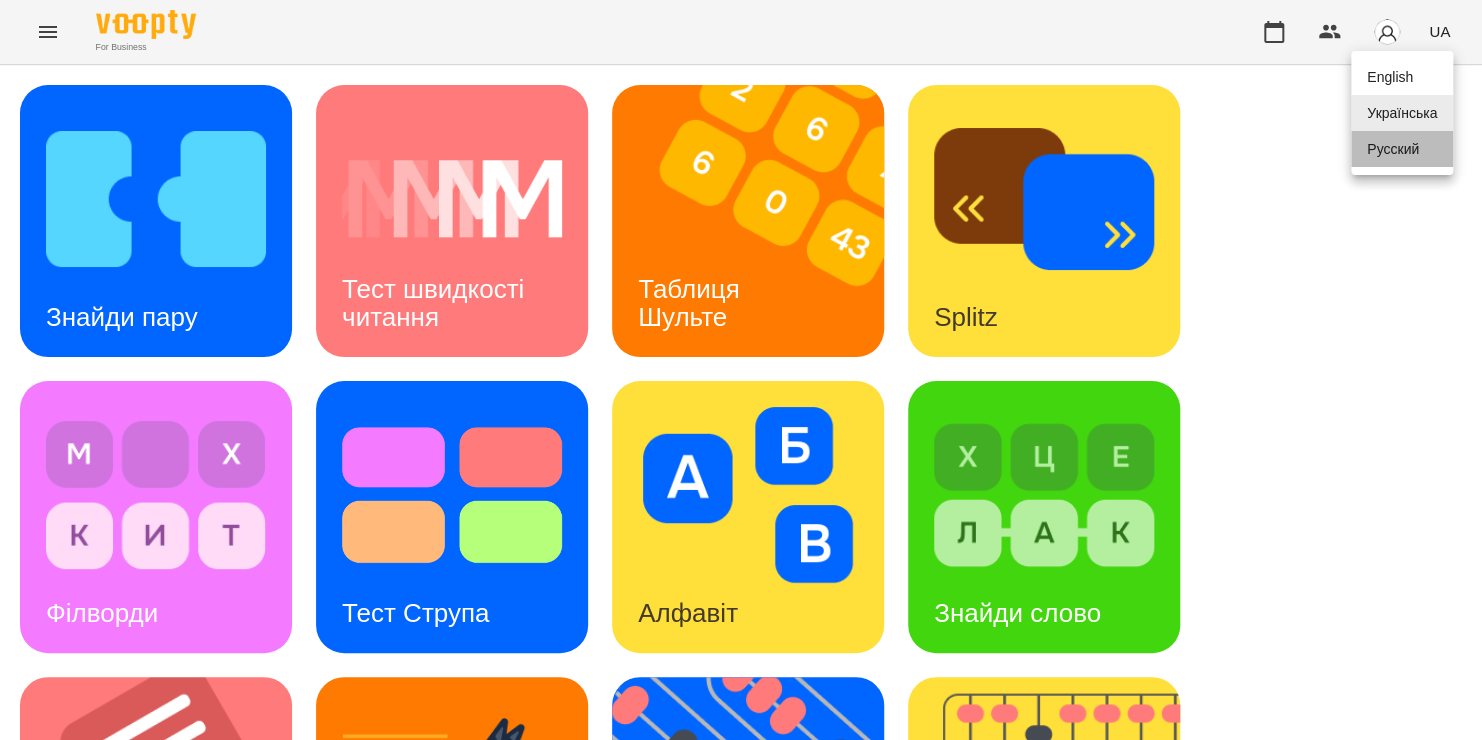 click on "Русский" at bounding box center [1402, 149] 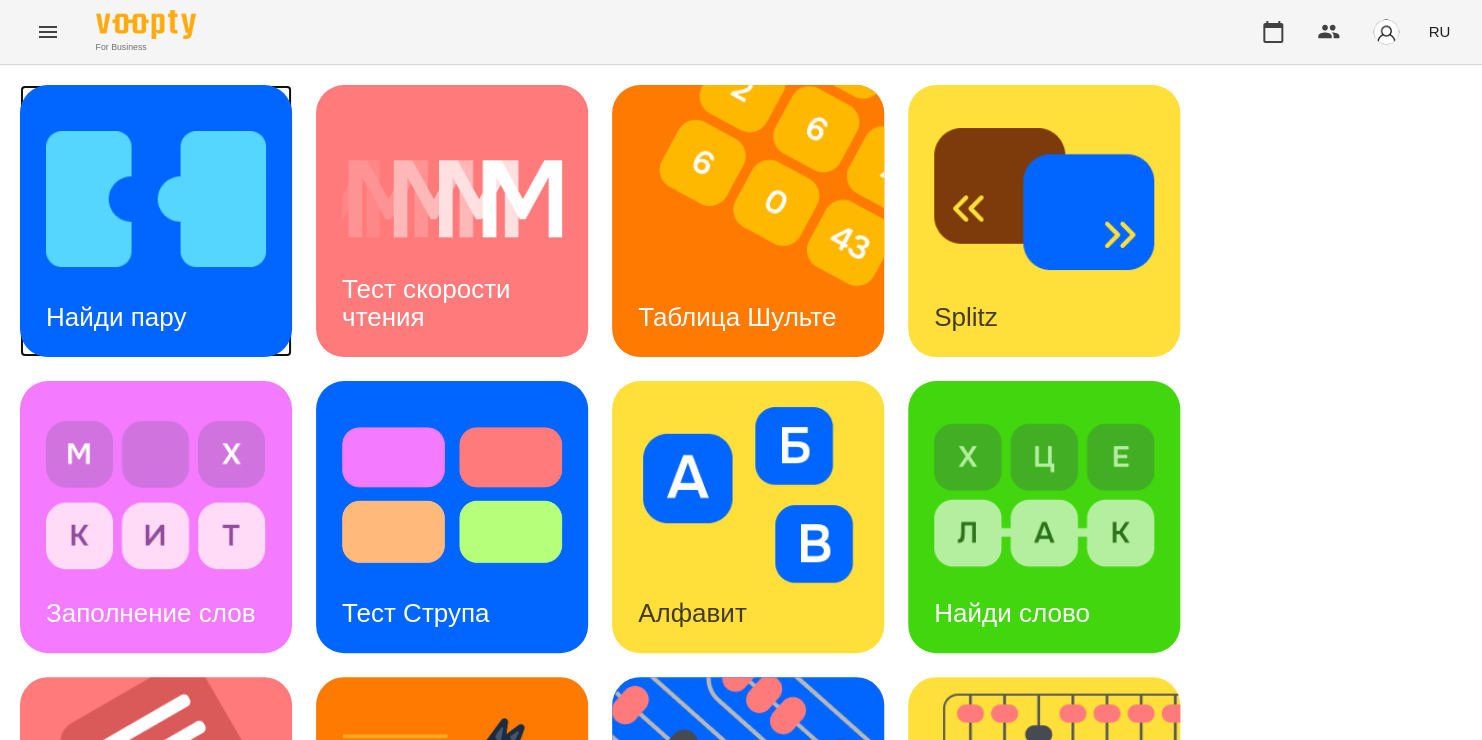 click on "Найди пару" at bounding box center [156, 221] 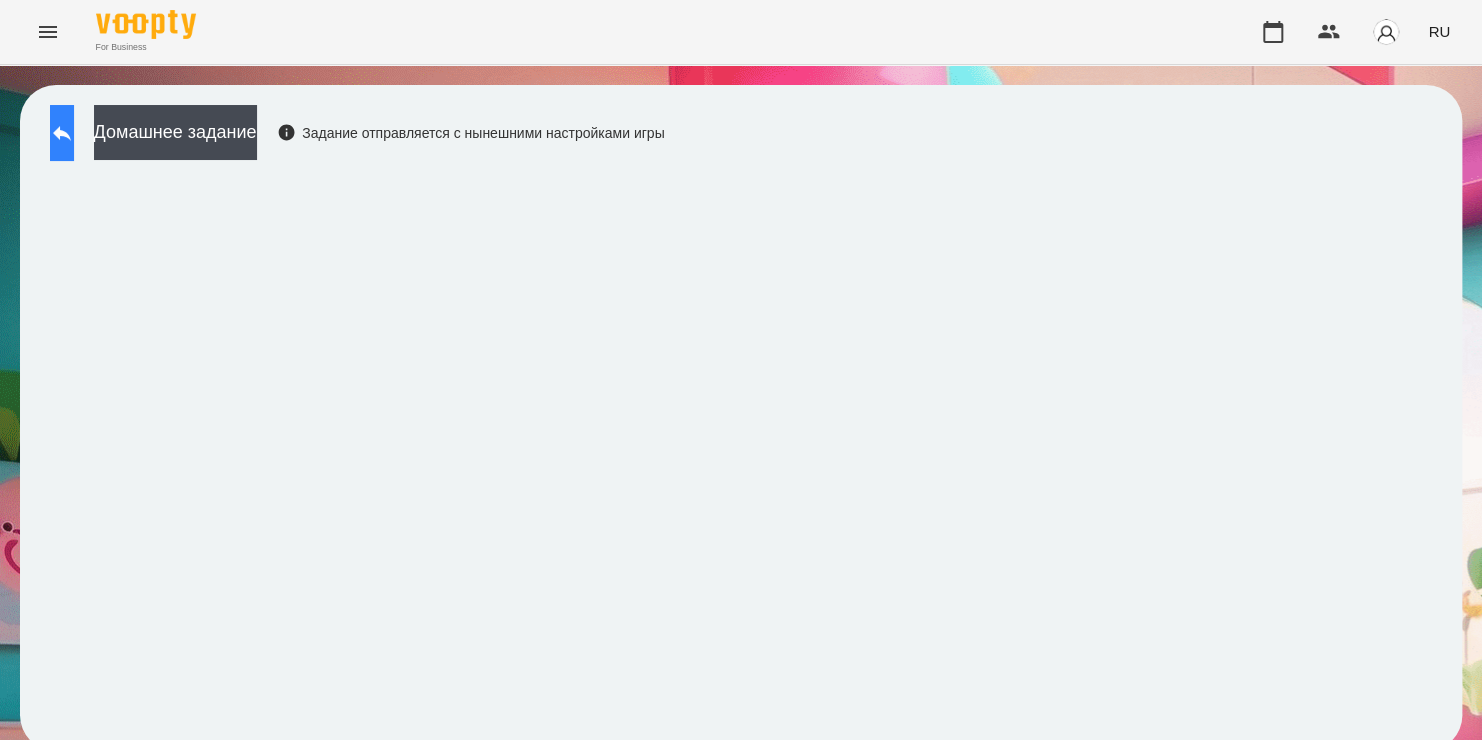 click at bounding box center [62, 133] 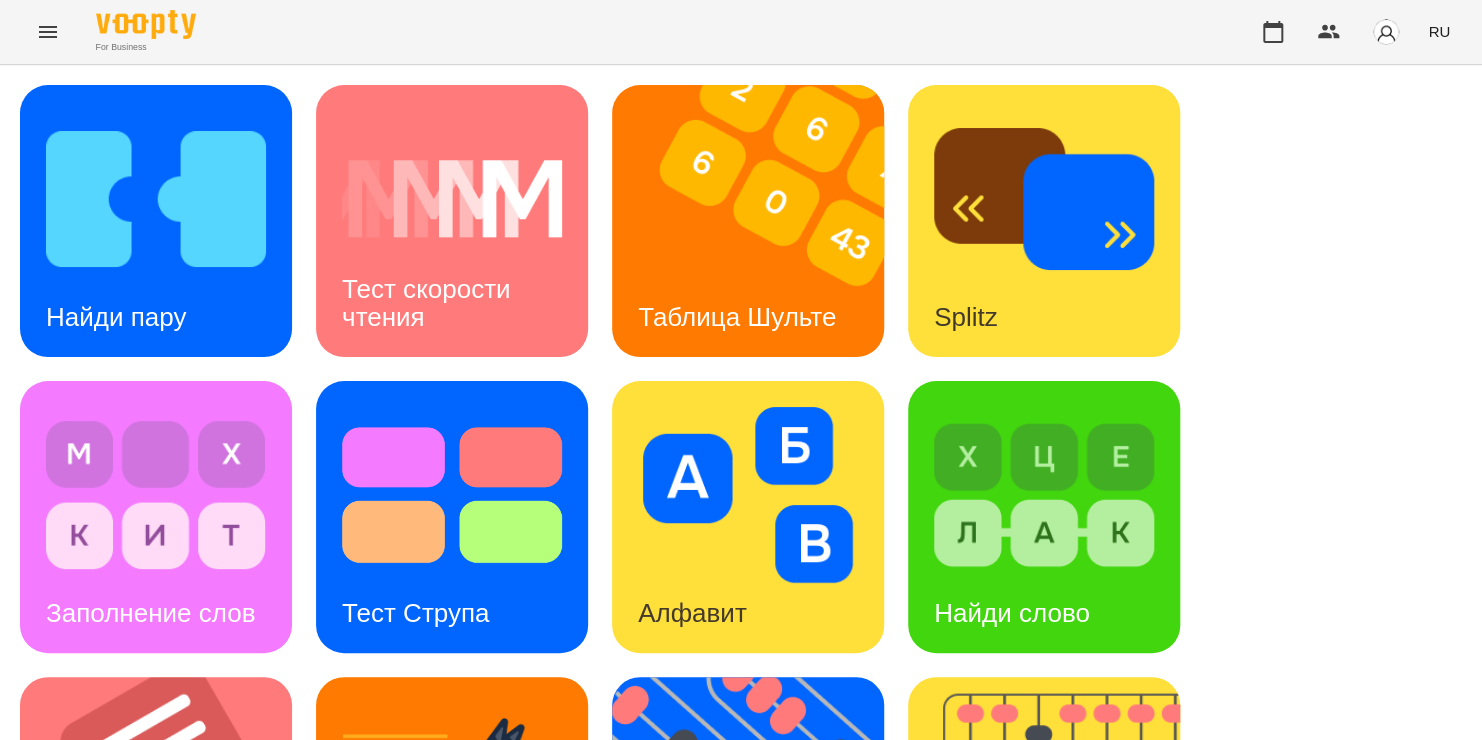 scroll, scrollTop: 408, scrollLeft: 0, axis: vertical 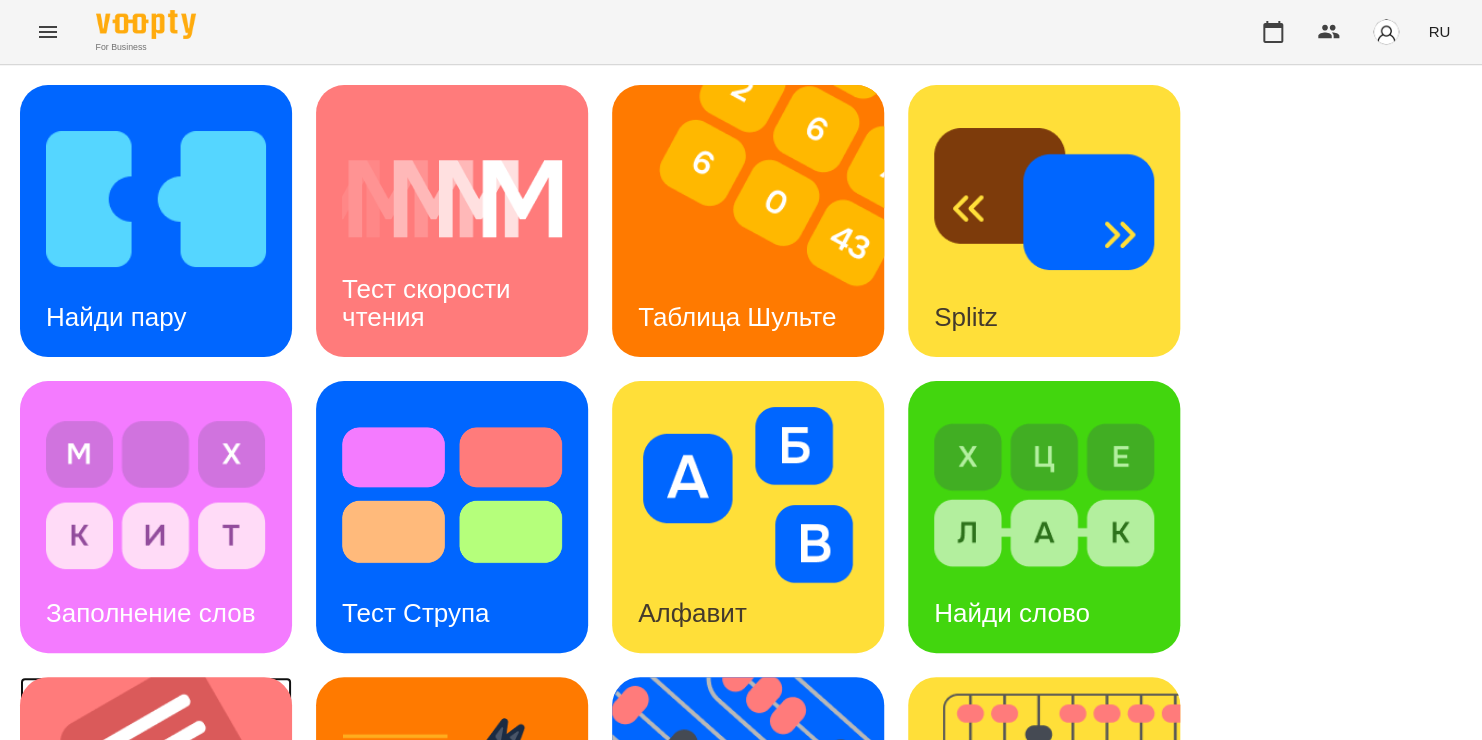 click at bounding box center [168, 813] 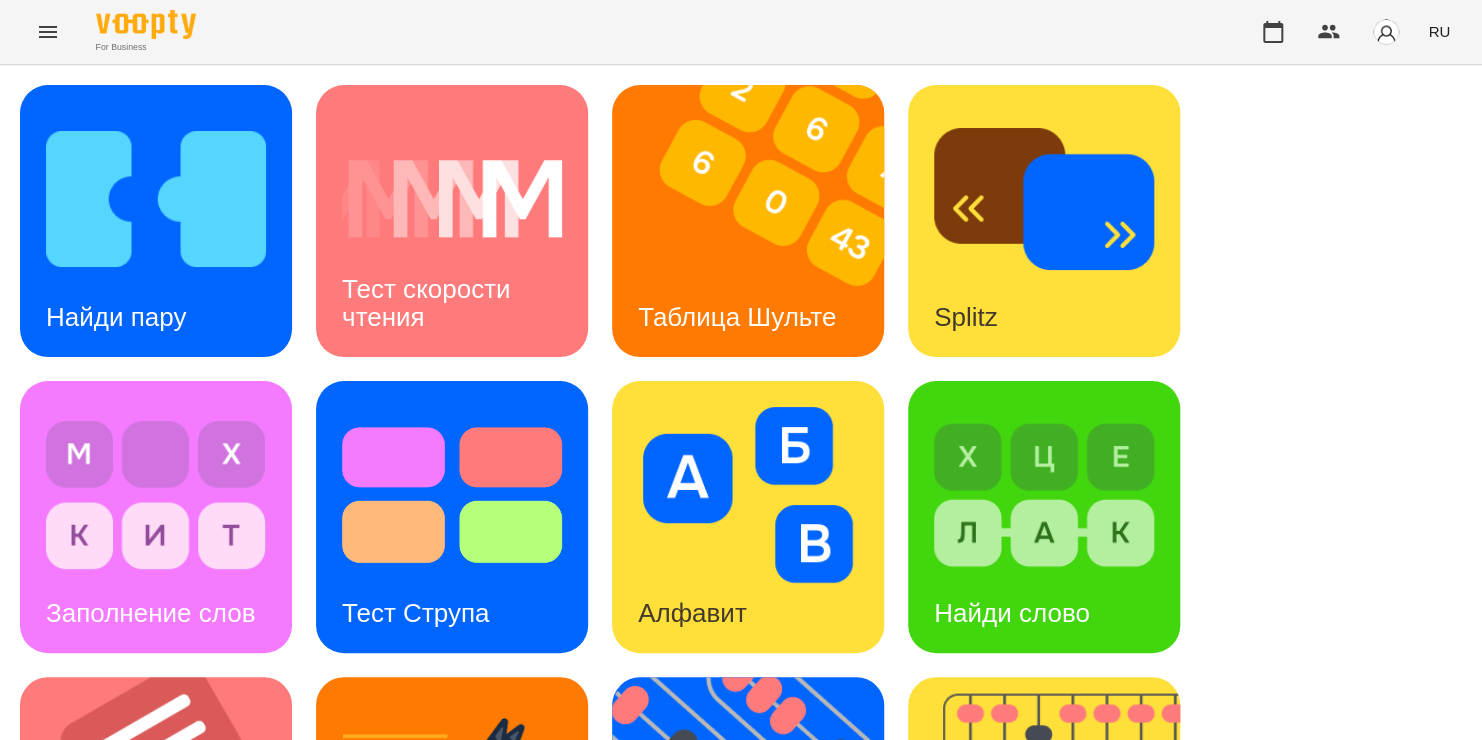 scroll, scrollTop: 0, scrollLeft: 0, axis: both 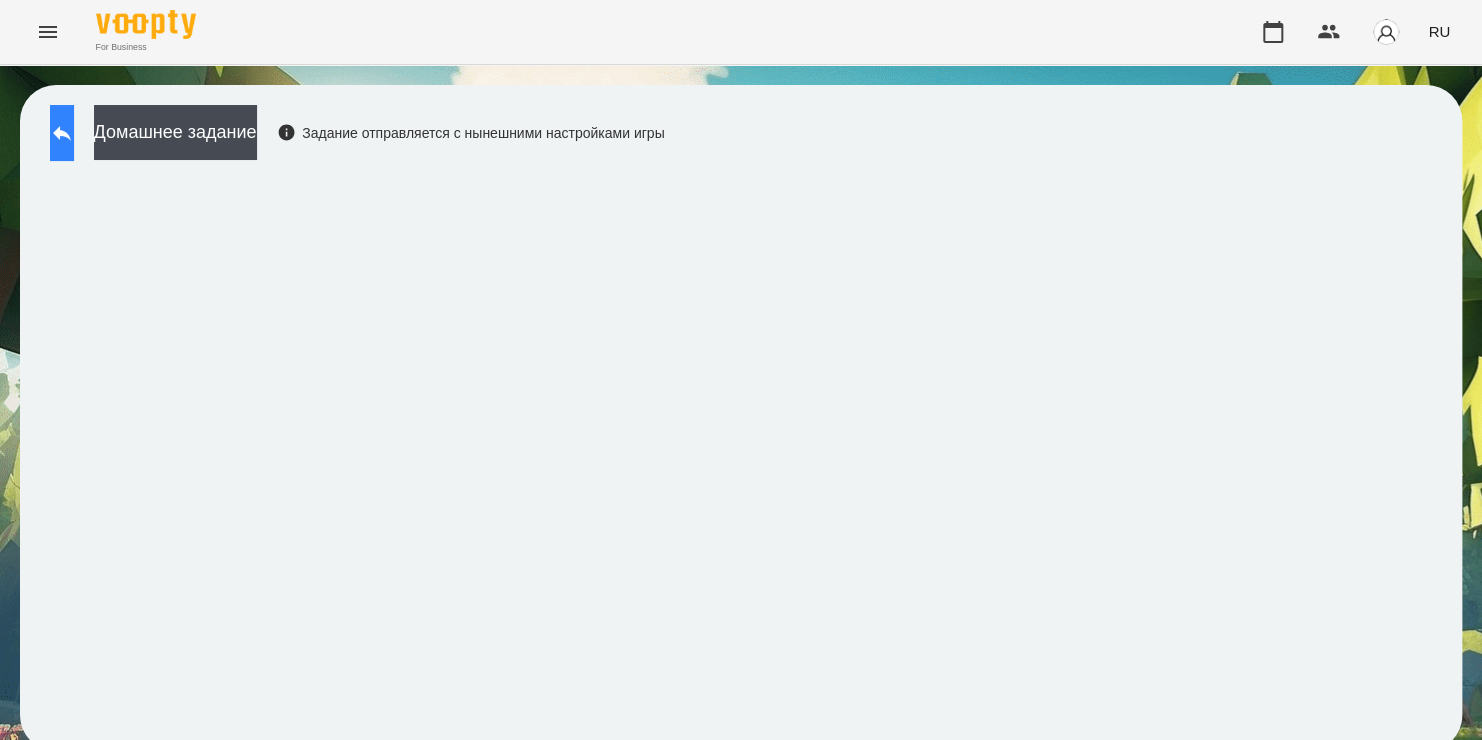 click at bounding box center (62, 133) 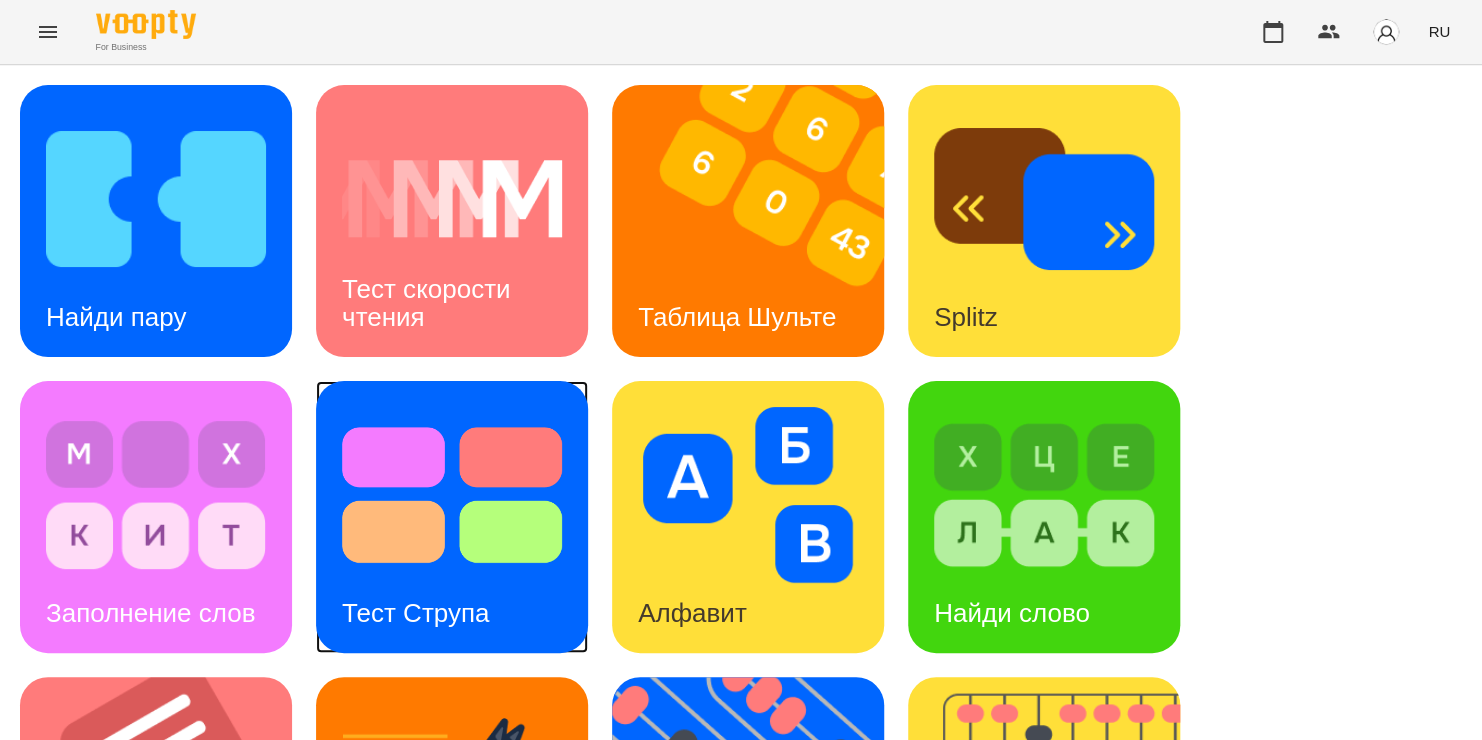 click at bounding box center (452, 495) 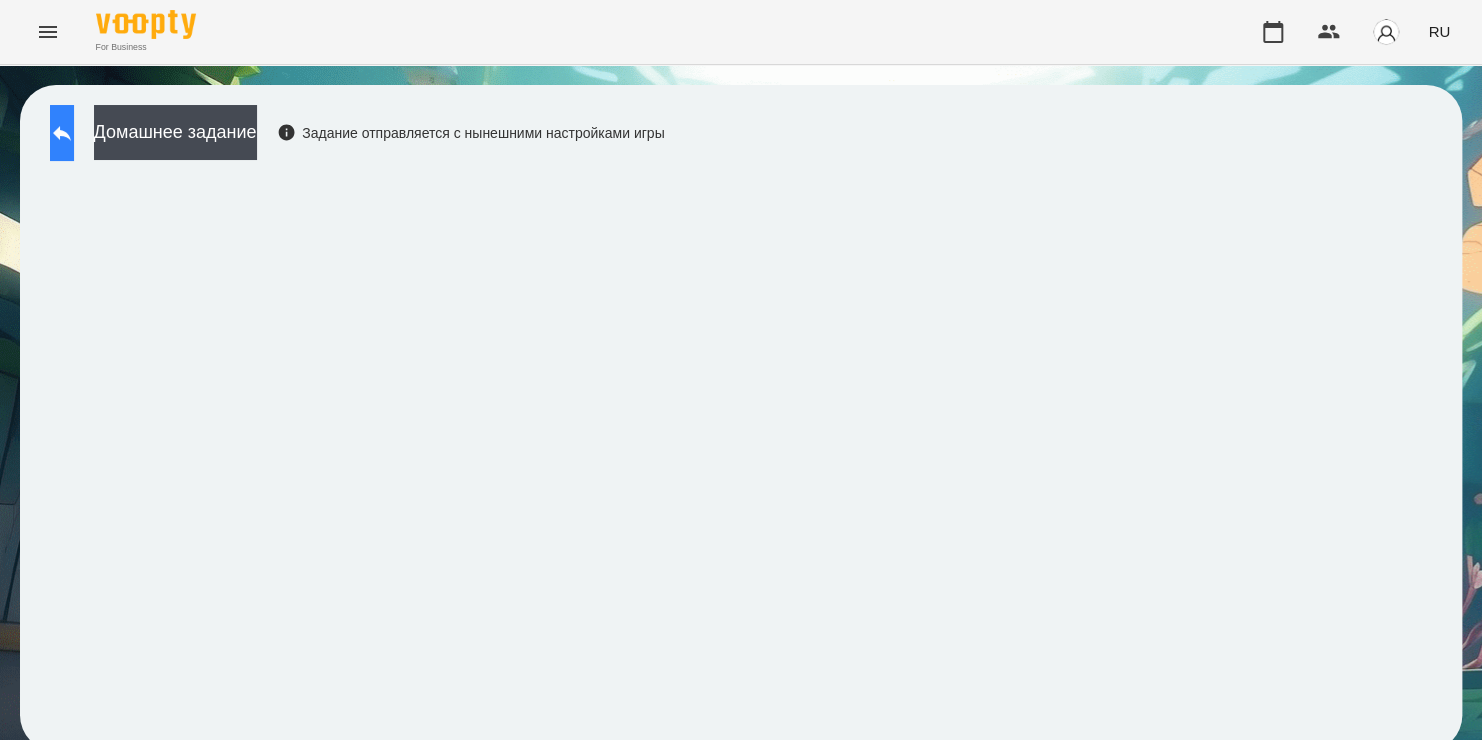 click 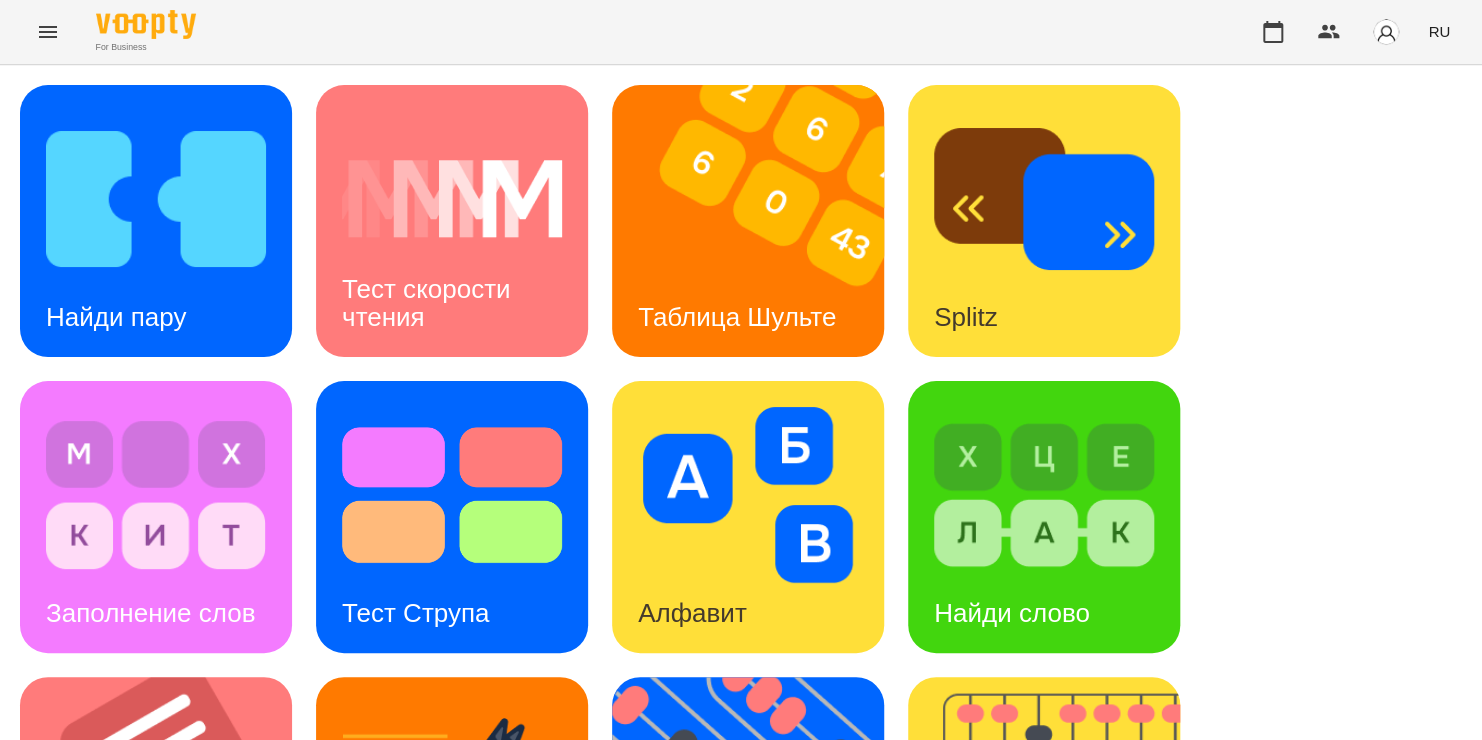 scroll, scrollTop: 0, scrollLeft: 0, axis: both 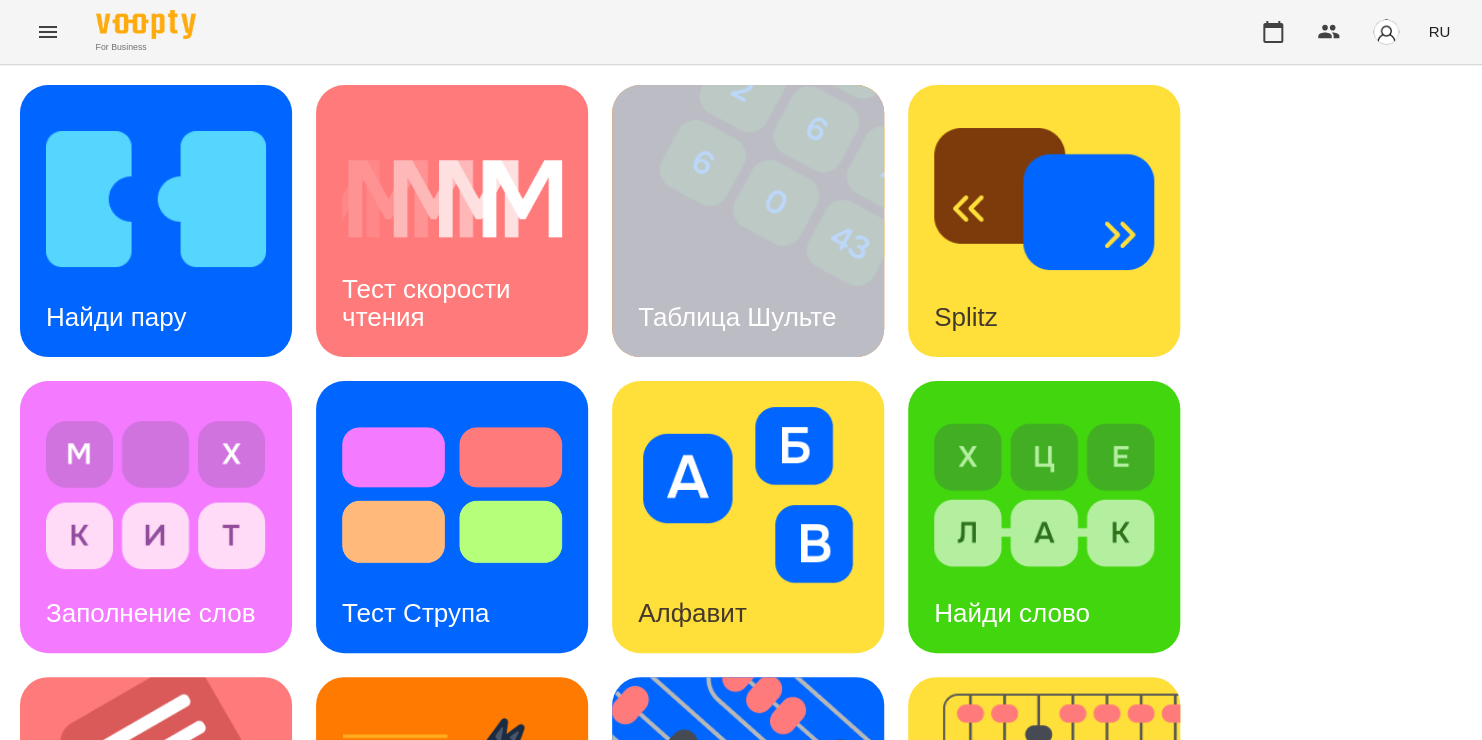 drag, startPoint x: 609, startPoint y: 280, endPoint x: 644, endPoint y: 275, distance: 35.35534 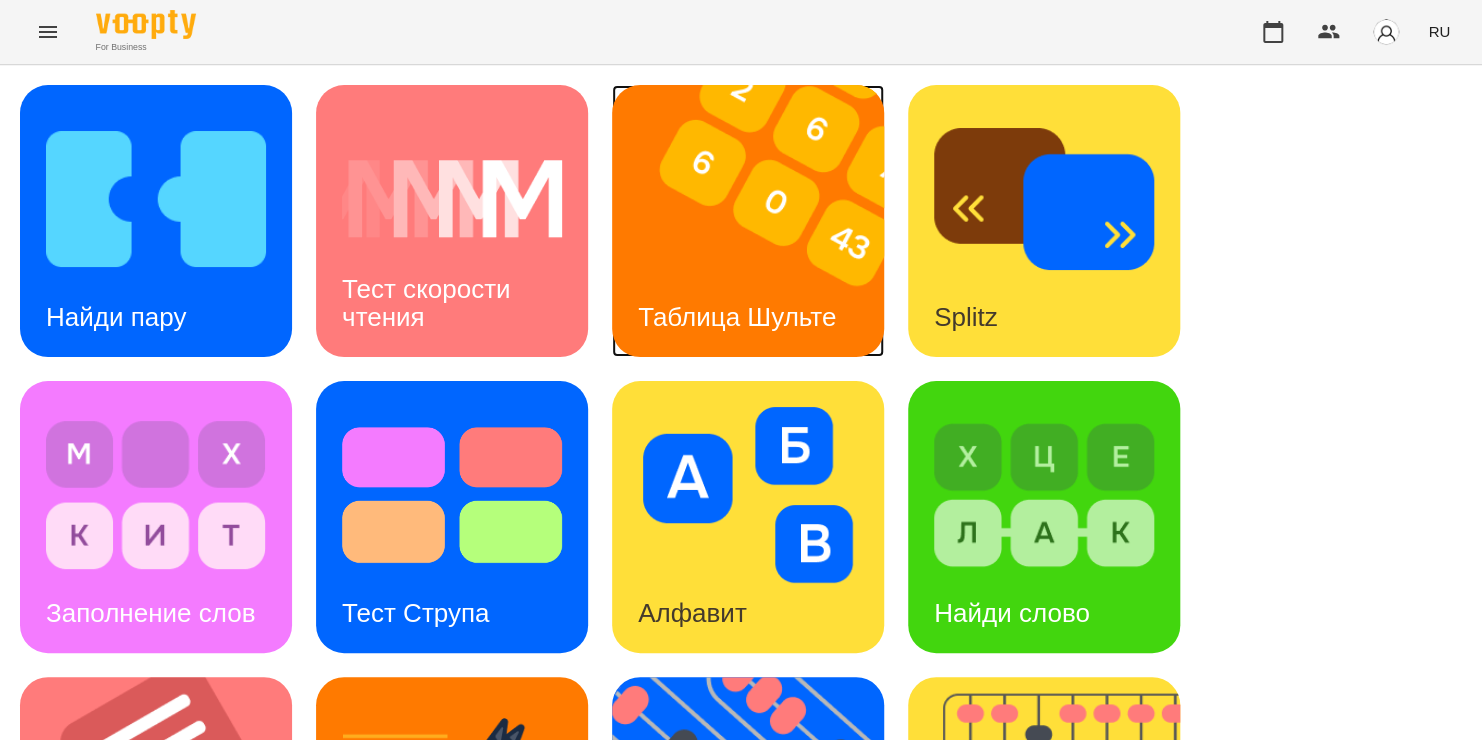 click at bounding box center (760, 221) 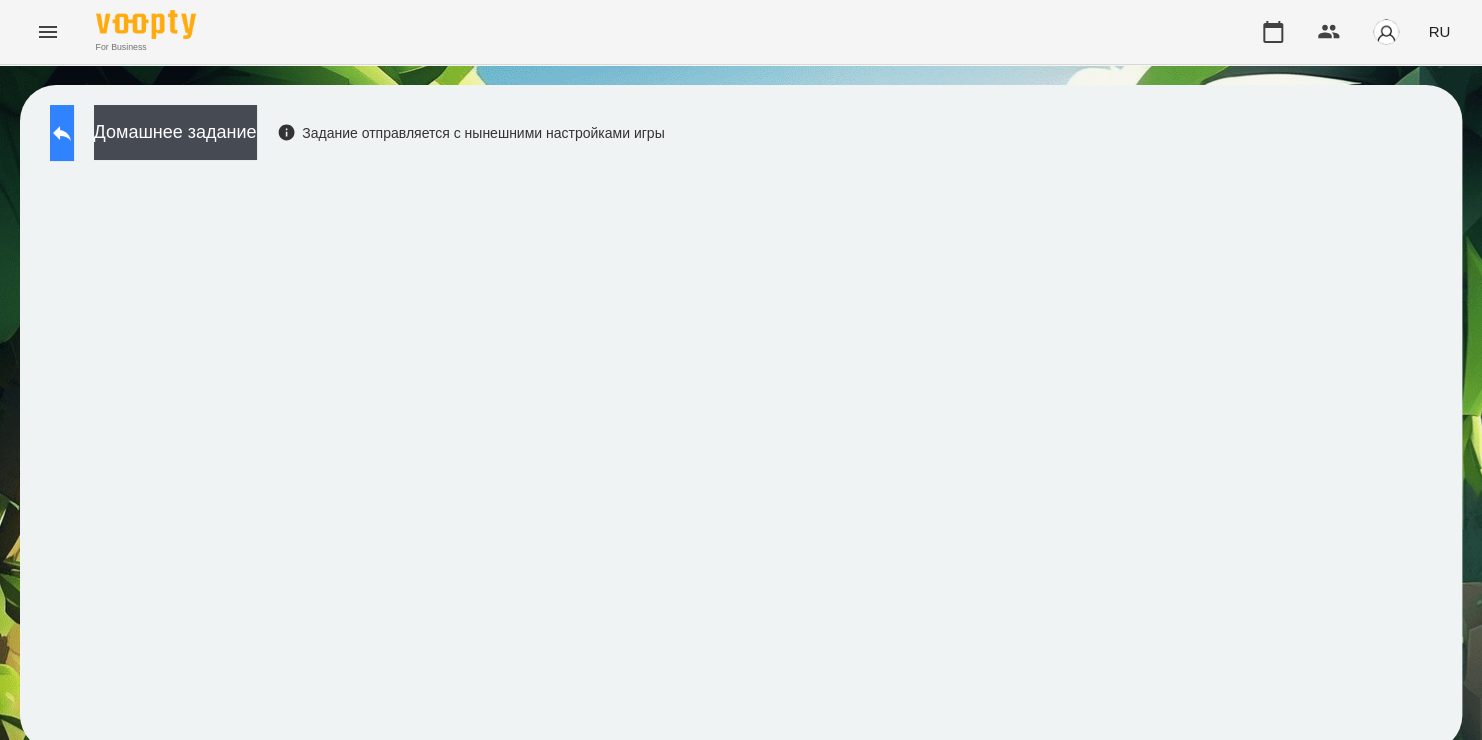 click at bounding box center (62, 133) 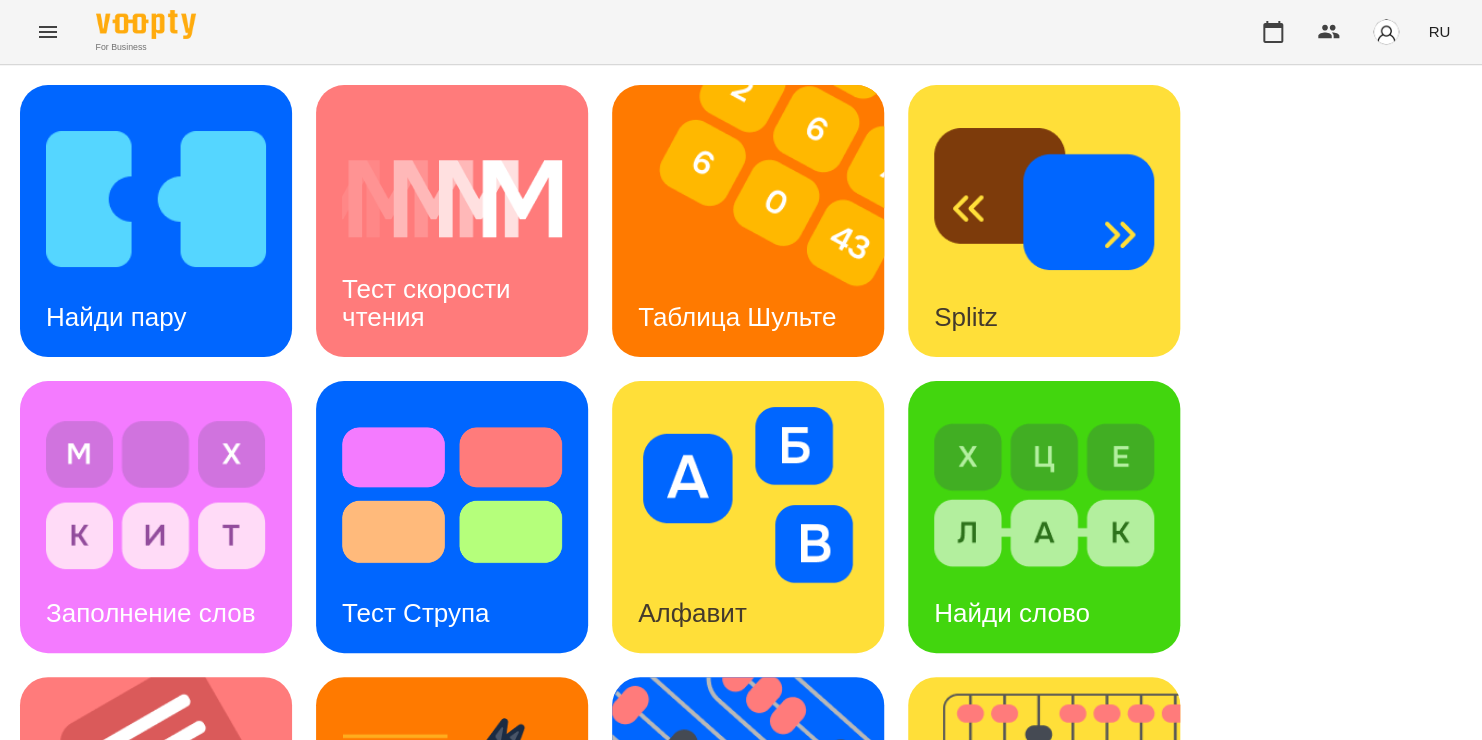 scroll, scrollTop: 702, scrollLeft: 0, axis: vertical 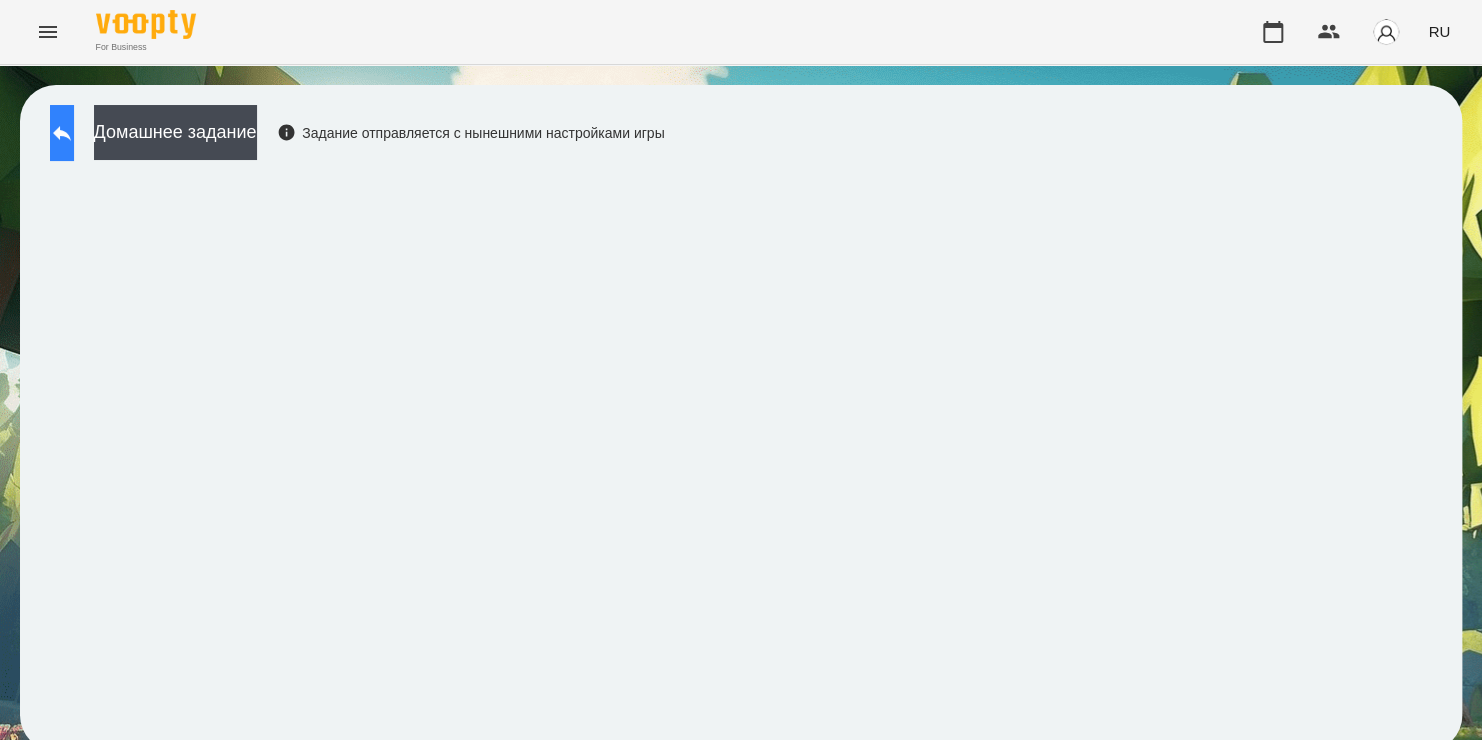 click at bounding box center (62, 133) 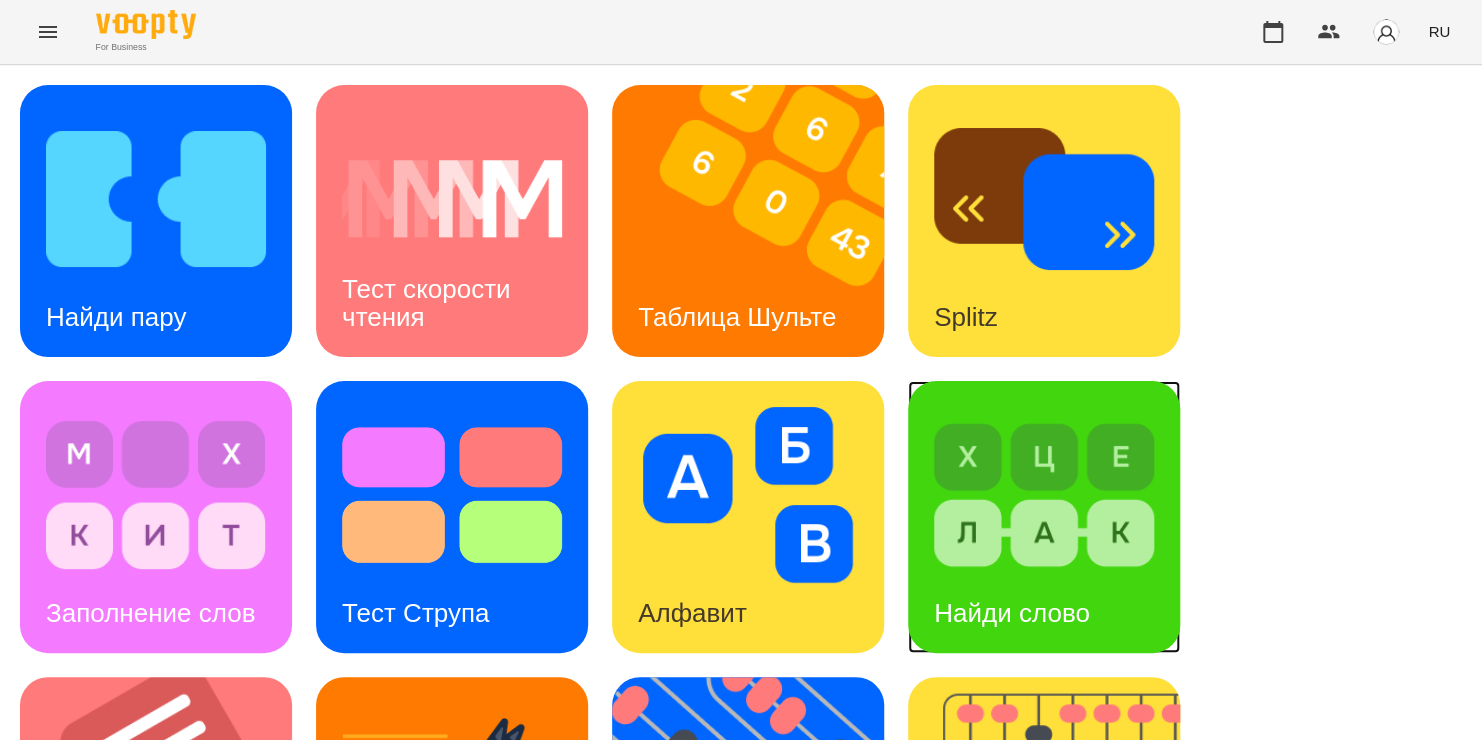 click at bounding box center [1044, 495] 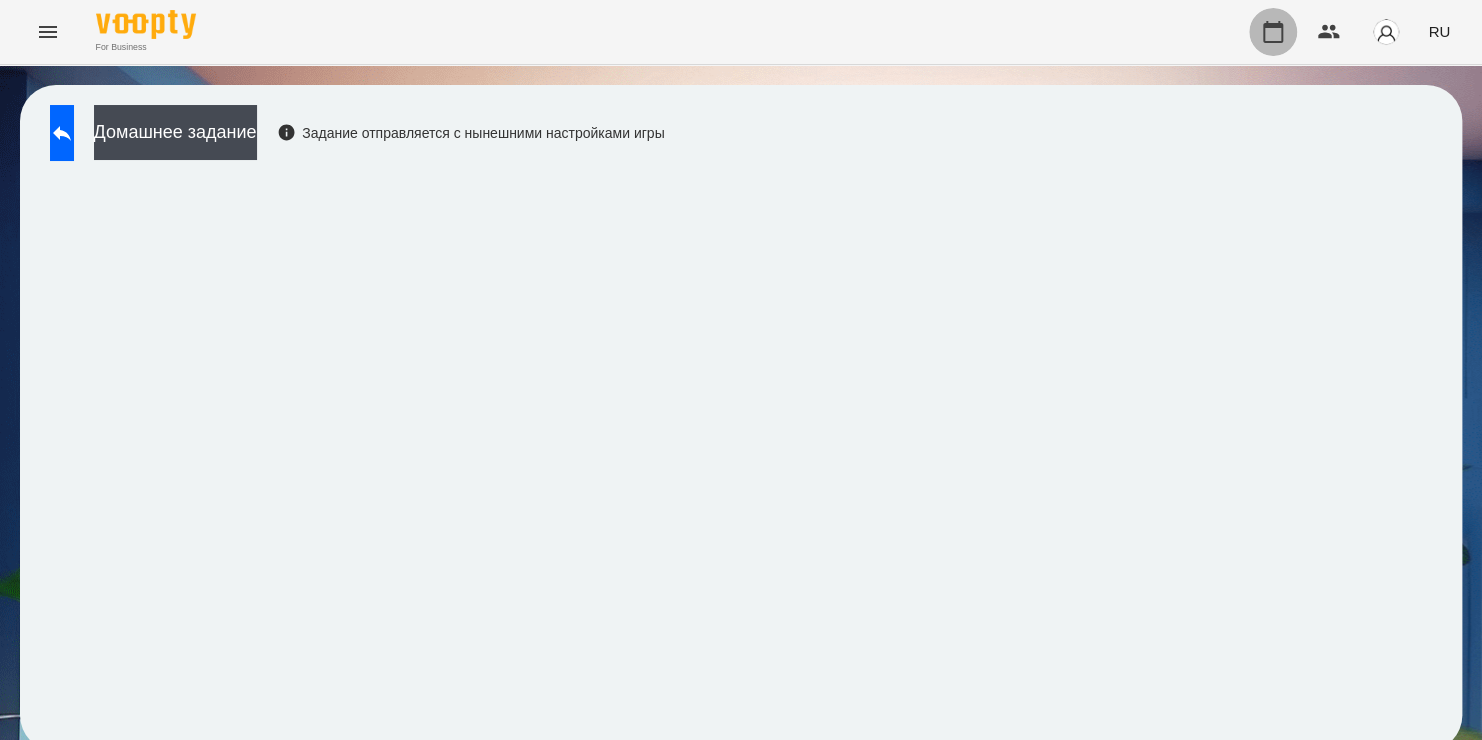click at bounding box center (1273, 32) 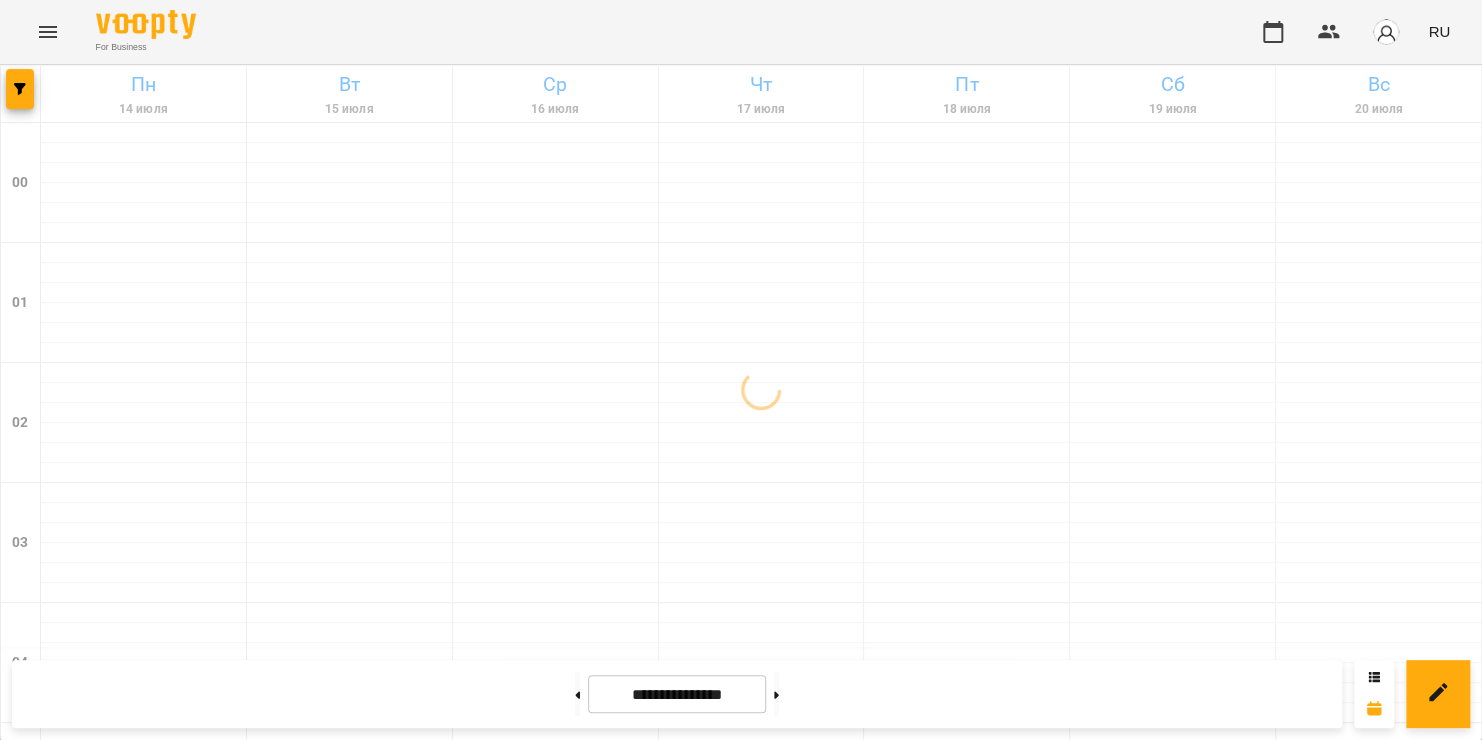 type 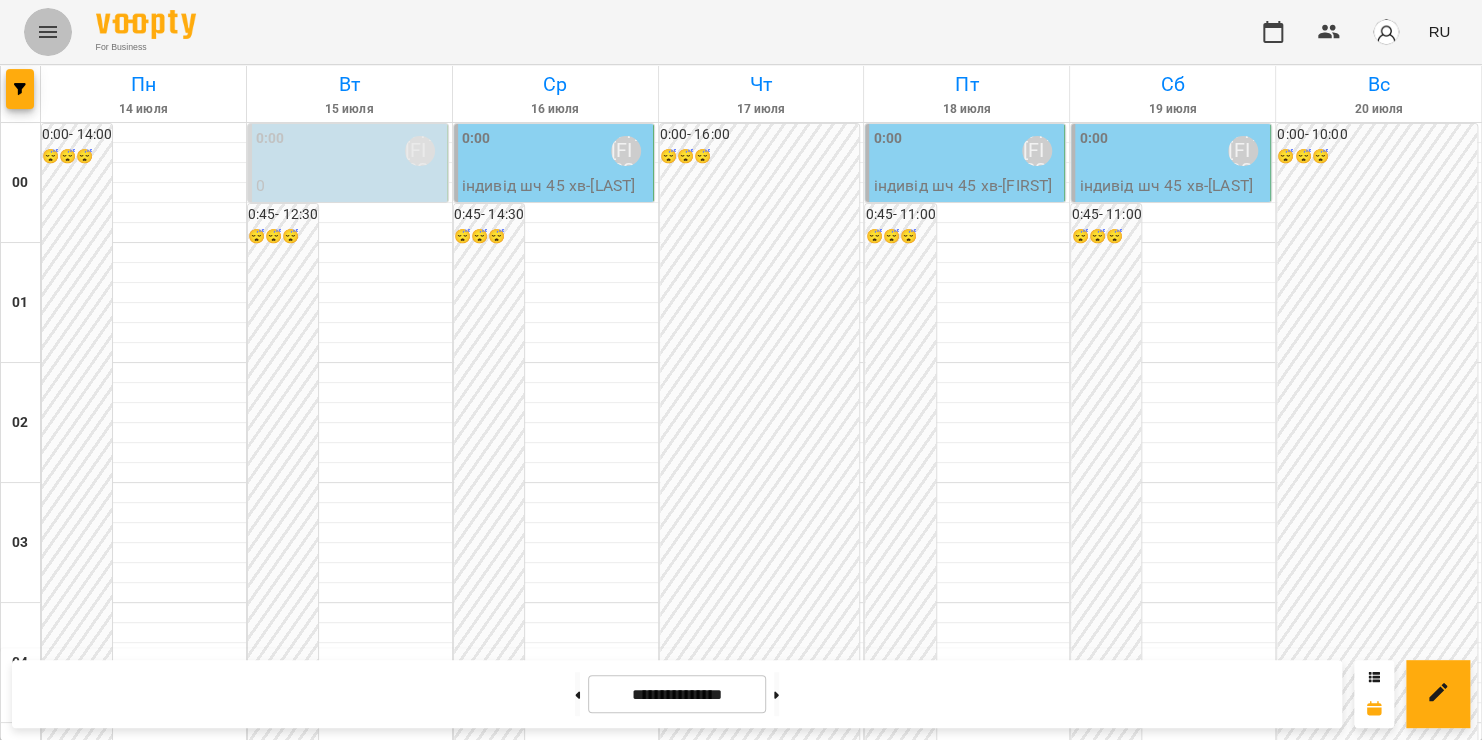 click 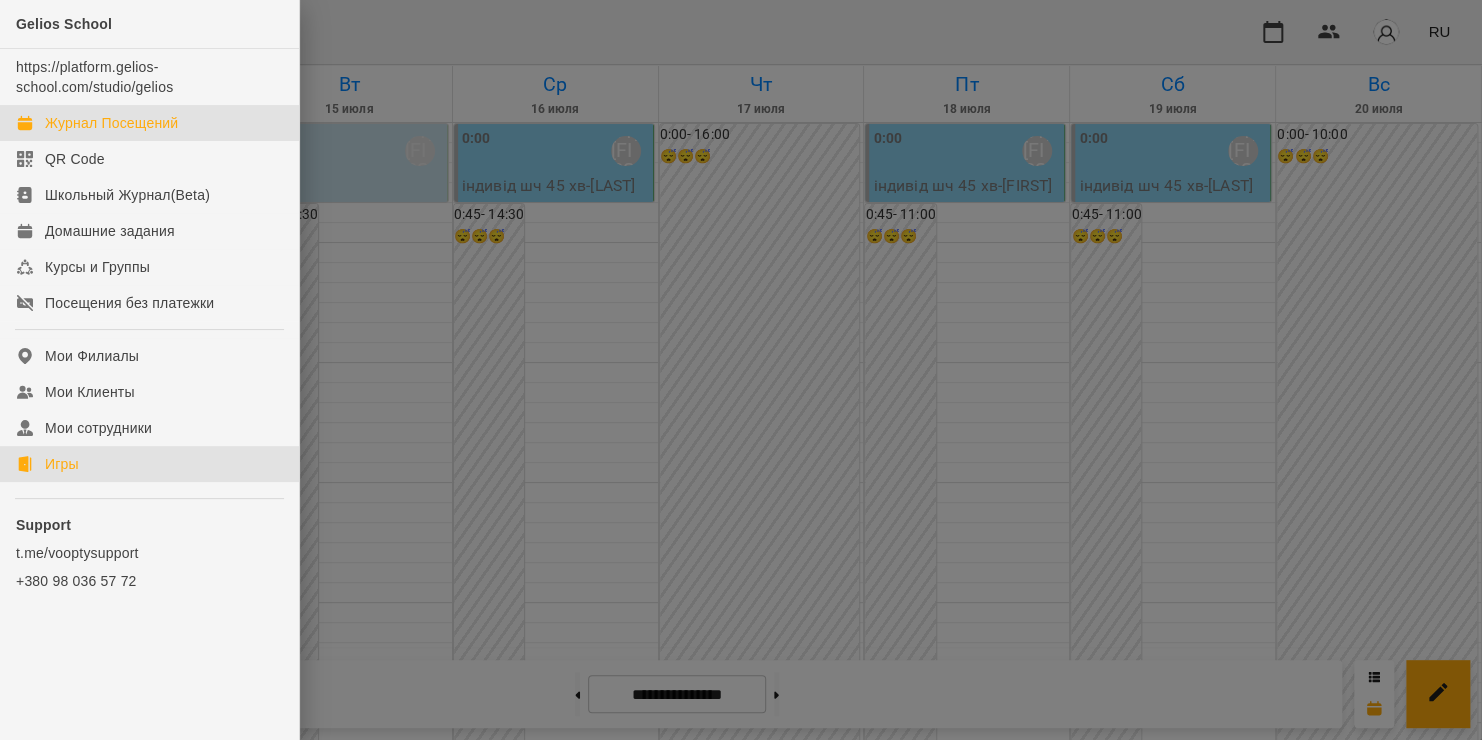 click on "Игры" at bounding box center [62, 464] 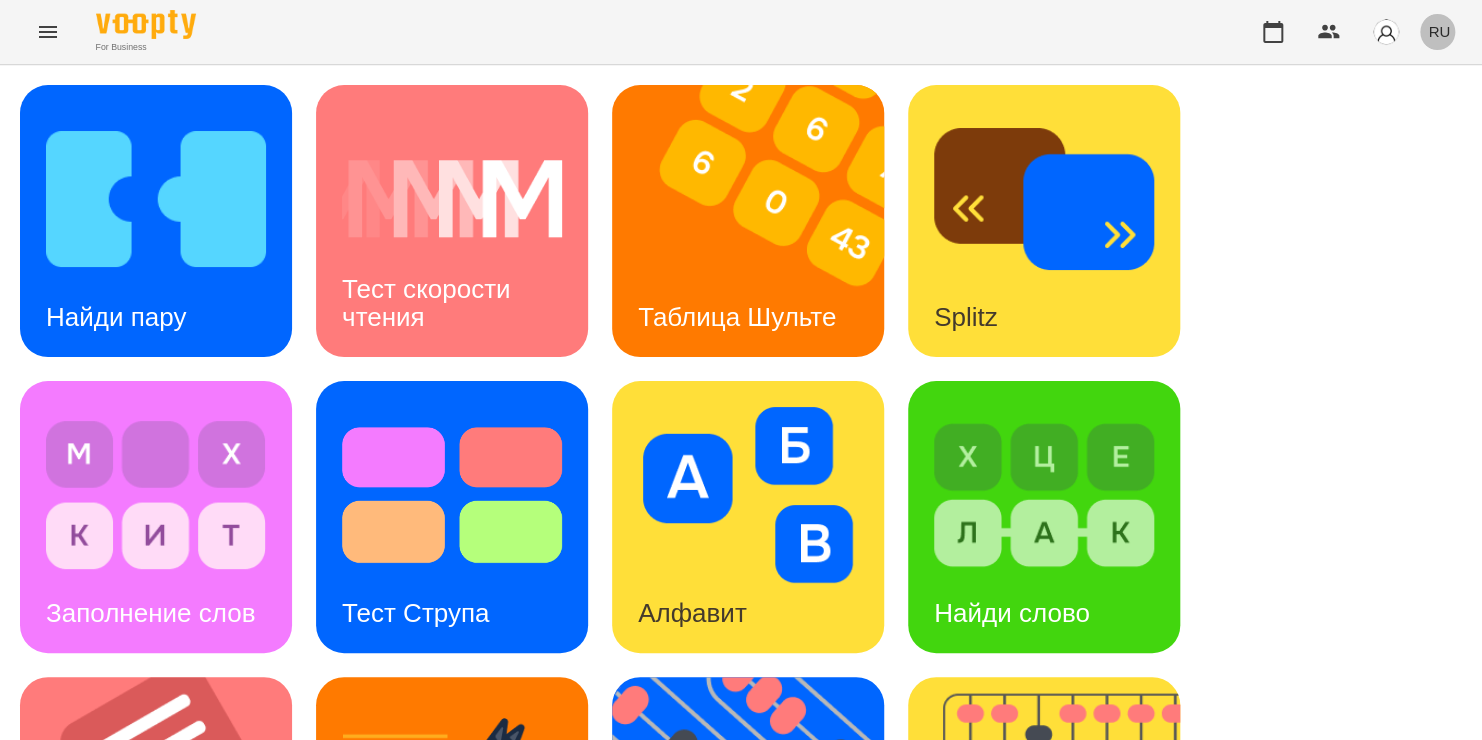 click on "RU" at bounding box center (1439, 31) 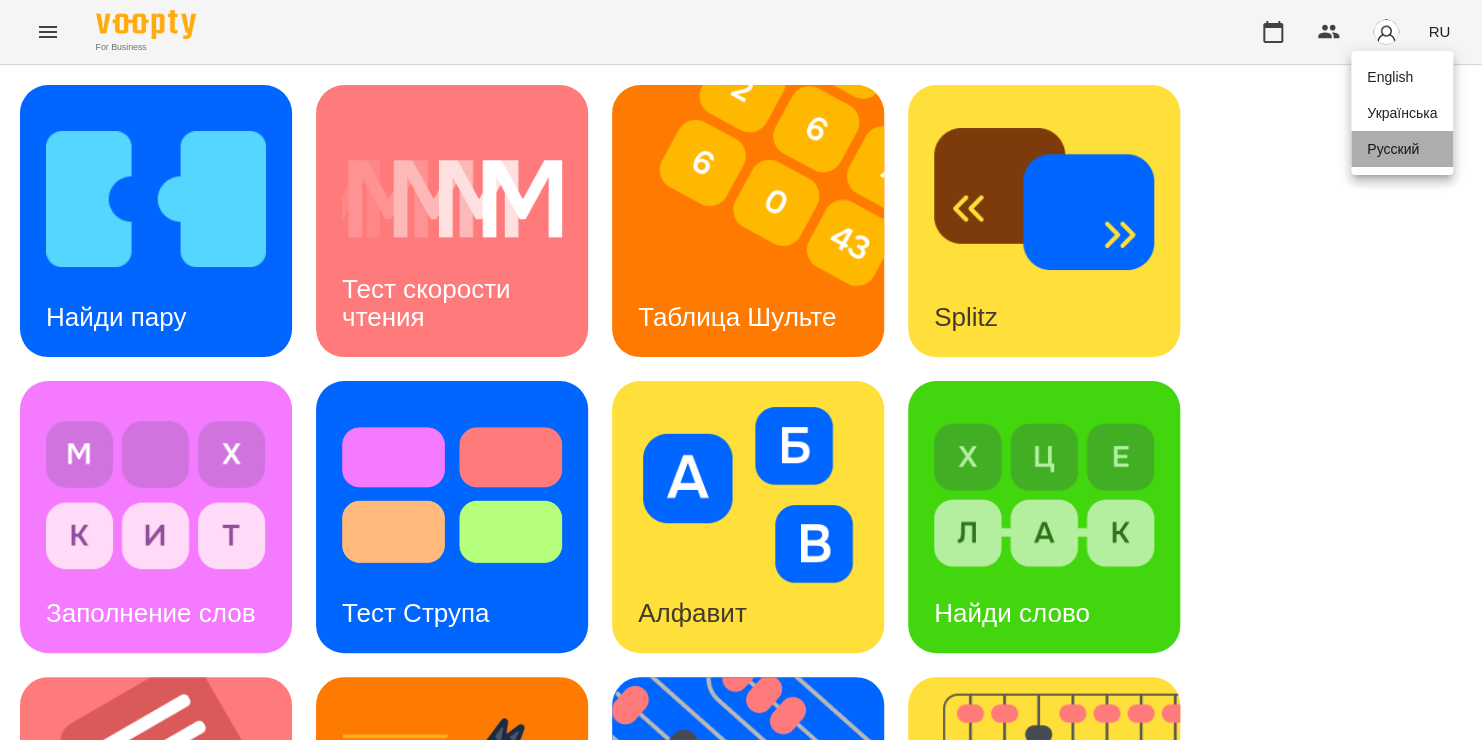 click on "Русский" at bounding box center [1402, 149] 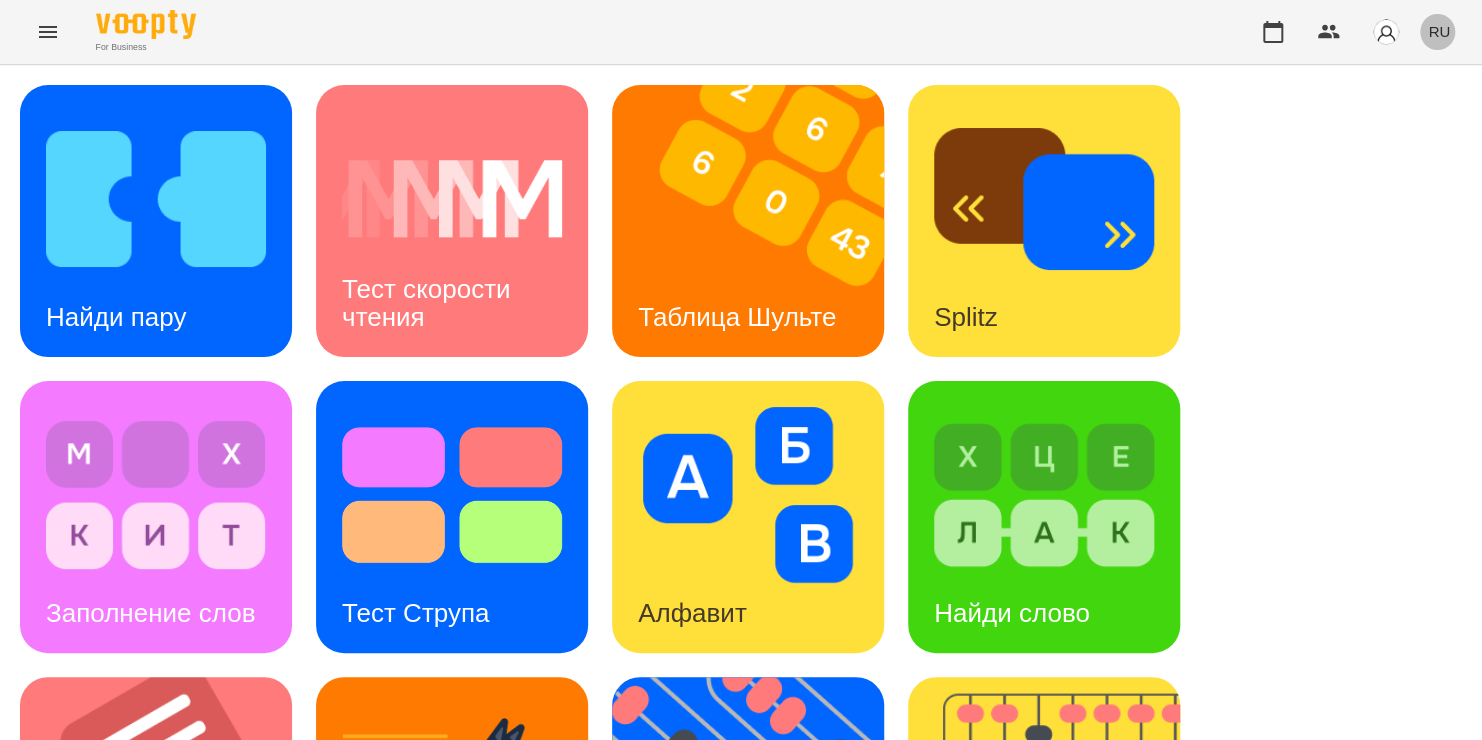 click on "RU" at bounding box center [1439, 31] 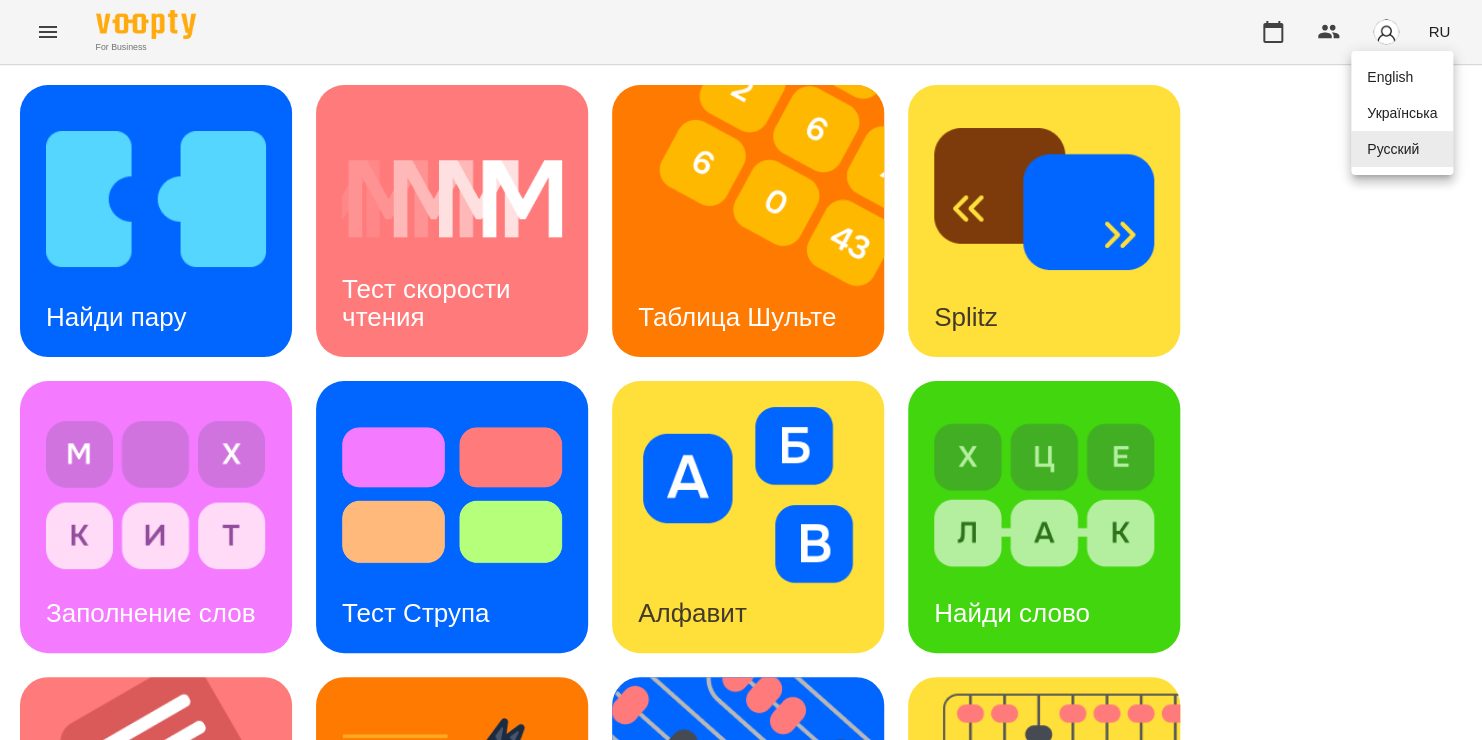 click on "Українська" at bounding box center (1402, 113) 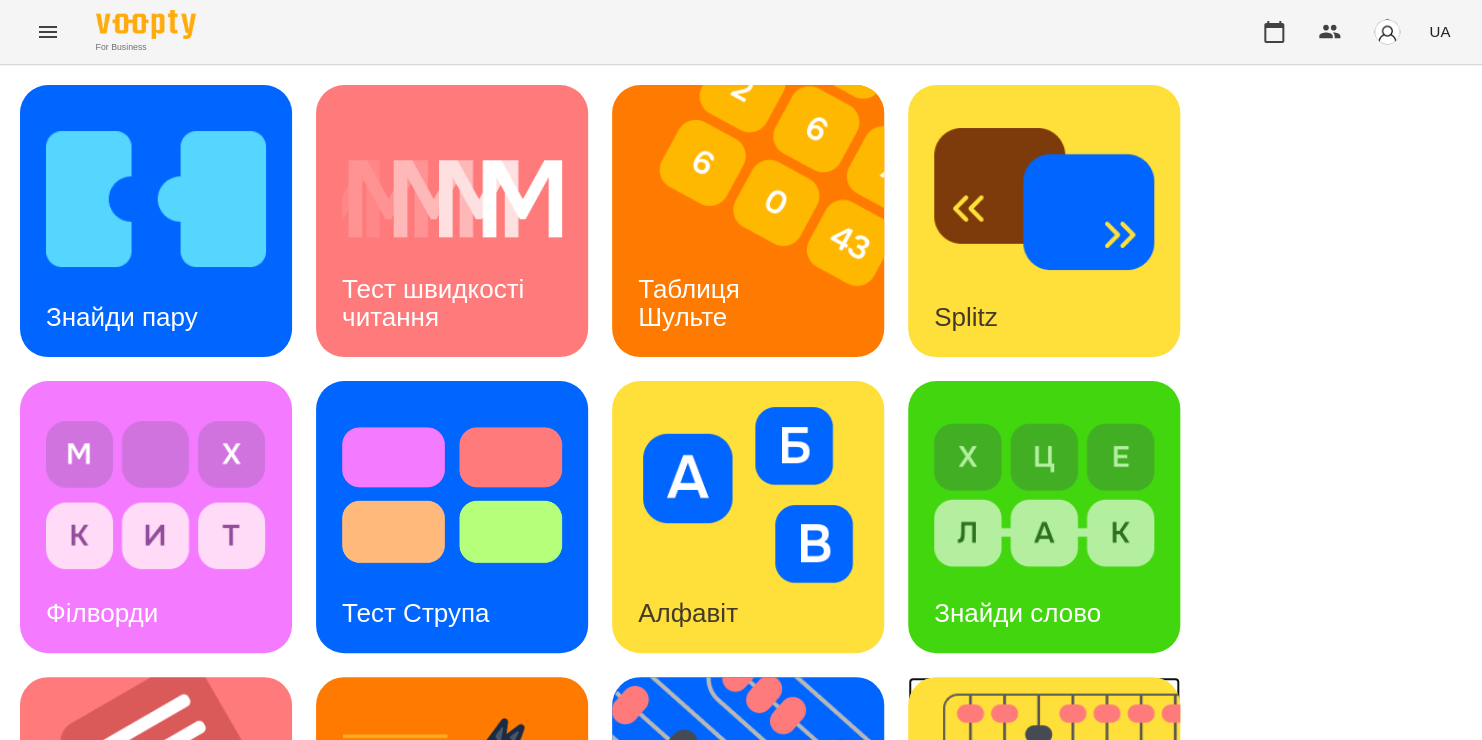 click at bounding box center [1056, 813] 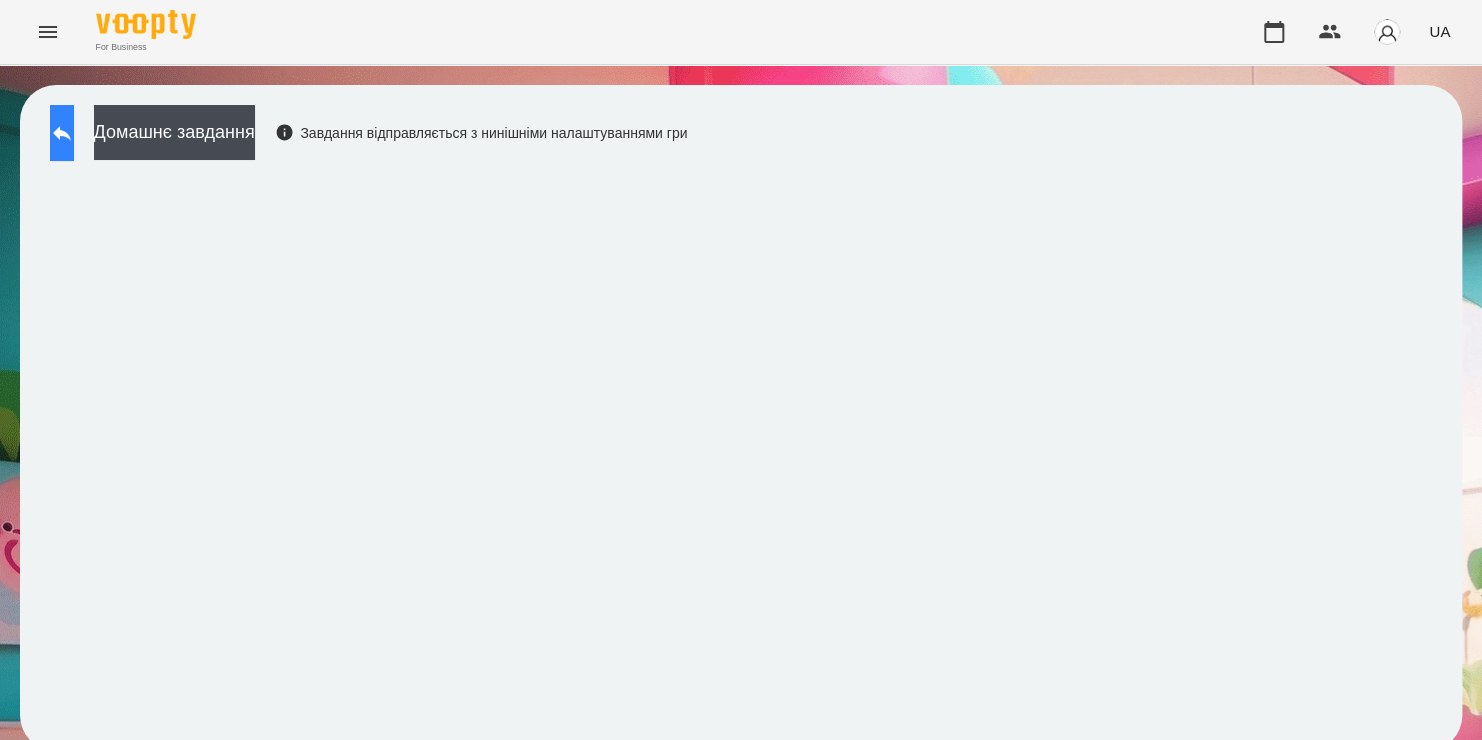 click at bounding box center (62, 133) 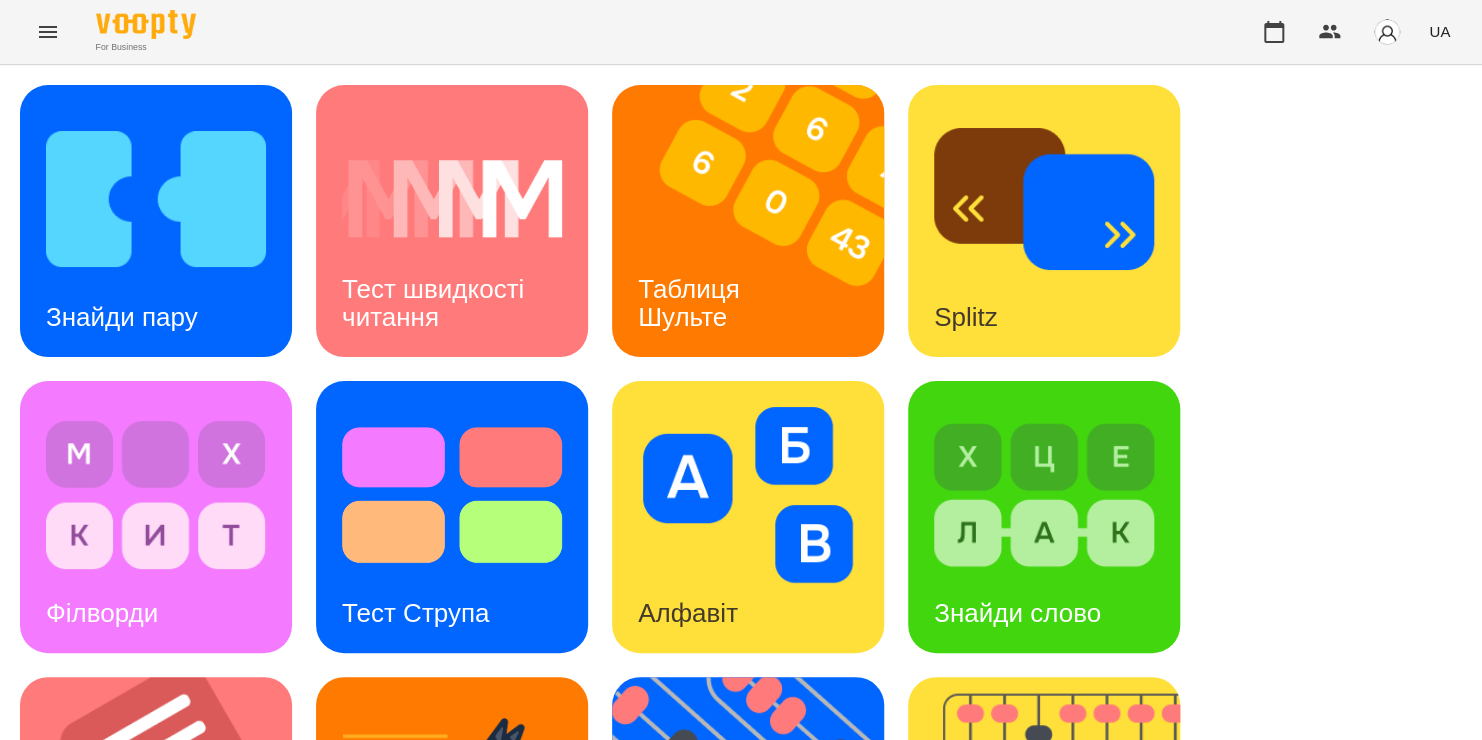 scroll, scrollTop: 592, scrollLeft: 0, axis: vertical 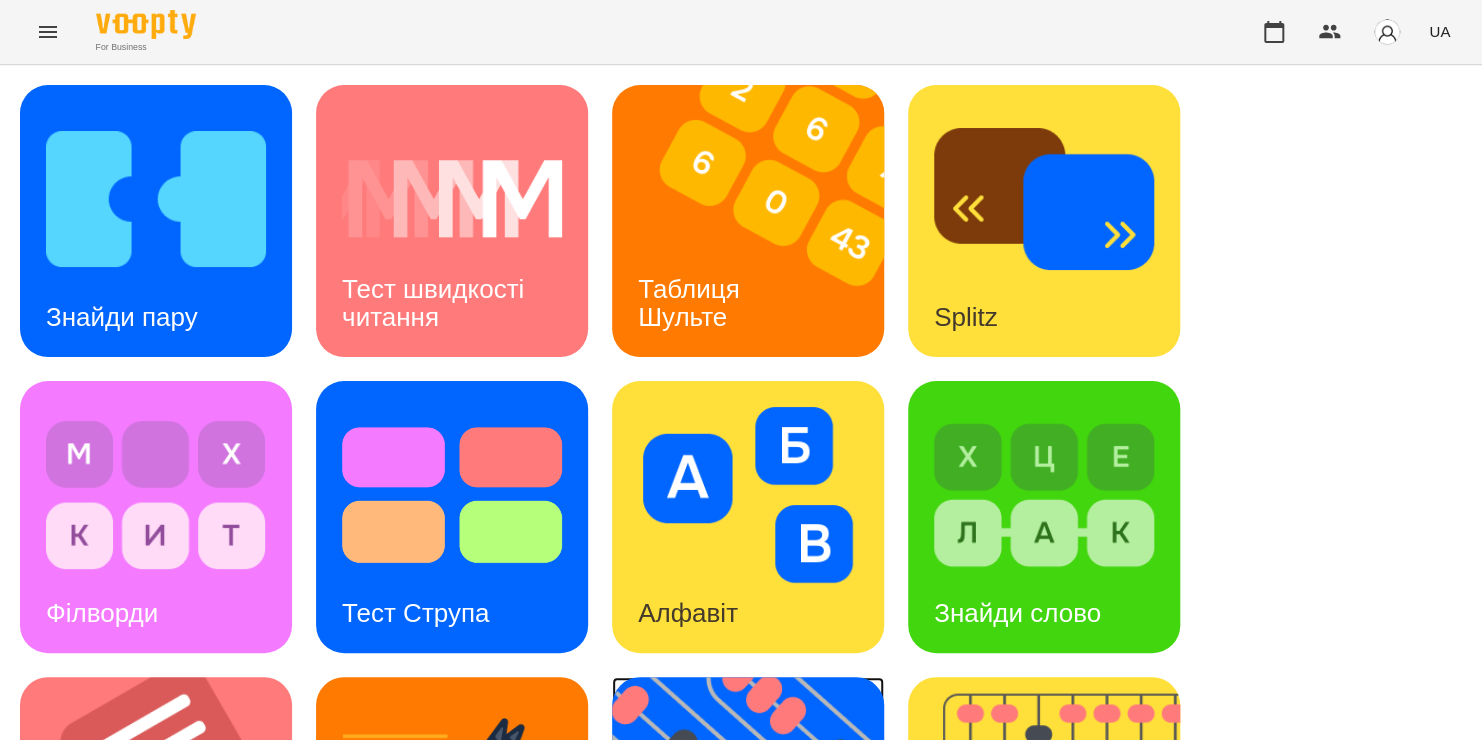 click on "Флешкарти" at bounding box center [706, 909] 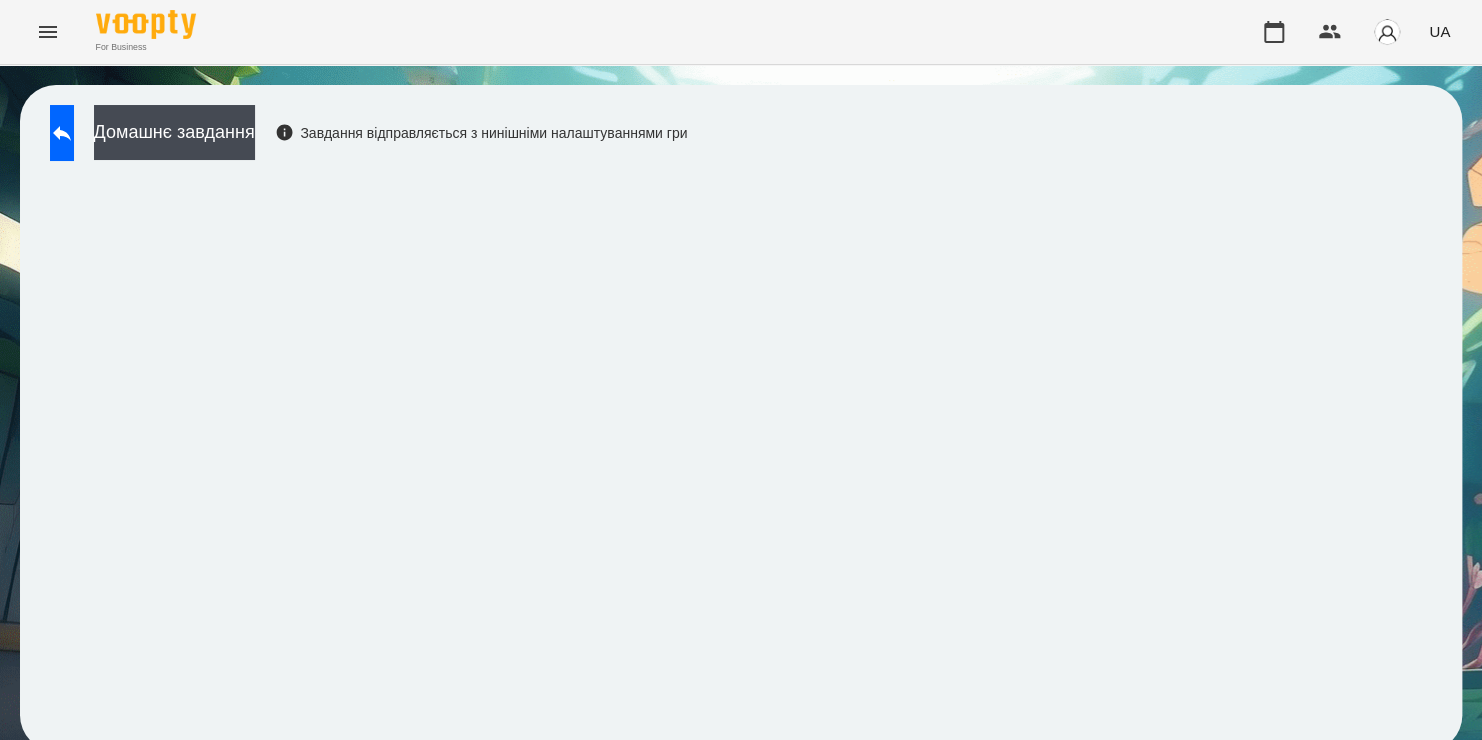 scroll, scrollTop: 11, scrollLeft: 0, axis: vertical 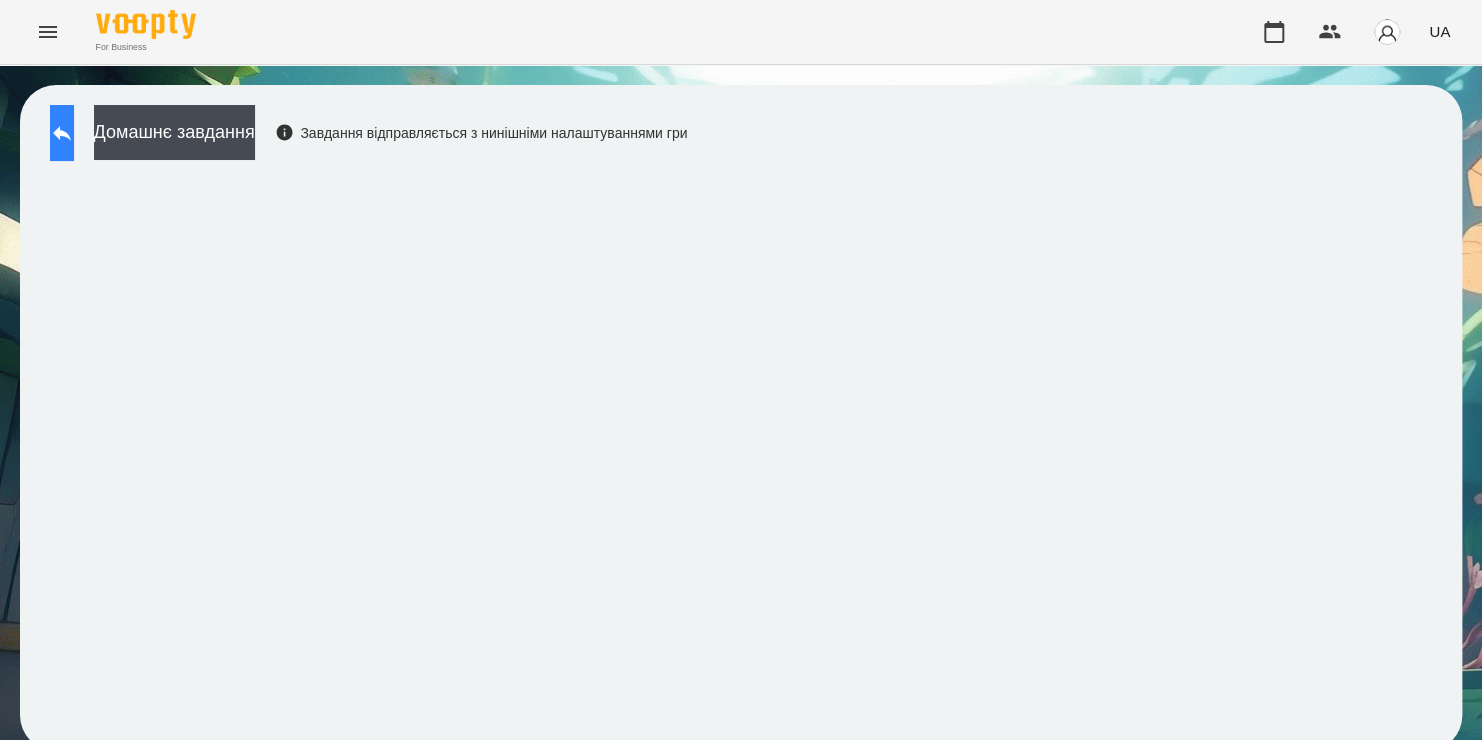 click at bounding box center [62, 133] 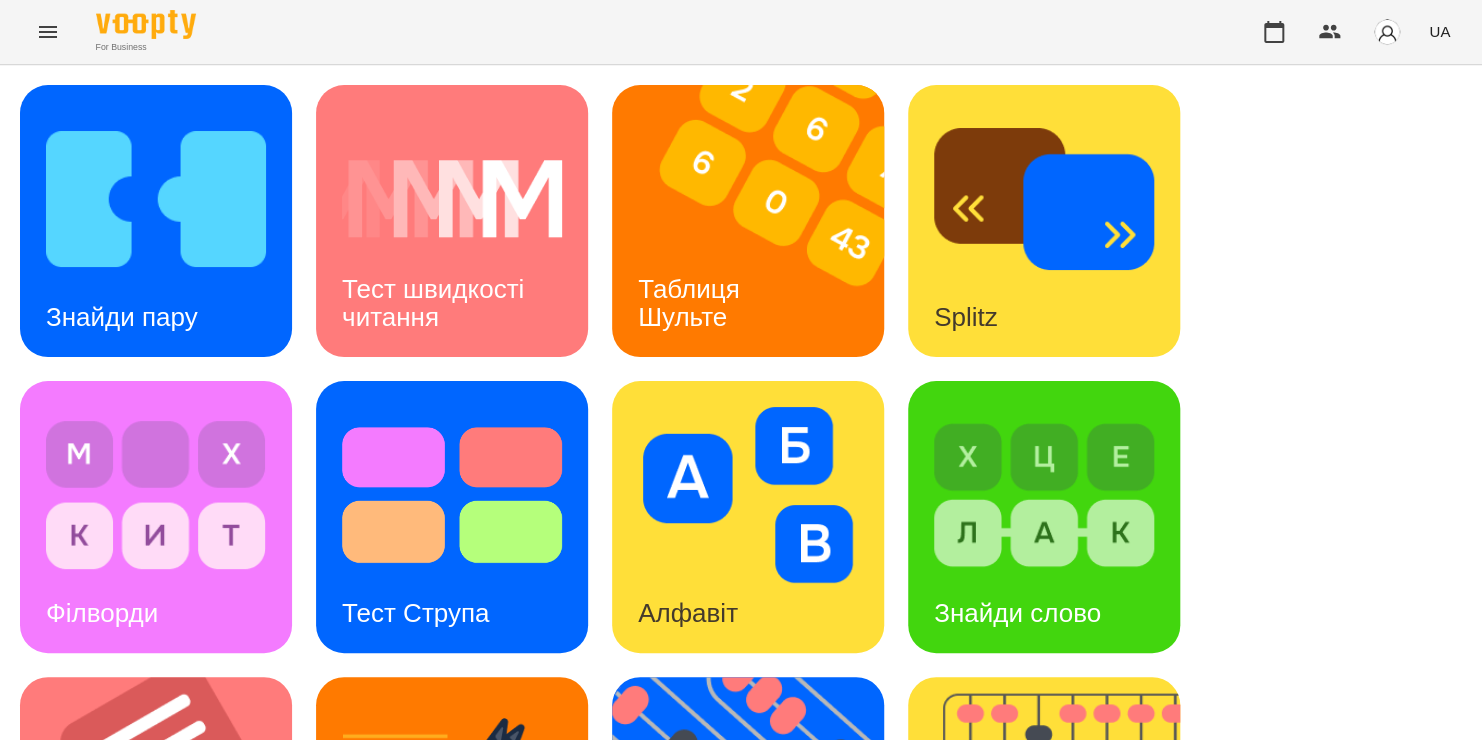 scroll, scrollTop: 664, scrollLeft: 0, axis: vertical 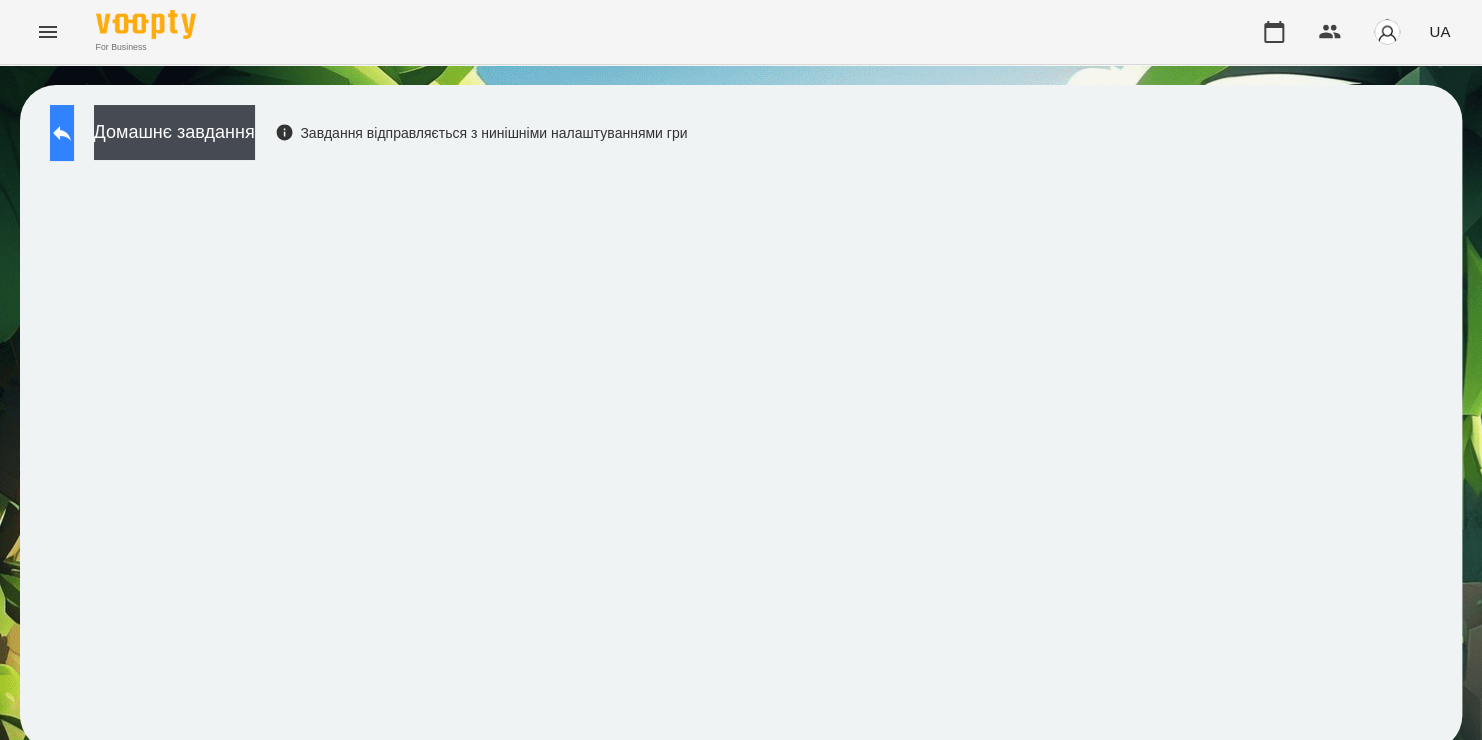 click at bounding box center [62, 133] 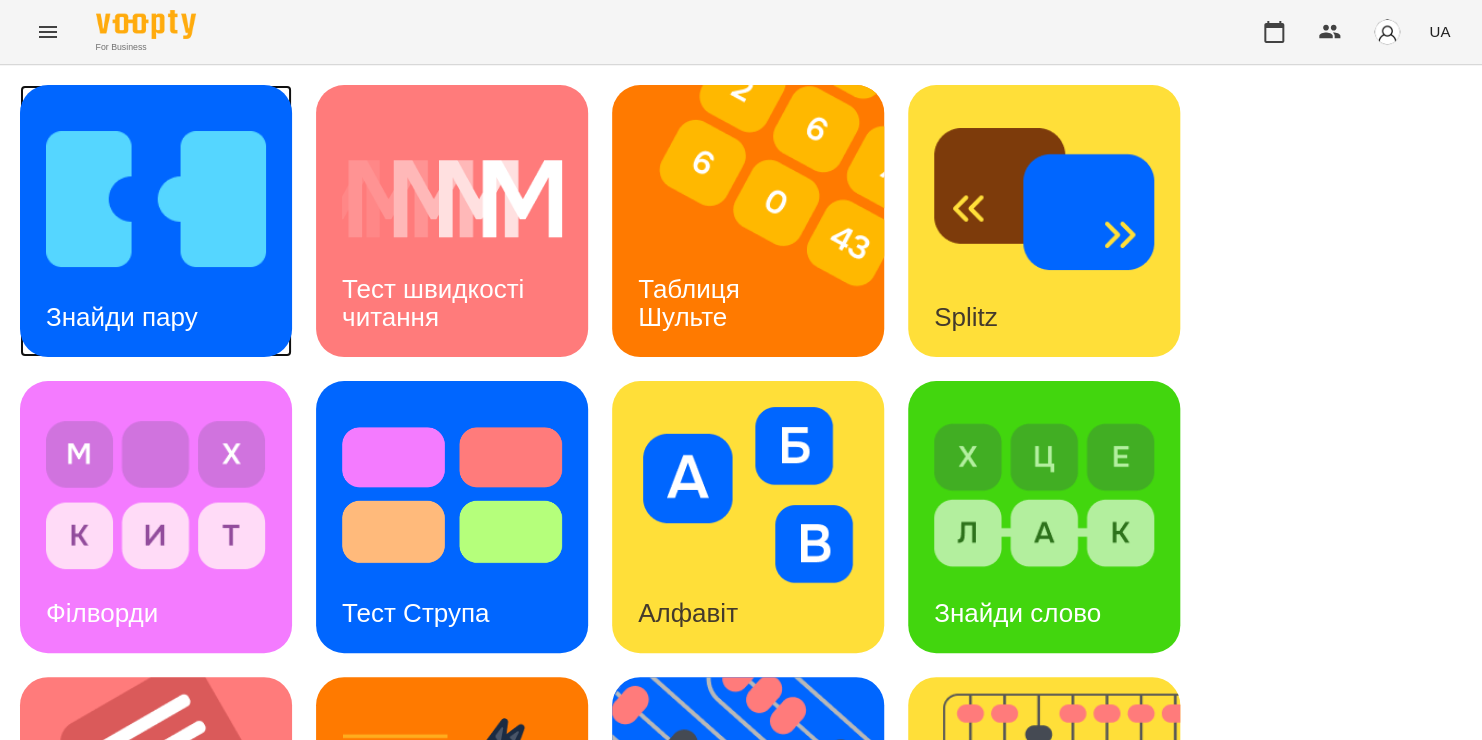 click at bounding box center [156, 199] 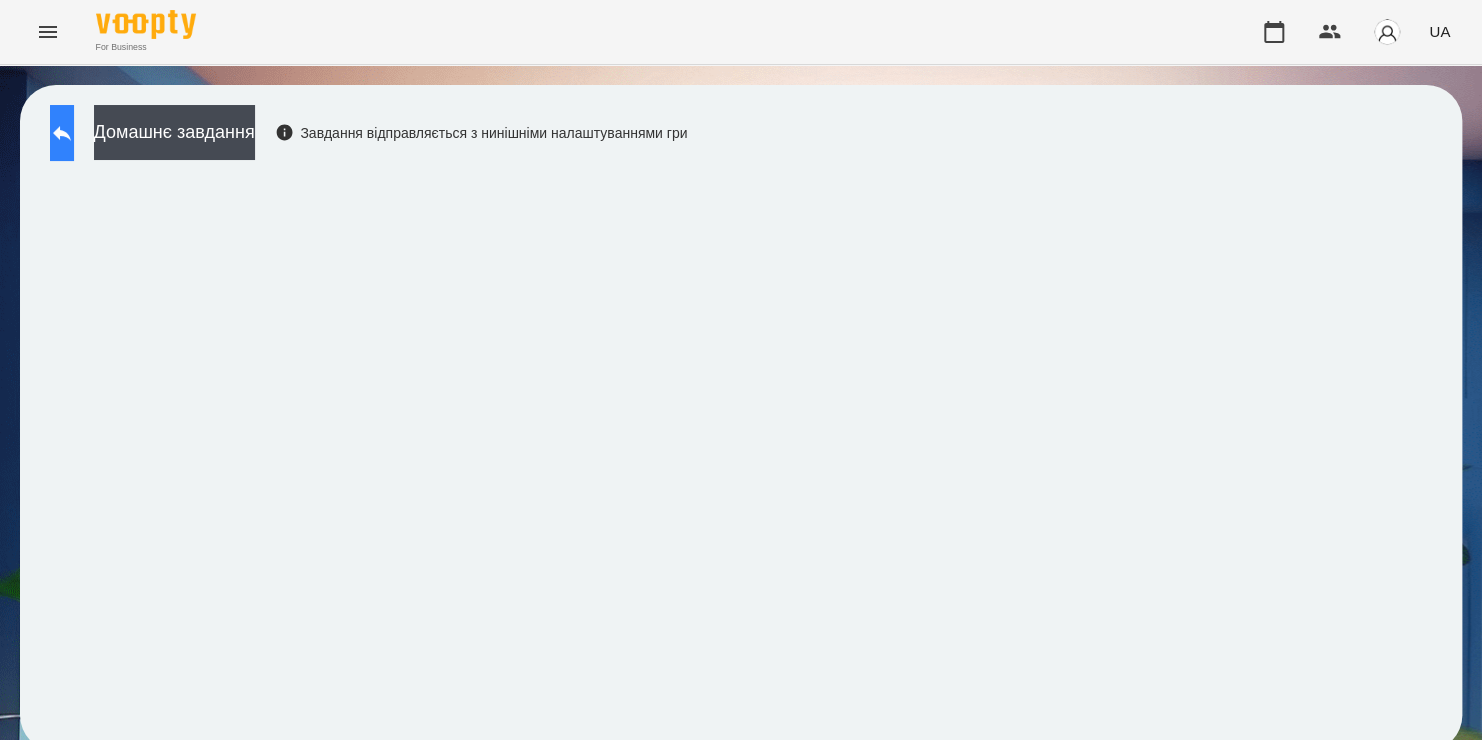 click at bounding box center (62, 133) 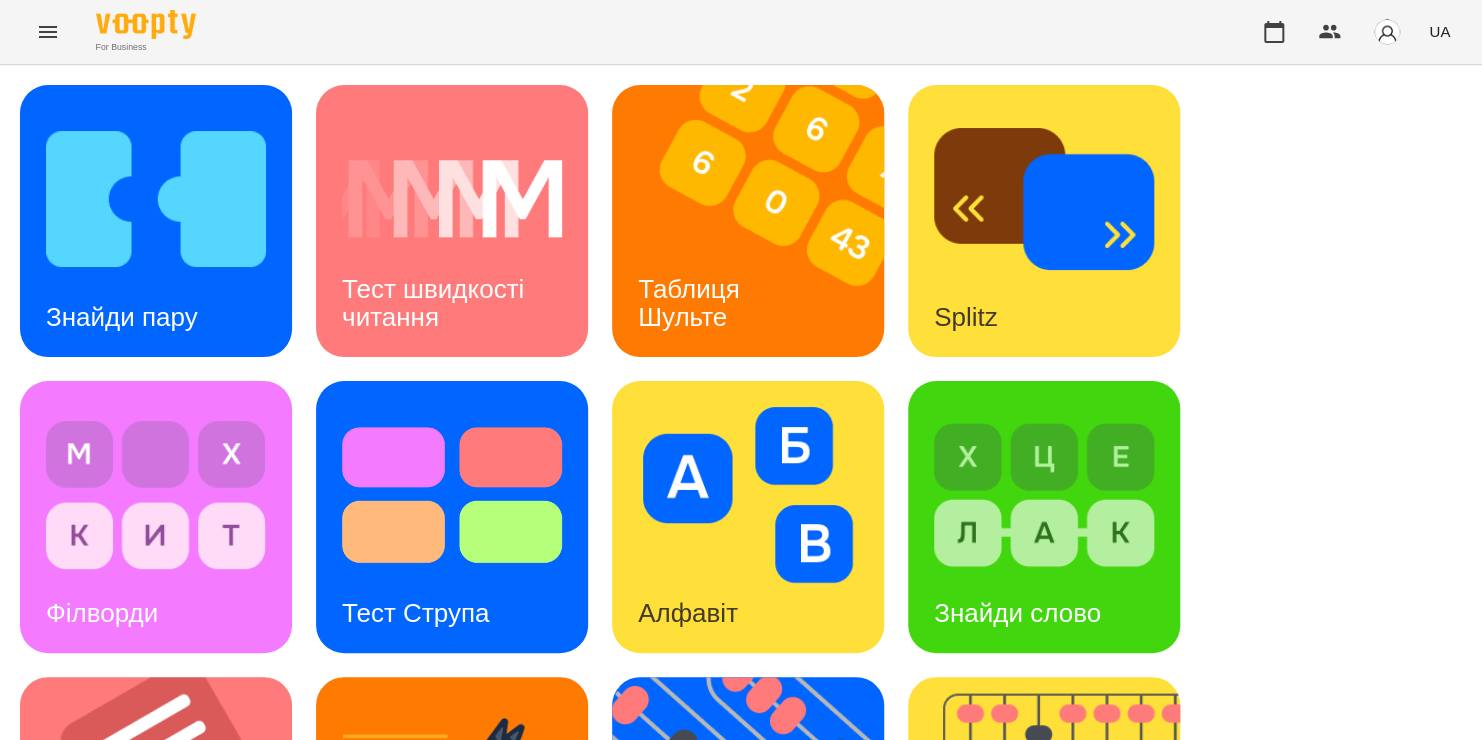 scroll, scrollTop: 807, scrollLeft: 0, axis: vertical 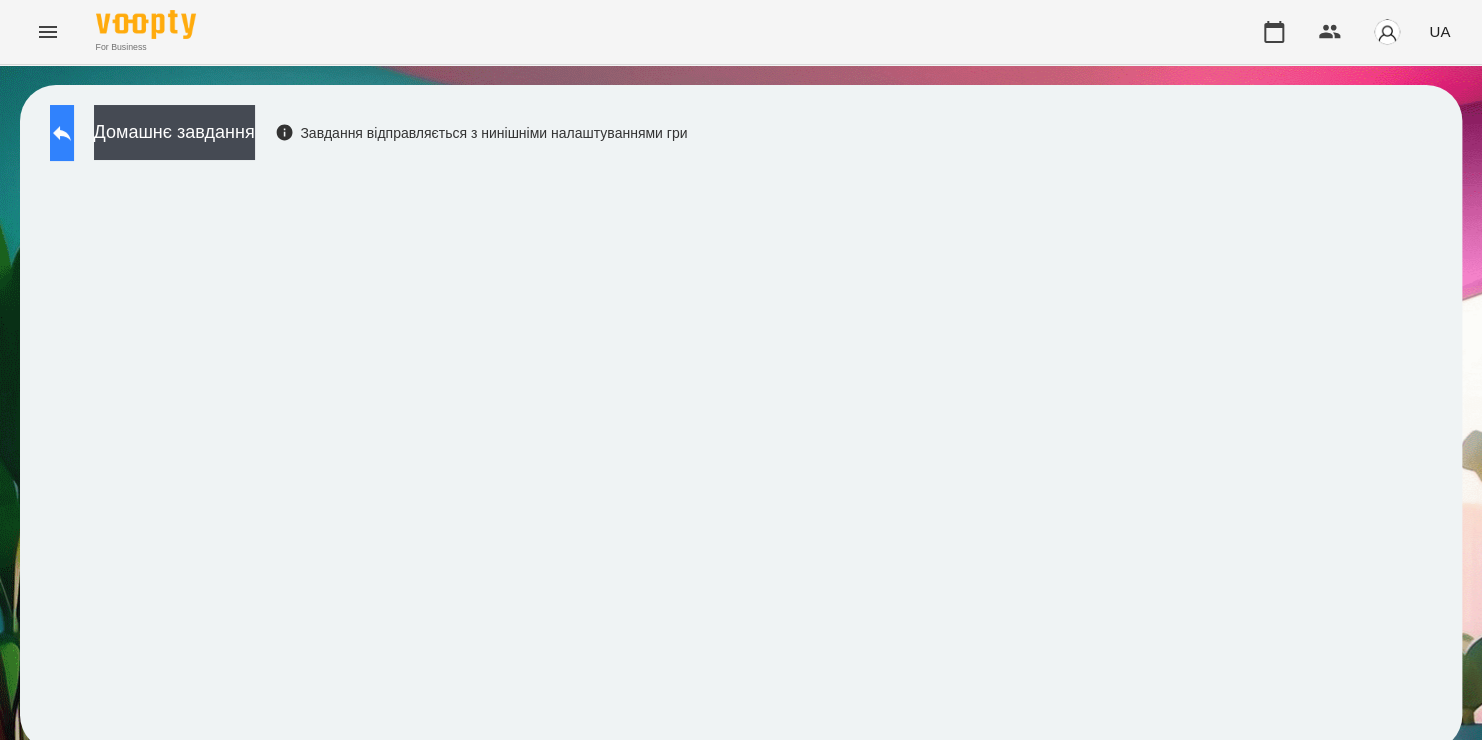 click 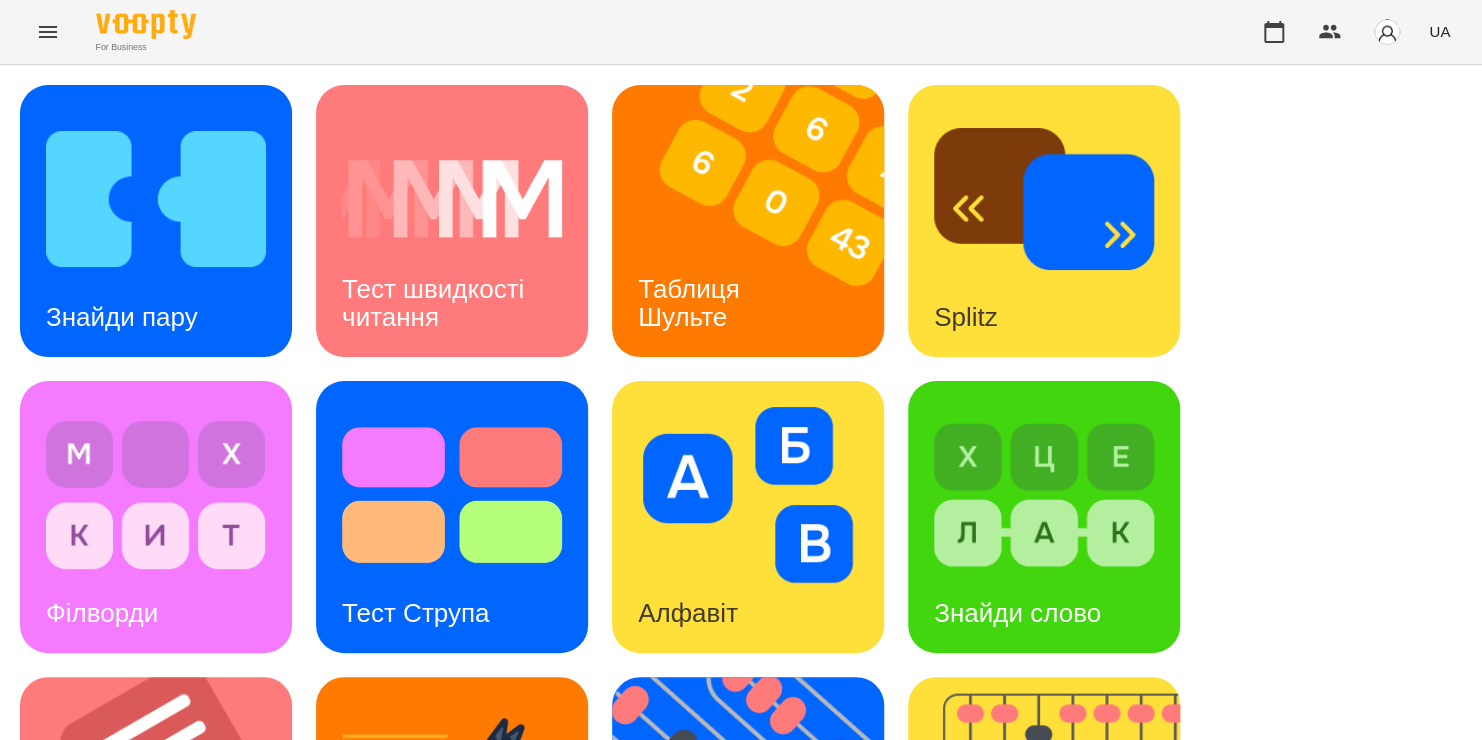 scroll, scrollTop: 564, scrollLeft: 0, axis: vertical 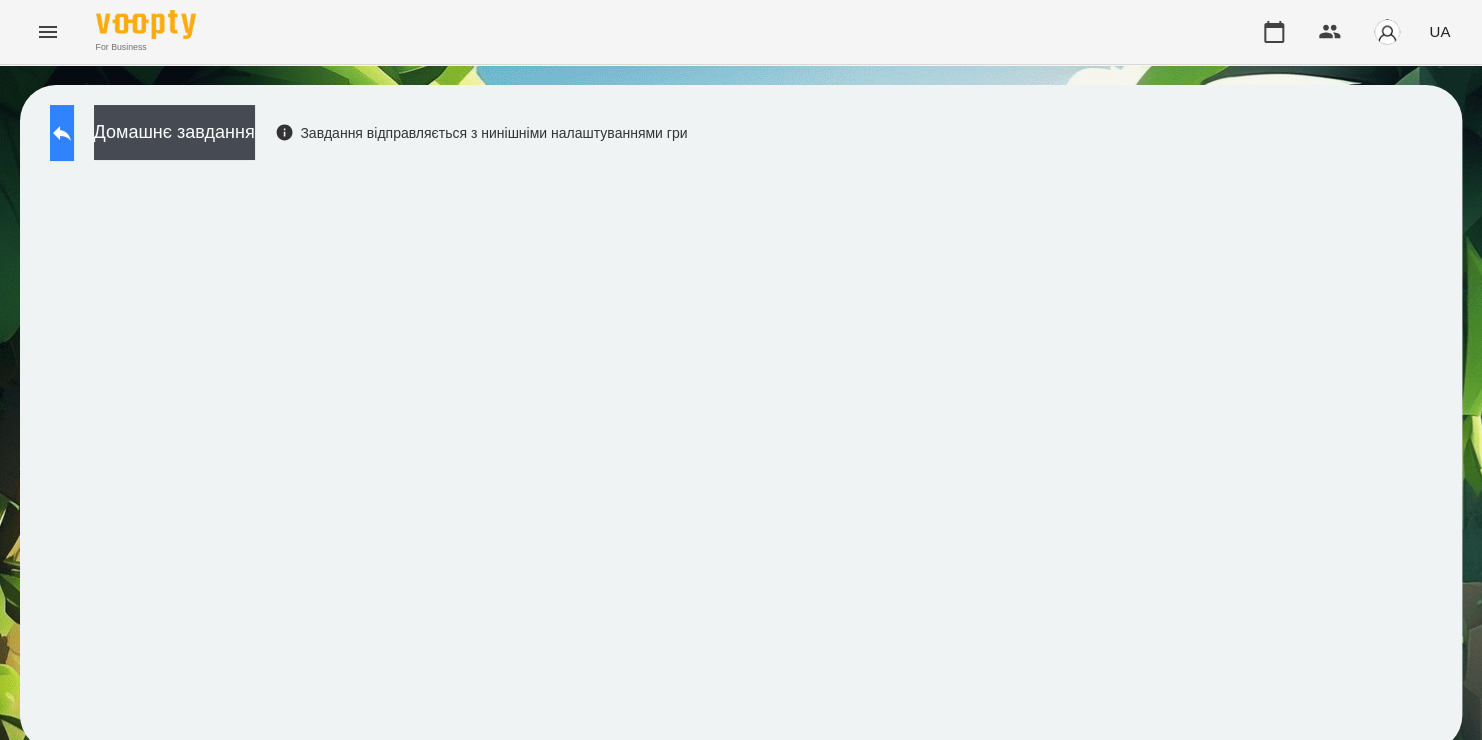 click at bounding box center (62, 133) 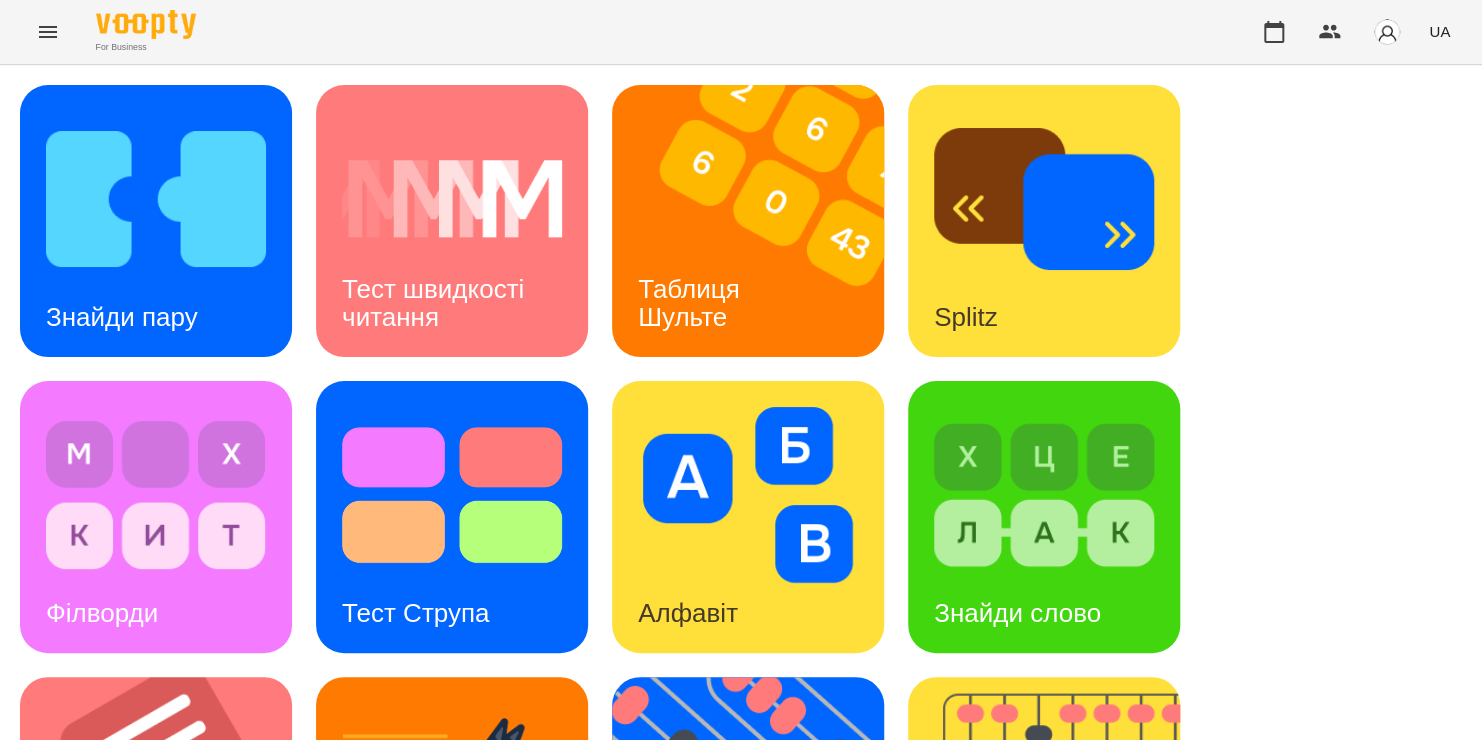 scroll, scrollTop: 798, scrollLeft: 0, axis: vertical 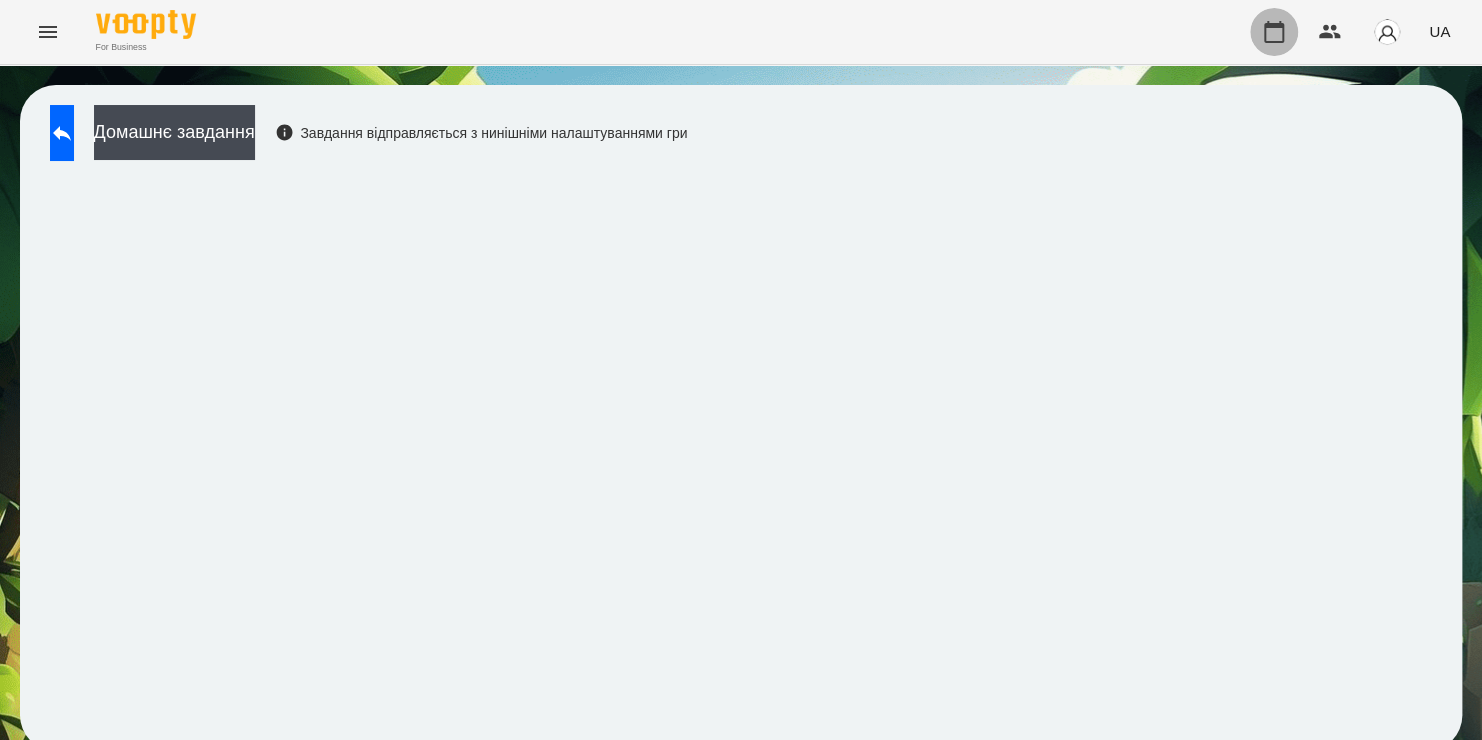 click at bounding box center [1274, 32] 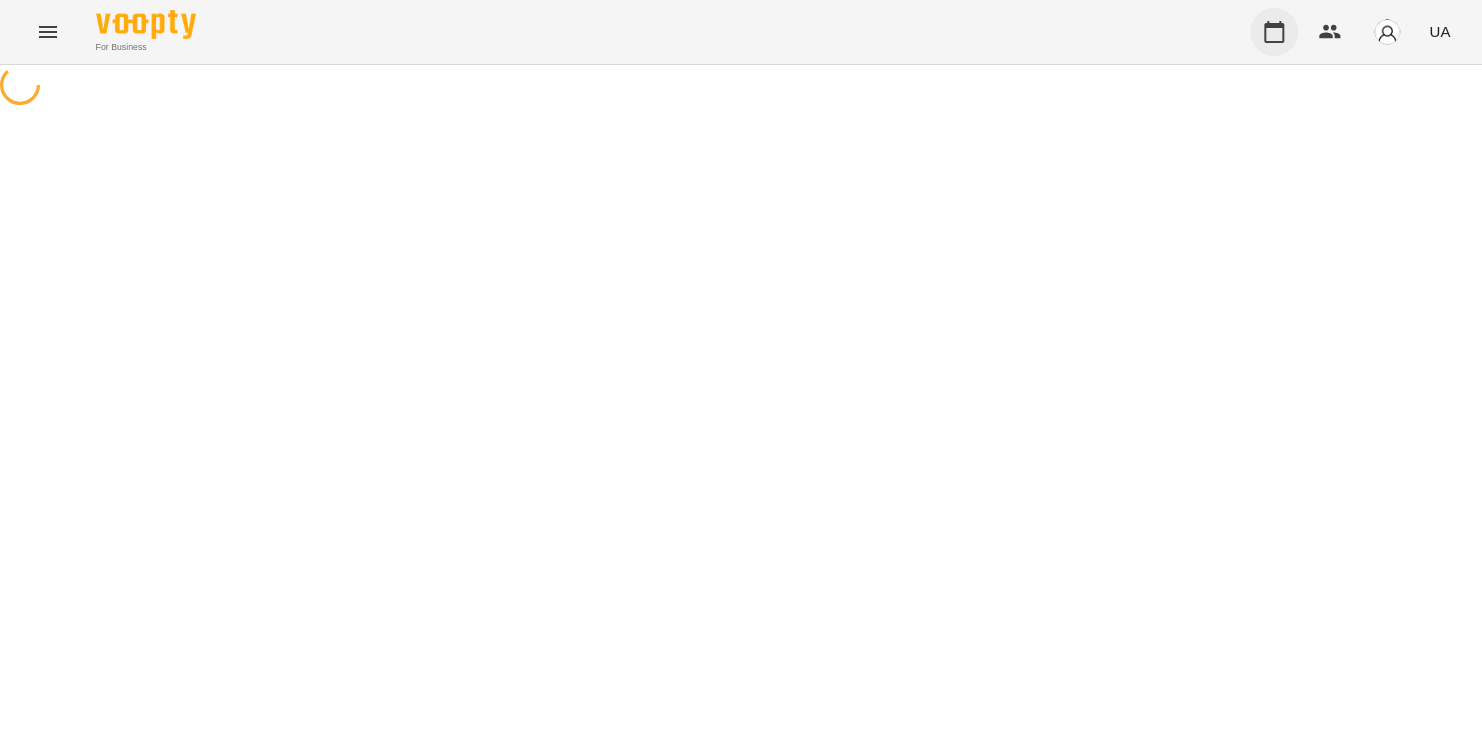 scroll, scrollTop: 0, scrollLeft: 0, axis: both 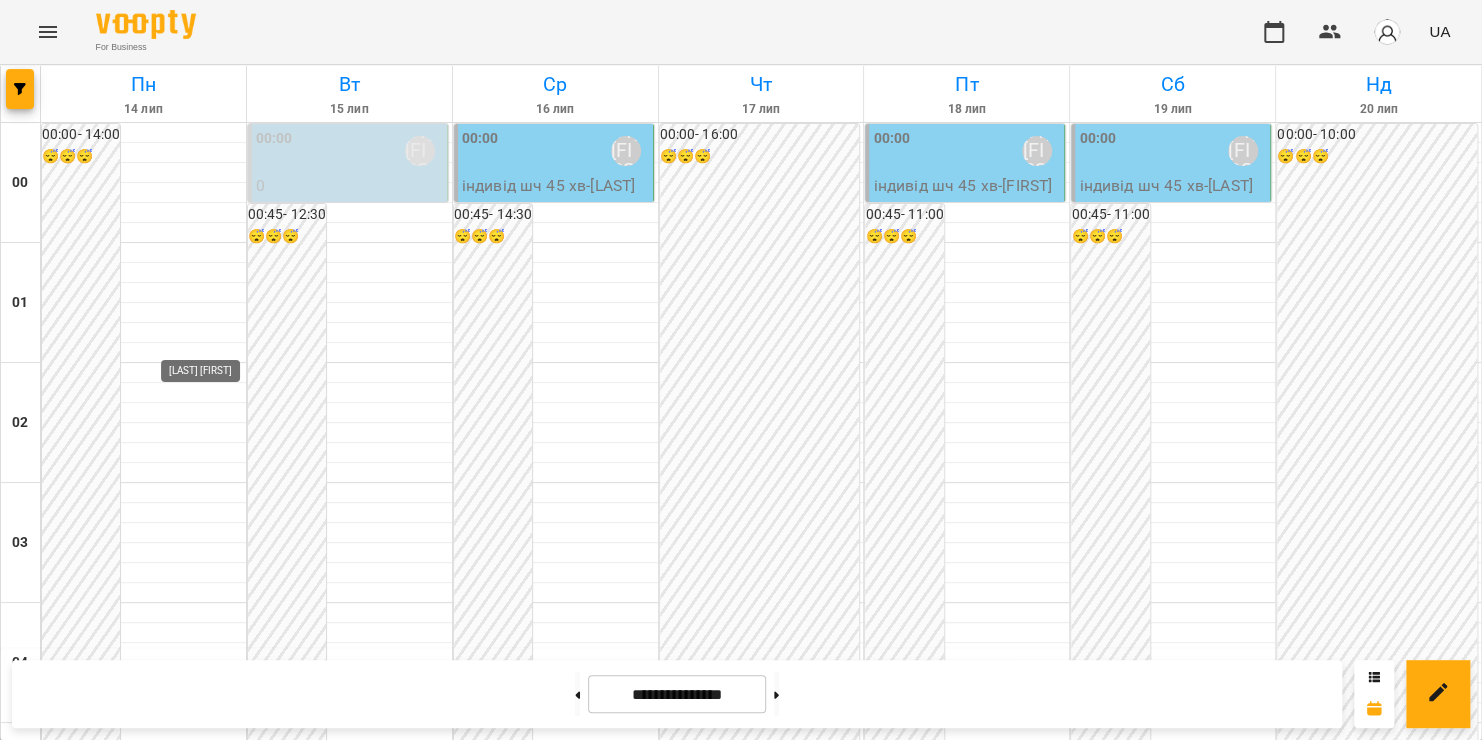 click on "[LAST] [FIRST]" at bounding box center [214, 2671] 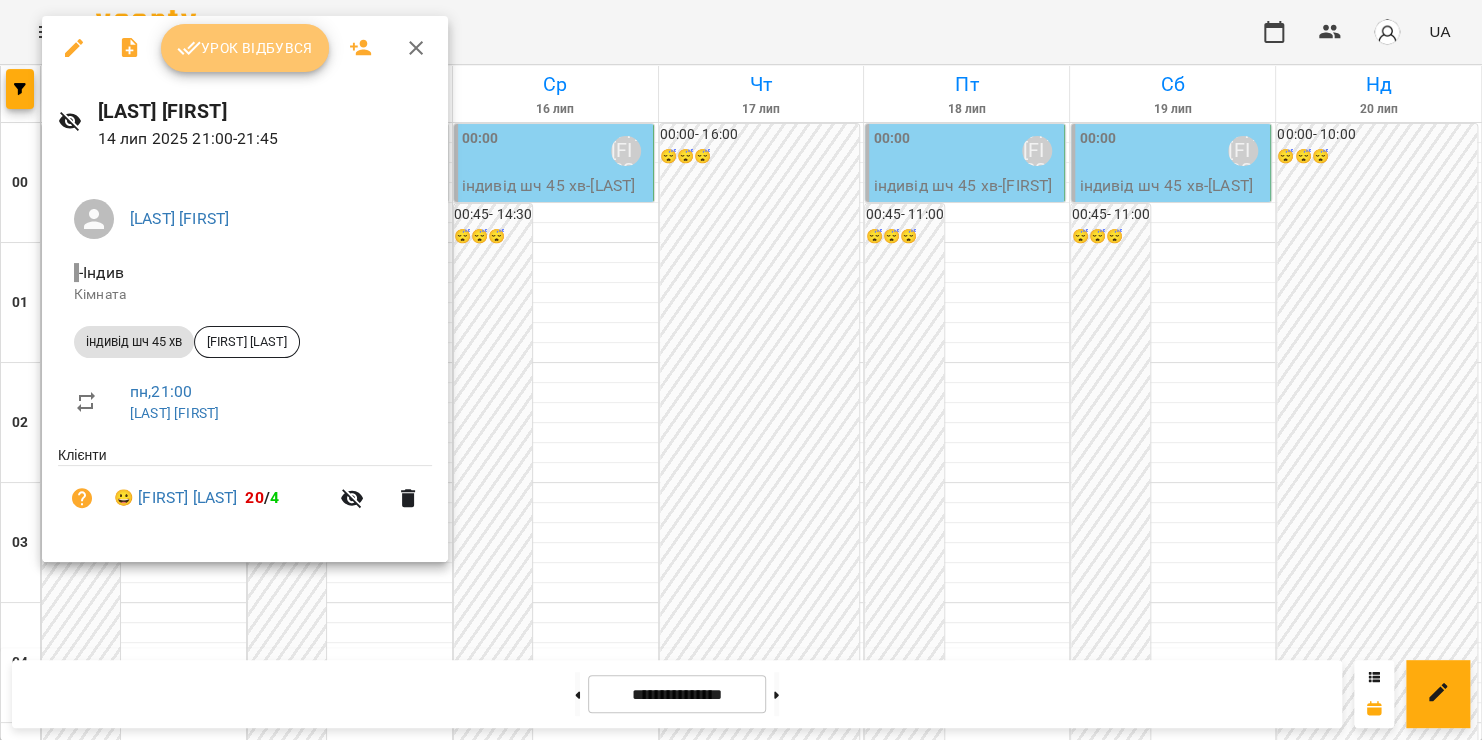 click on "Урок відбувся" at bounding box center [245, 48] 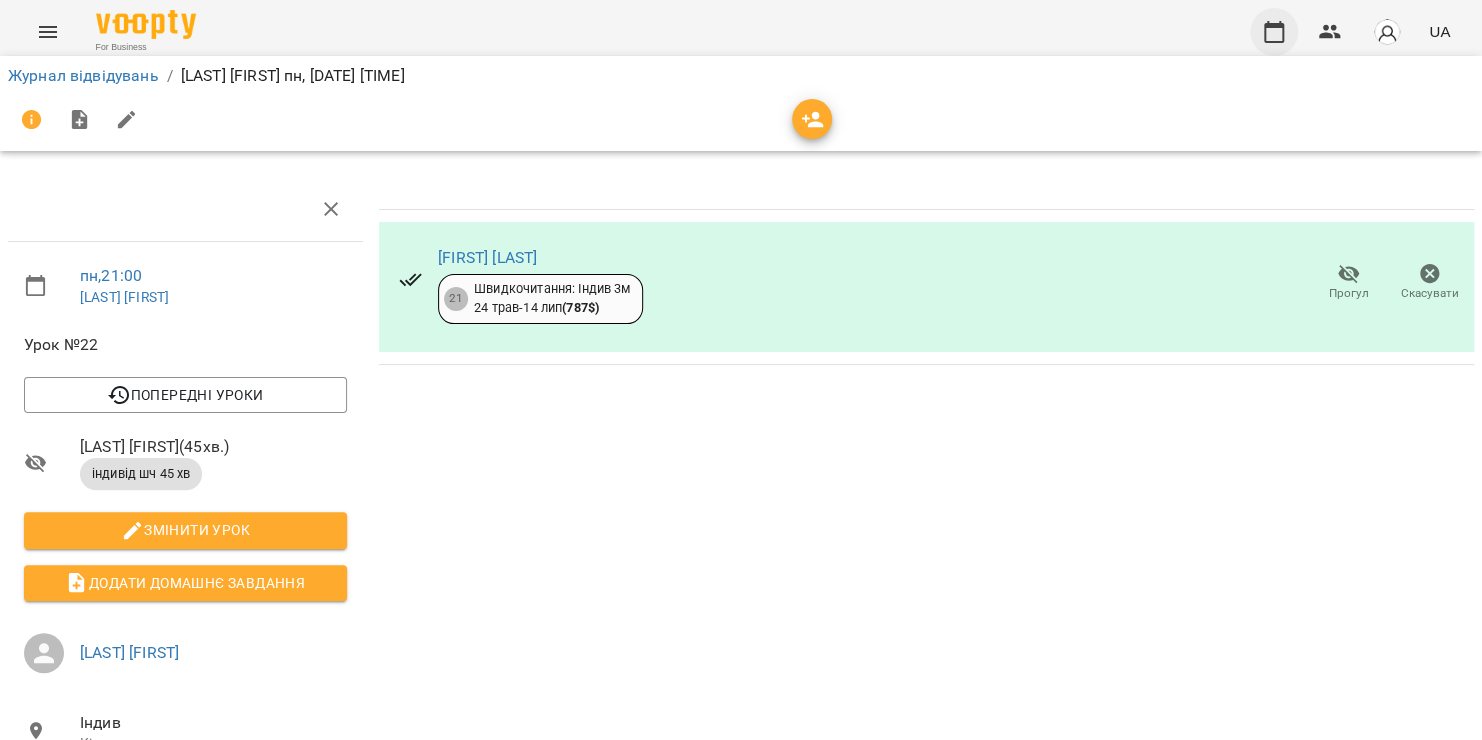 click 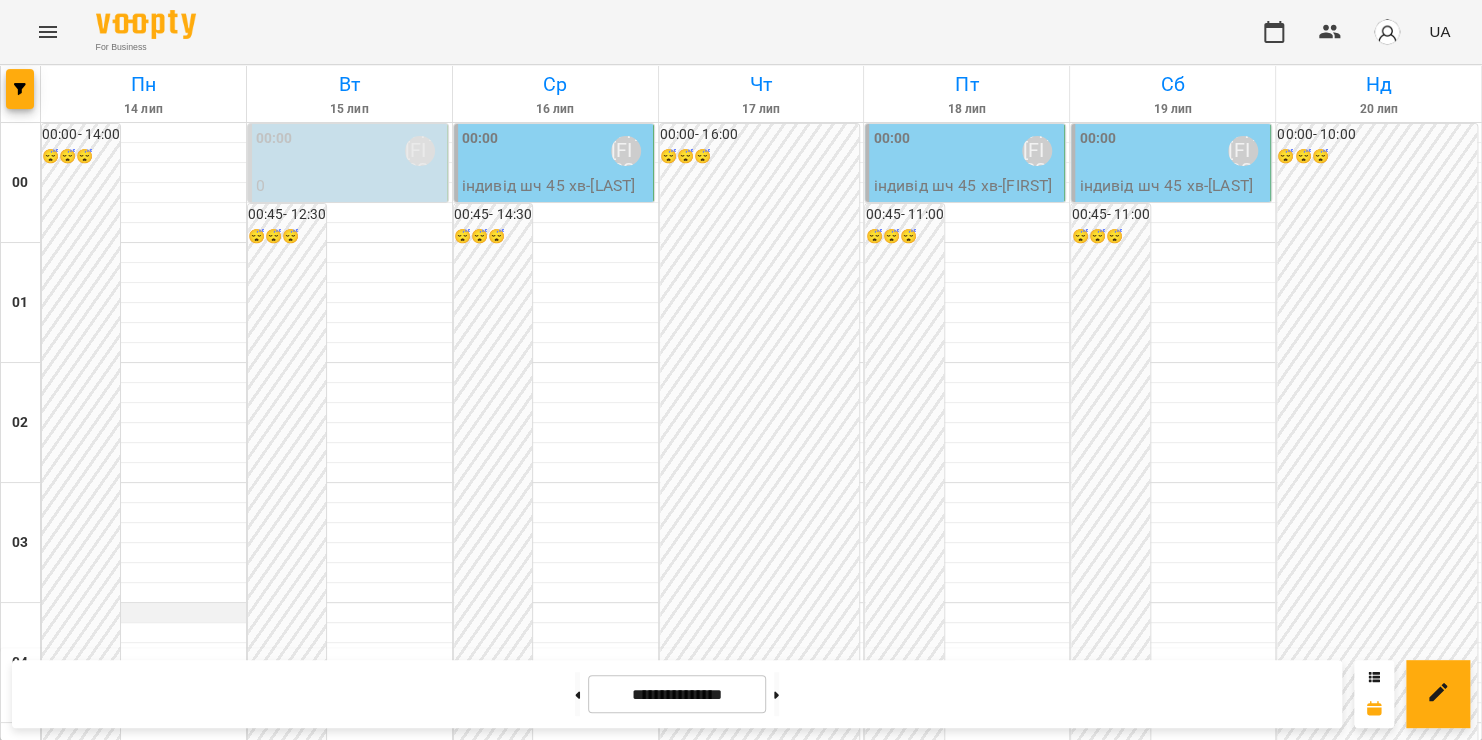 scroll, scrollTop: 2352, scrollLeft: 0, axis: vertical 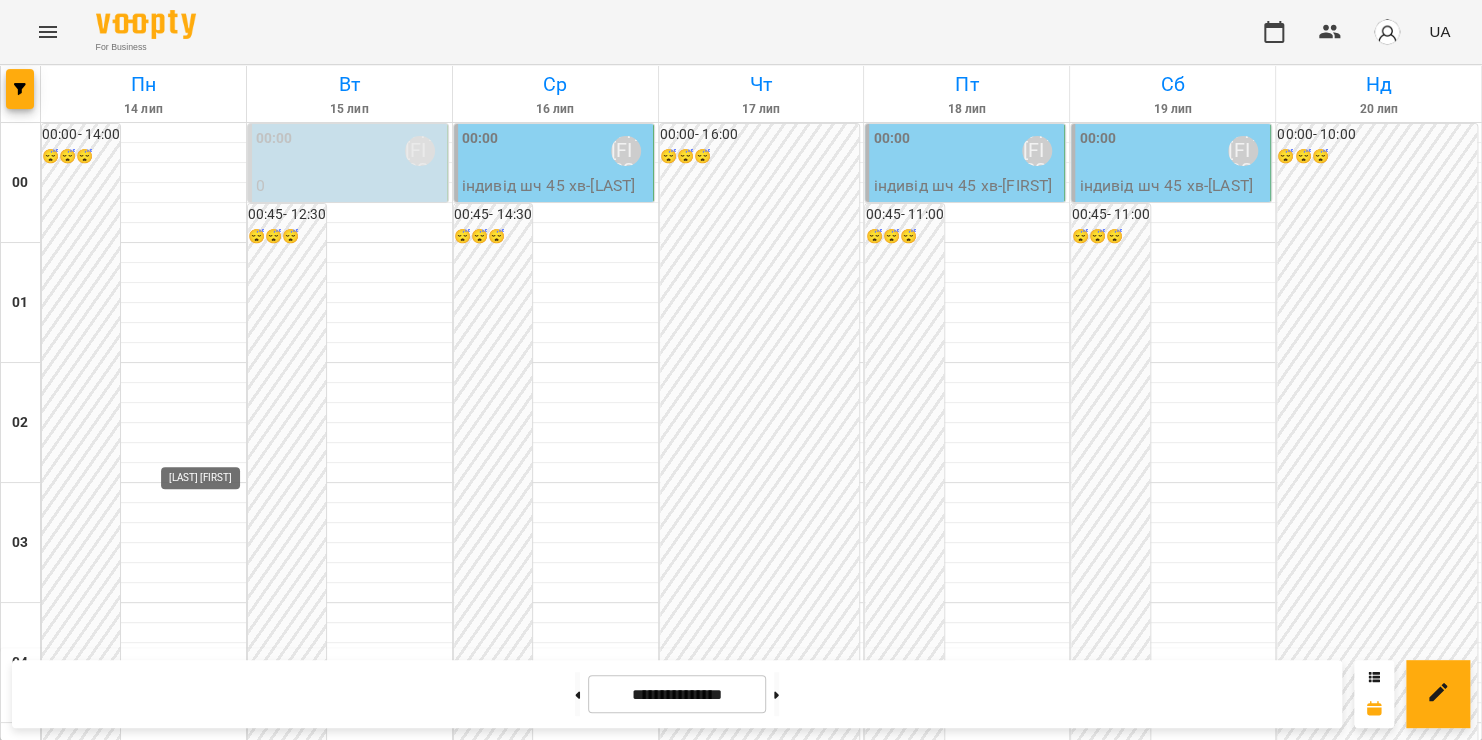 click on "[LAST] [FIRST]" at bounding box center (214, 2791) 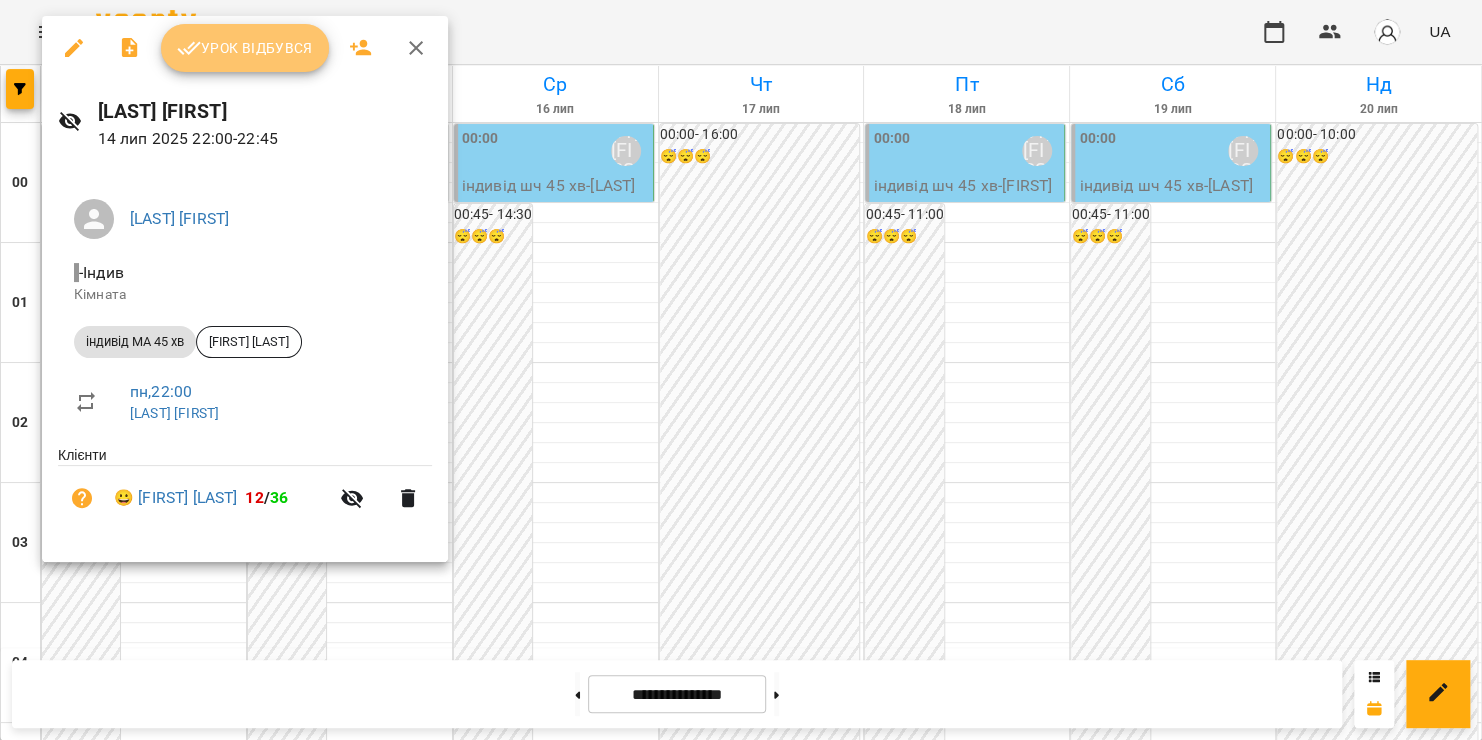 click on "Урок відбувся" at bounding box center (245, 48) 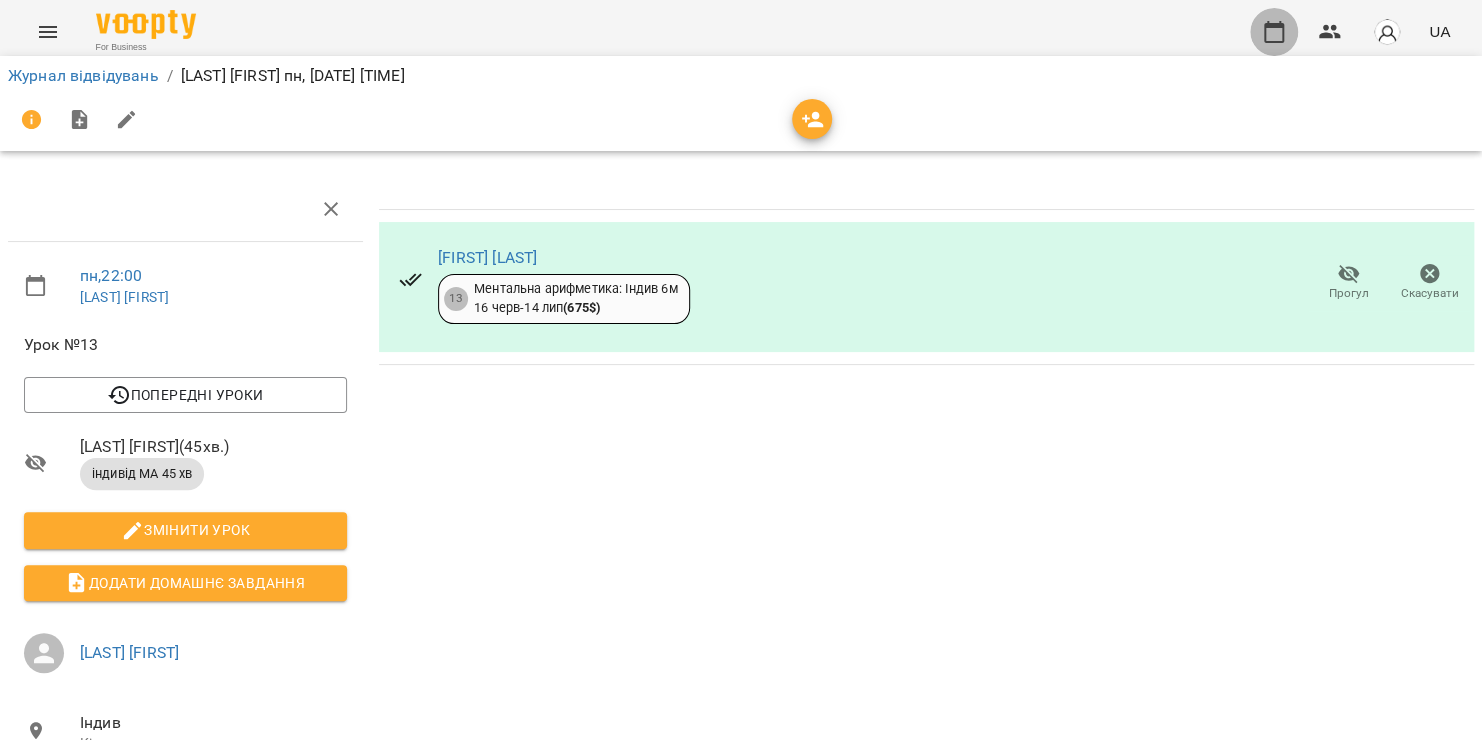 click 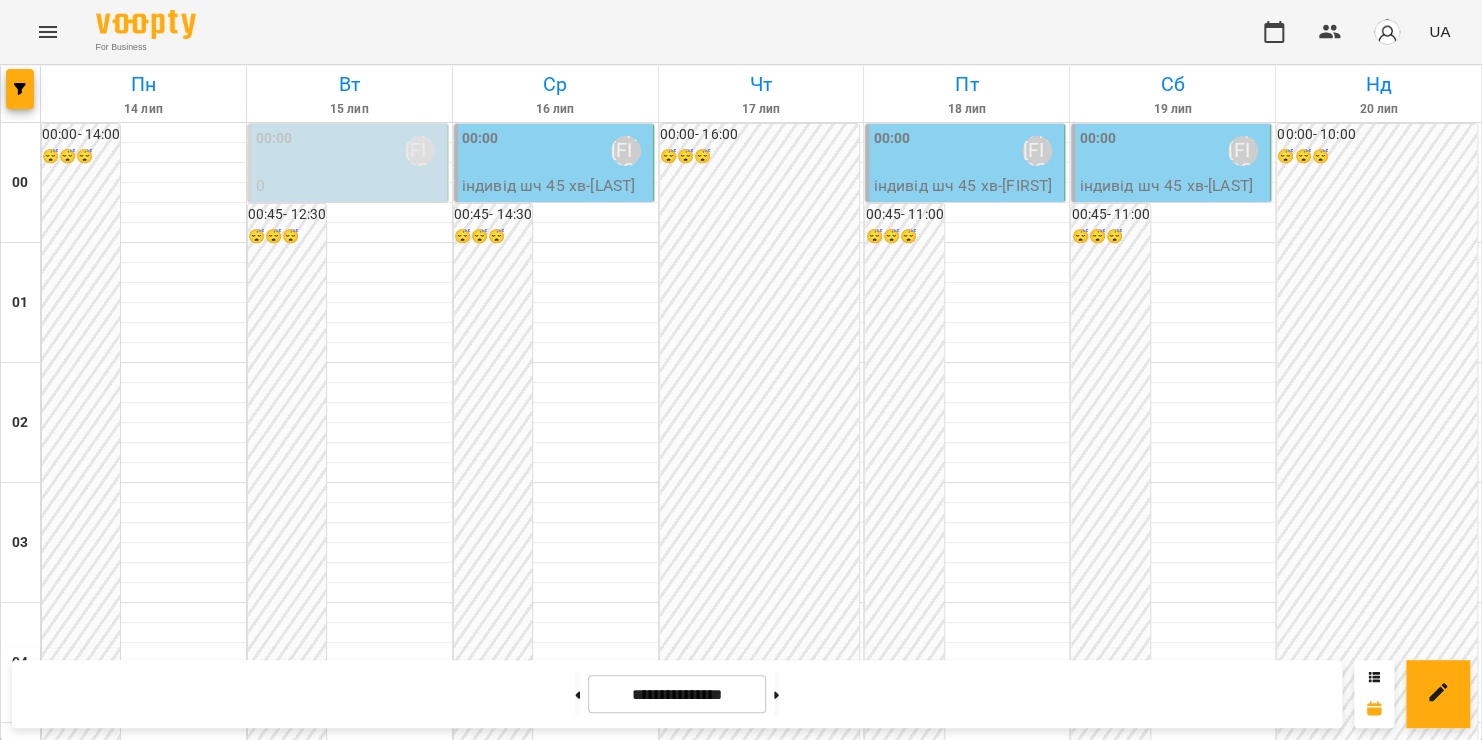 scroll, scrollTop: 2352, scrollLeft: 0, axis: vertical 